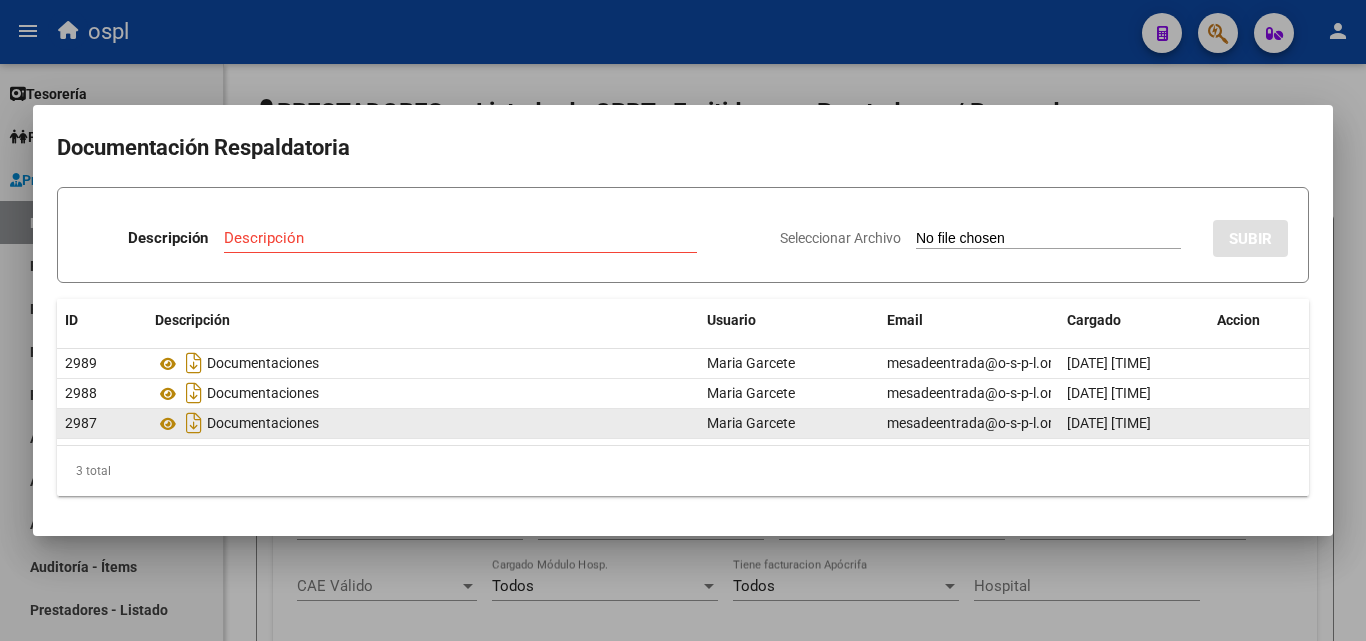 scroll, scrollTop: 0, scrollLeft: 0, axis: both 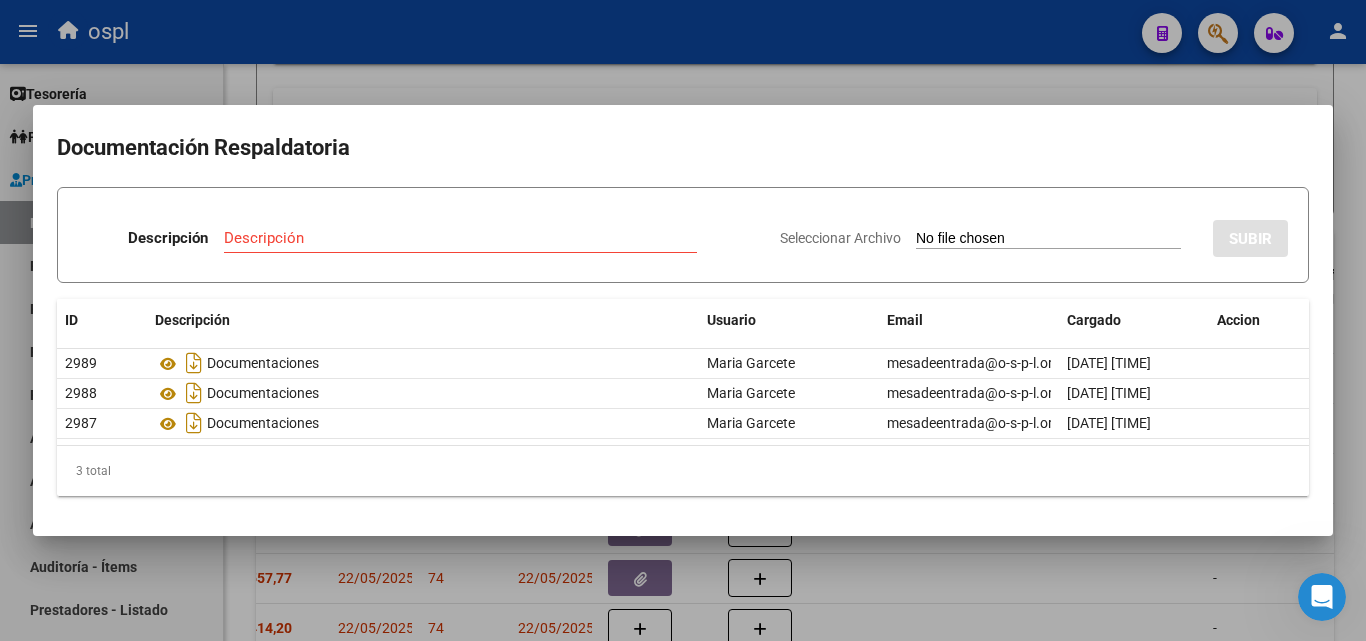 drag, startPoint x: 0, startPoint y: 499, endPoint x: 306, endPoint y: 477, distance: 306.78983 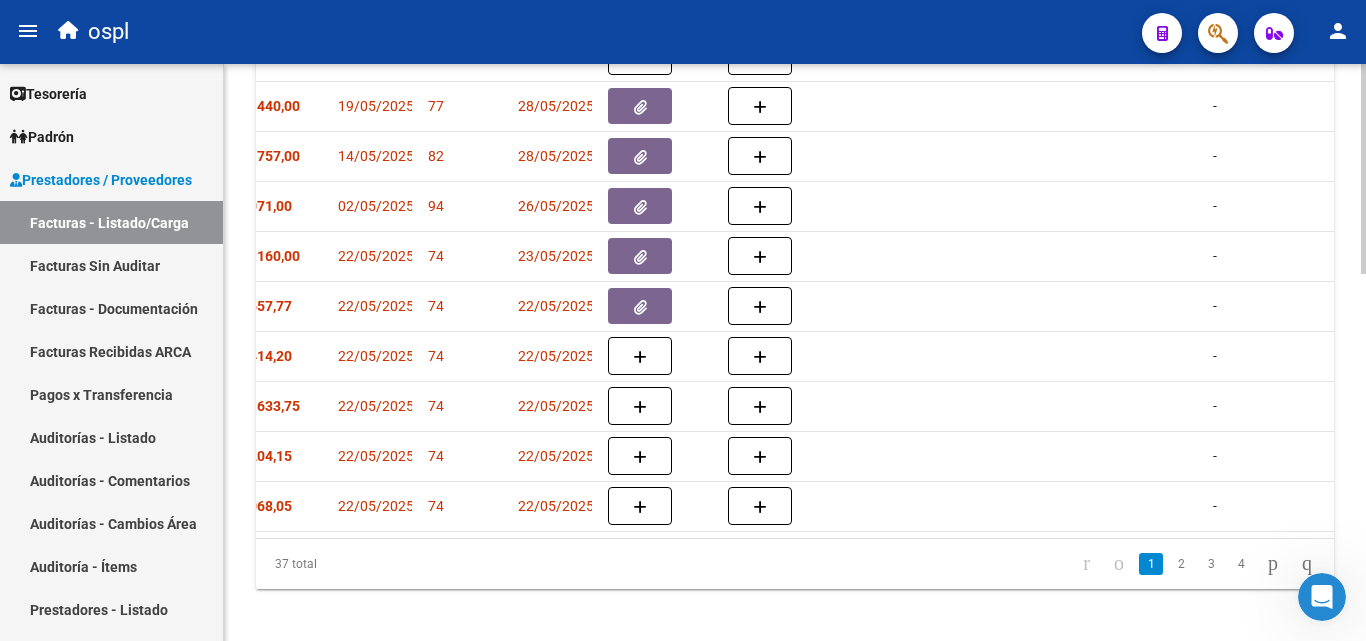 scroll, scrollTop: 1006, scrollLeft: 0, axis: vertical 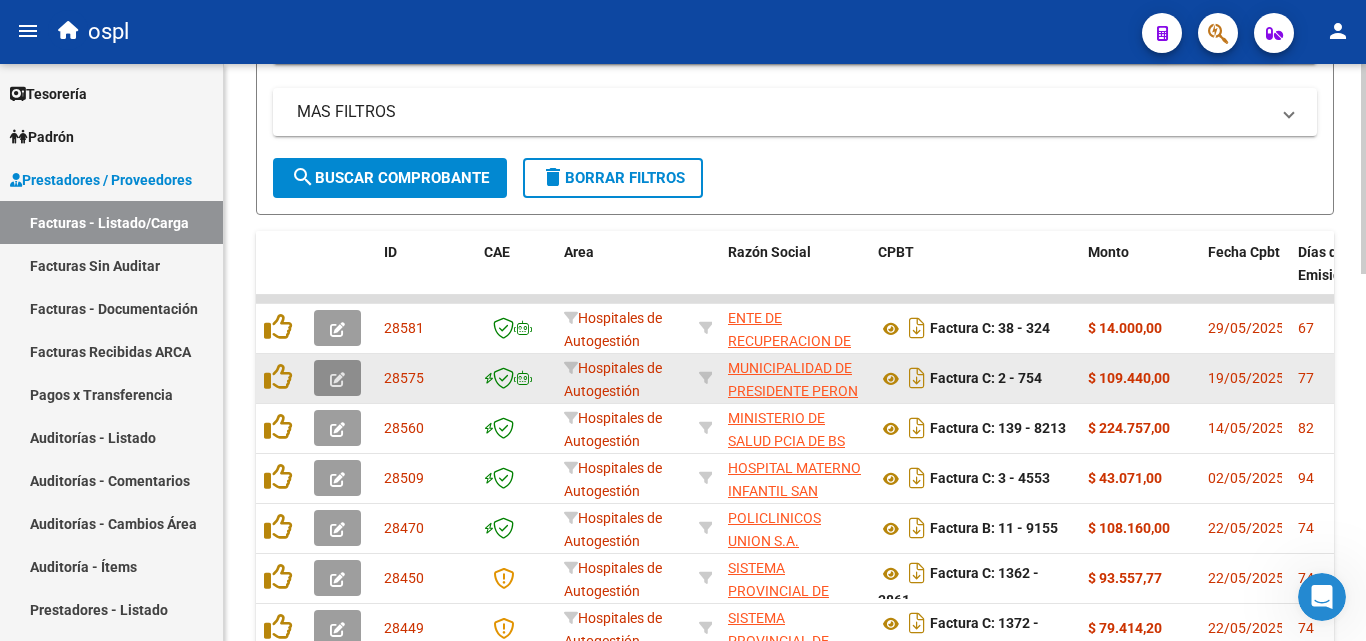 click 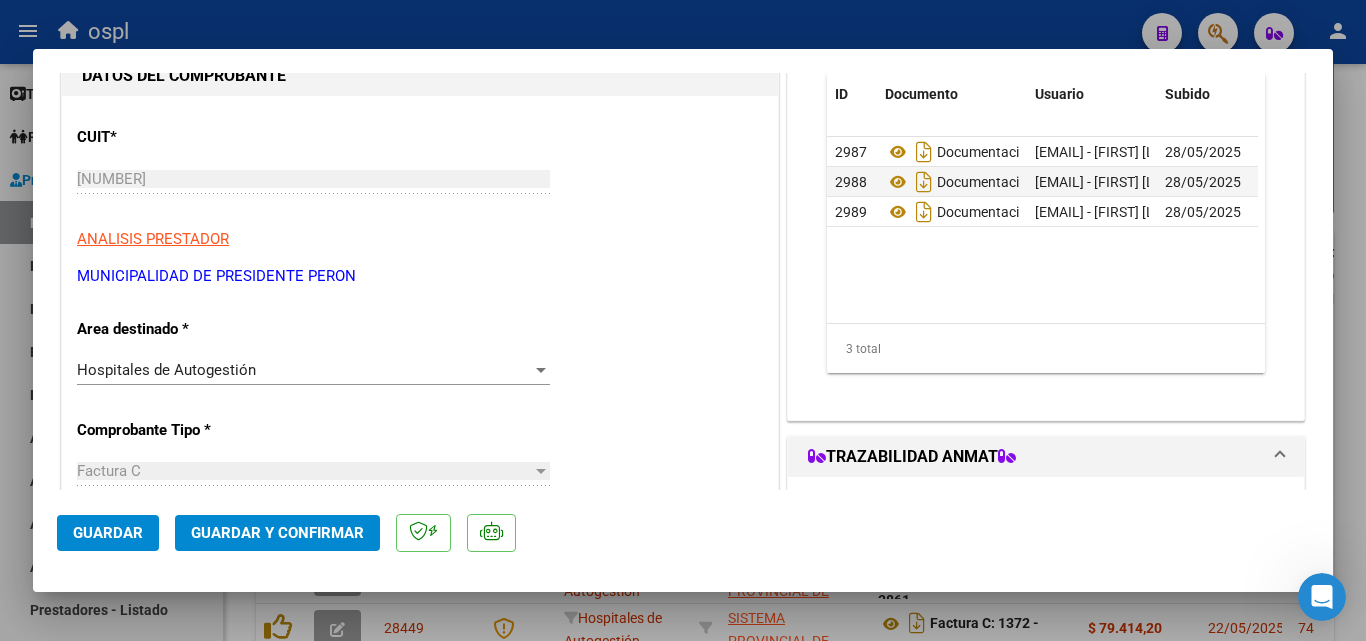 scroll, scrollTop: 200, scrollLeft: 0, axis: vertical 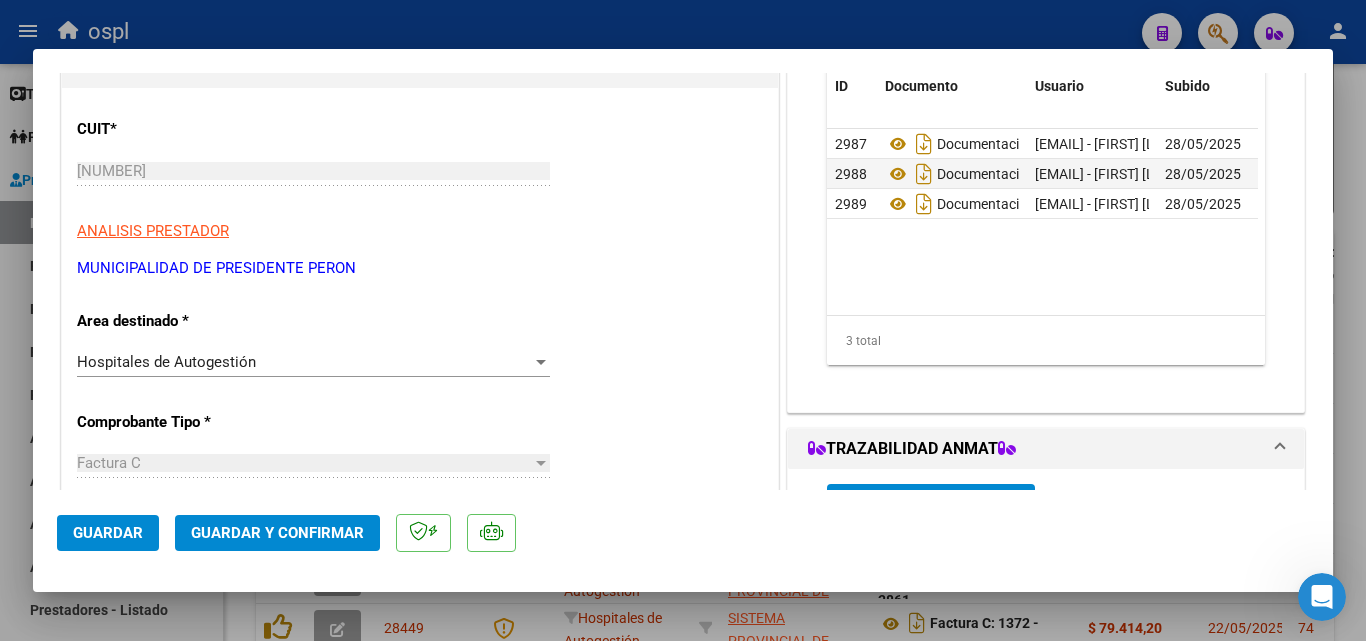 click on "Hospitales de Autogestión Seleccionar Area" at bounding box center [313, 362] 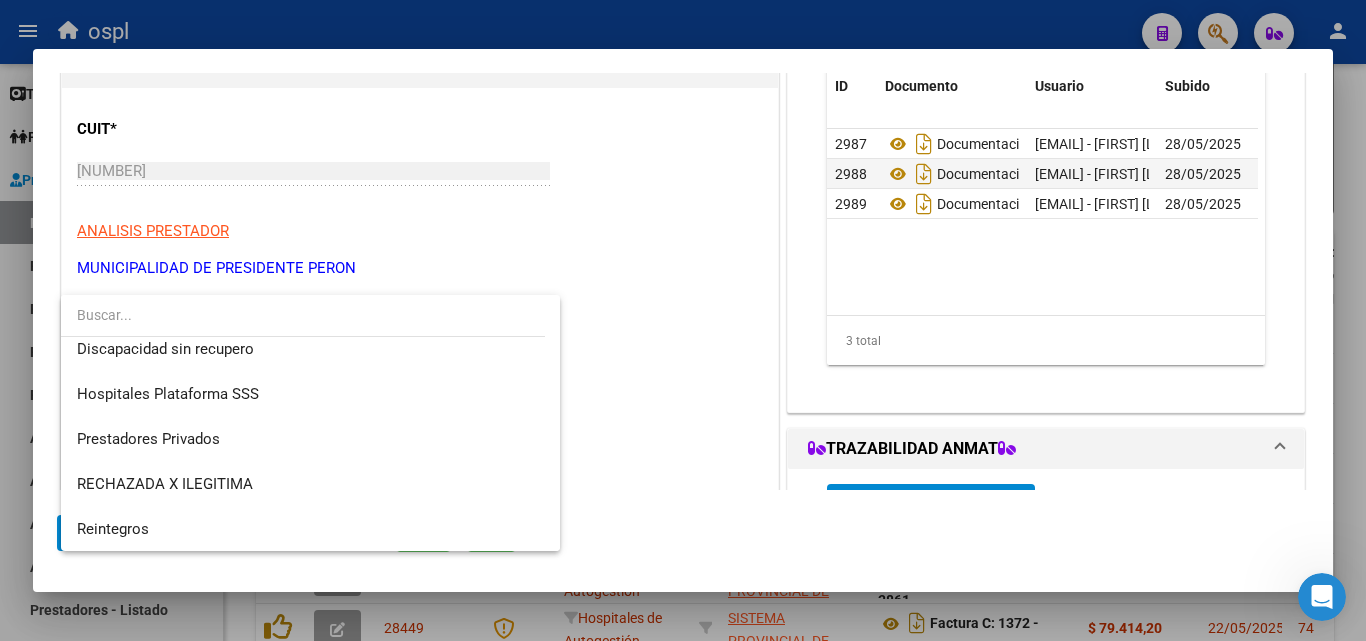 scroll, scrollTop: 284, scrollLeft: 0, axis: vertical 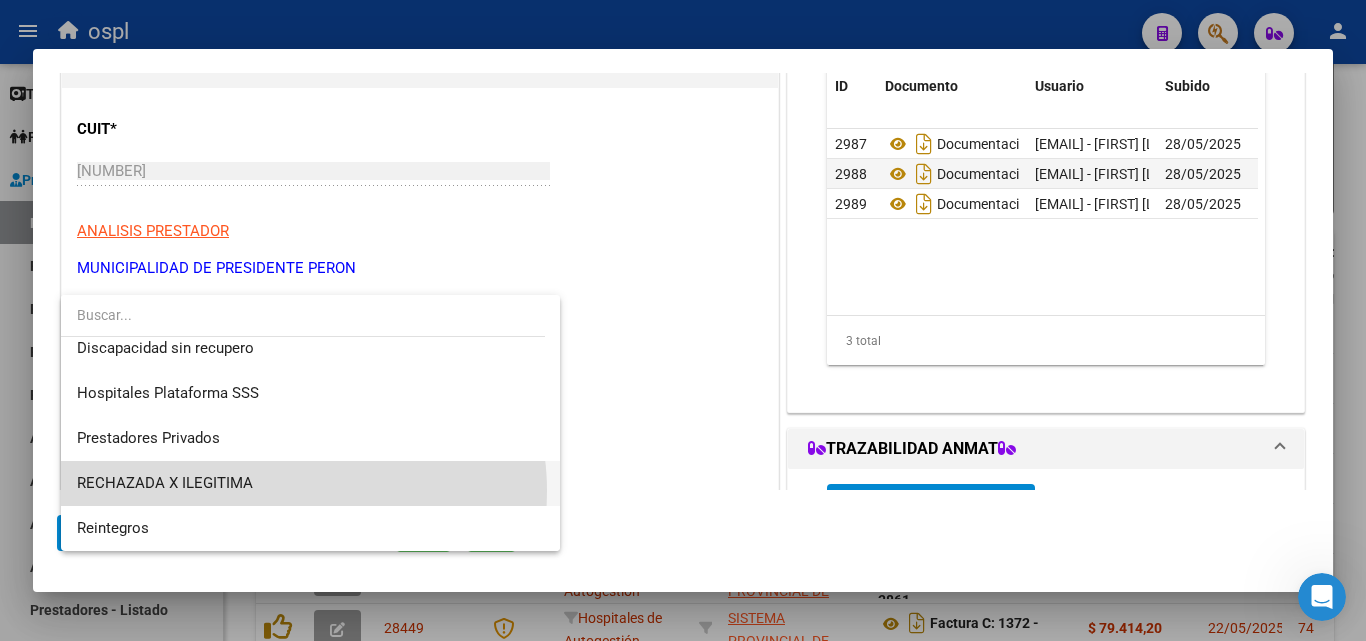 click on "RECHAZADA X ILEGITIMA" at bounding box center [310, 483] 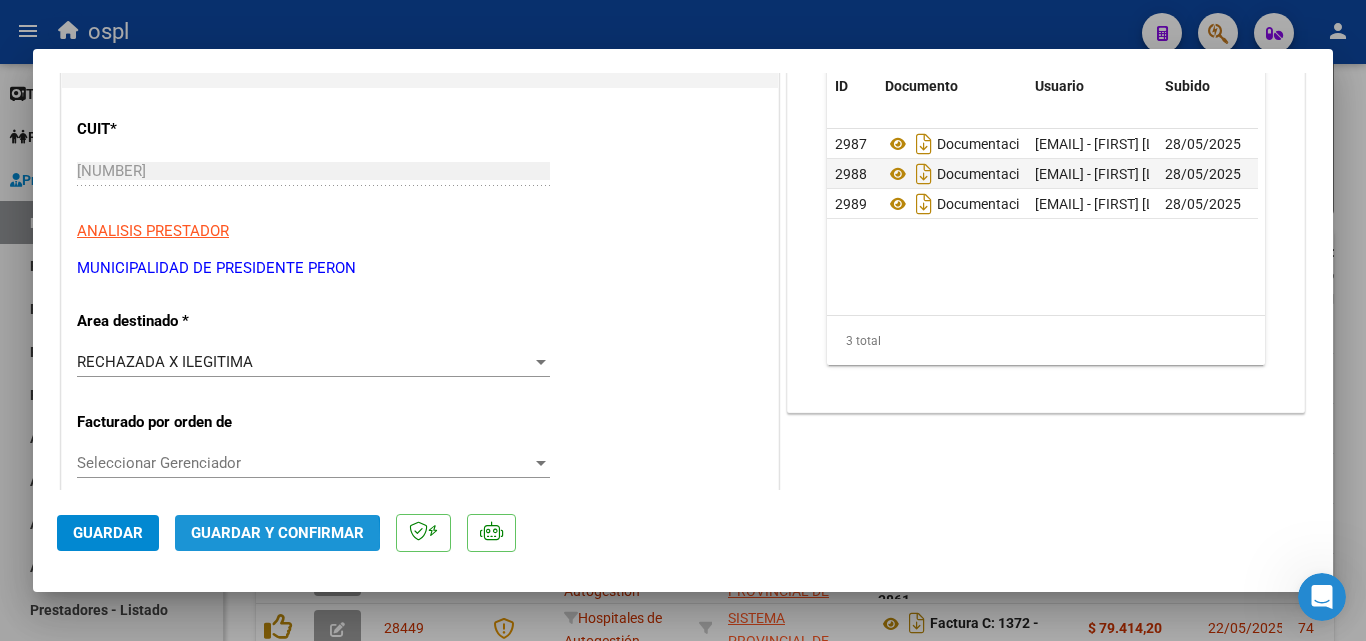 click on "Guardar y Confirmar" 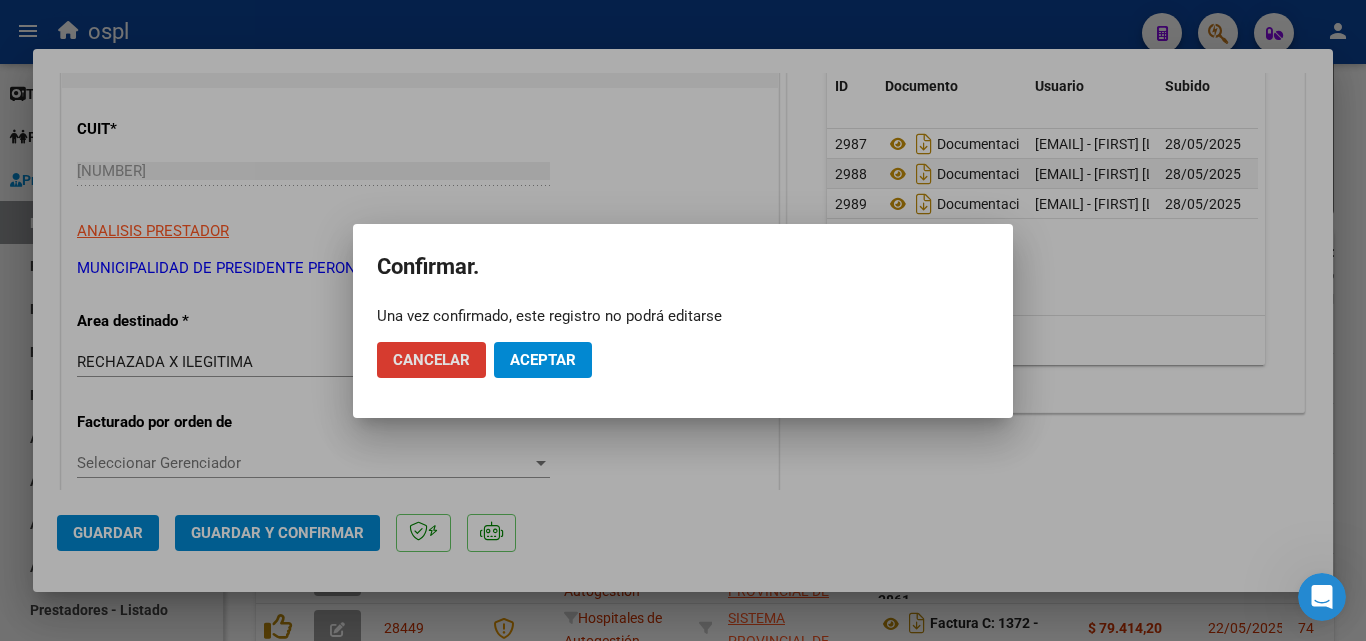 click on "Aceptar" 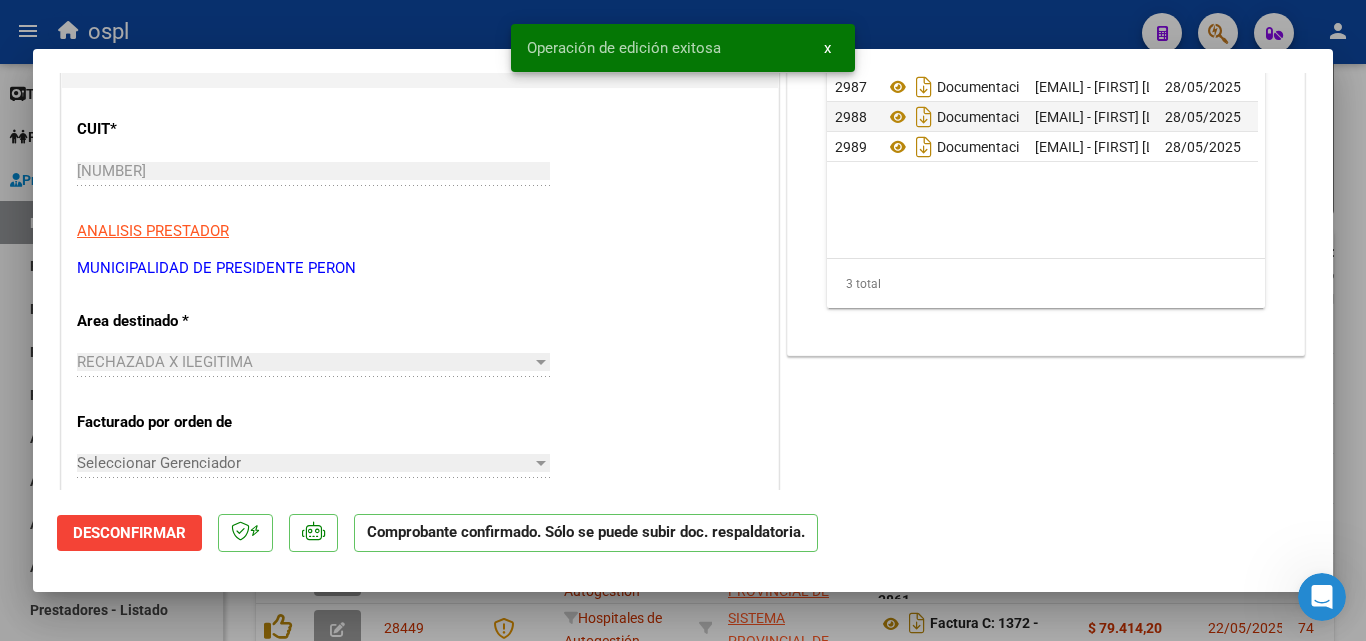 click at bounding box center [683, 320] 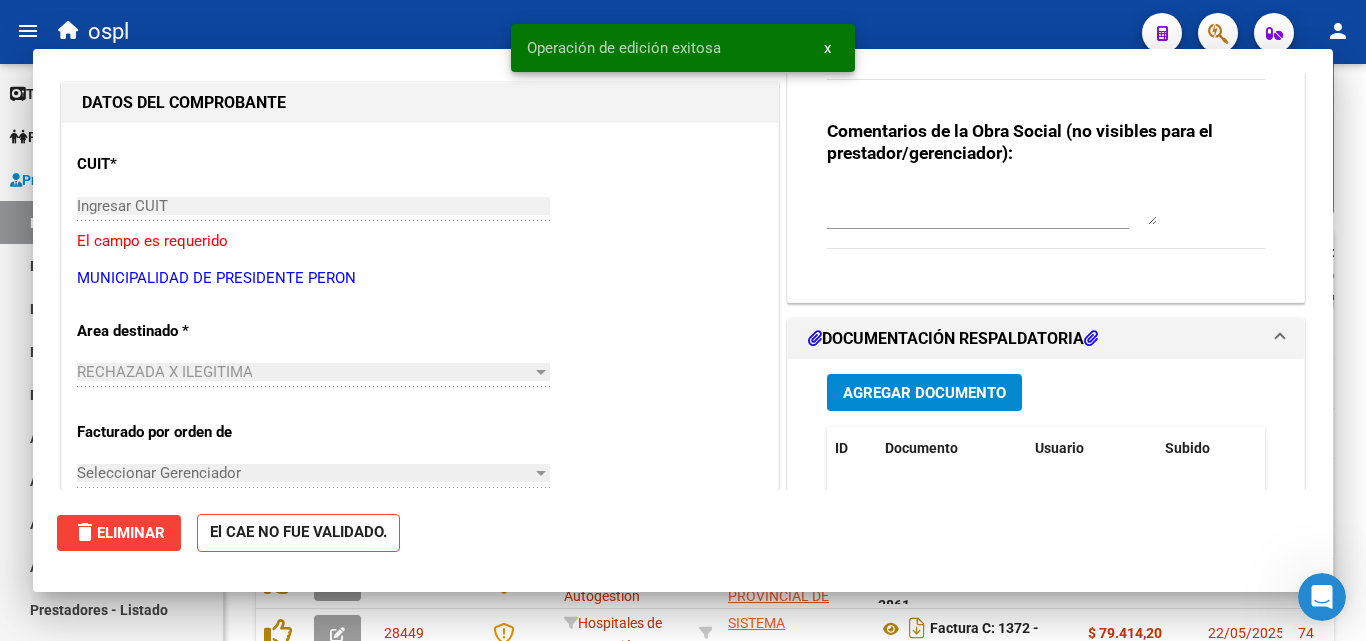 scroll, scrollTop: 0, scrollLeft: 0, axis: both 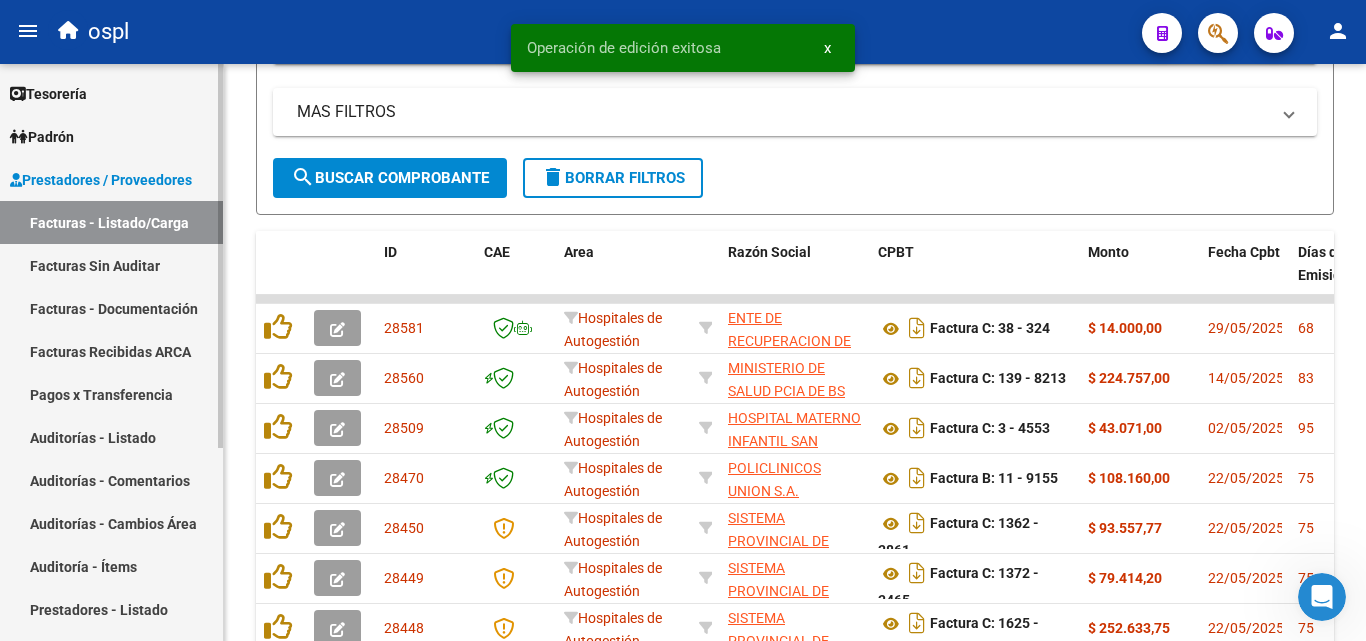 click on "Facturas Sin Auditar" at bounding box center (111, 265) 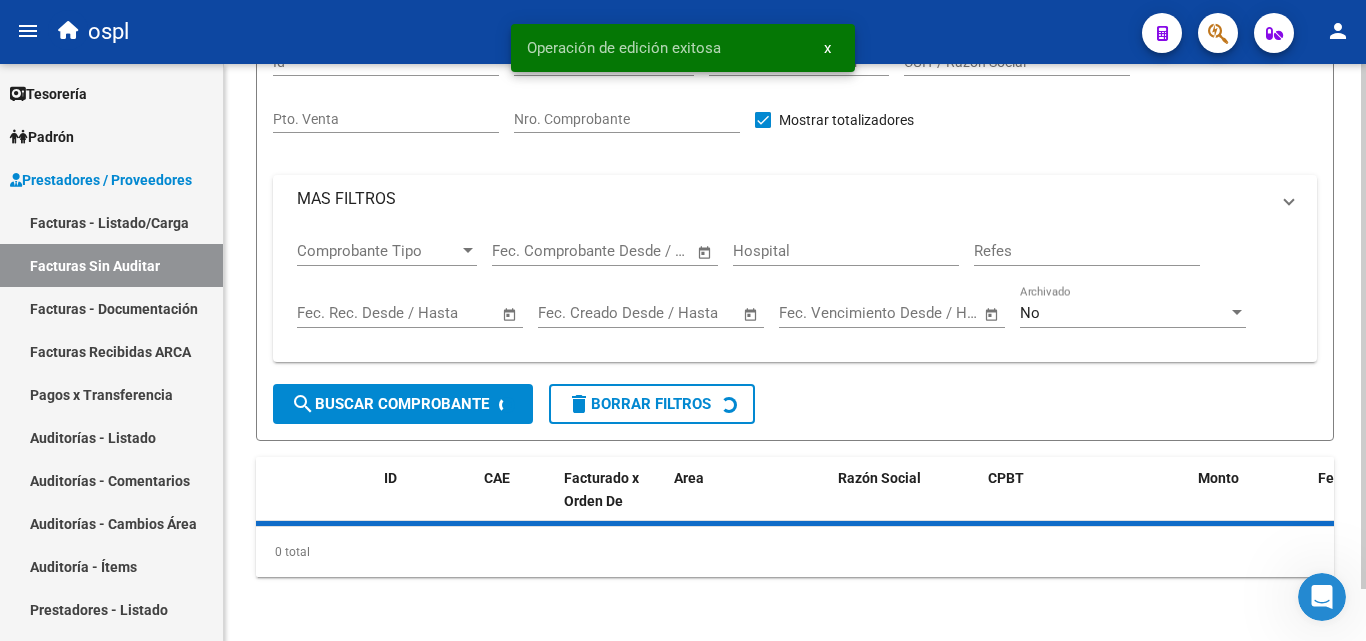 scroll, scrollTop: 57, scrollLeft: 0, axis: vertical 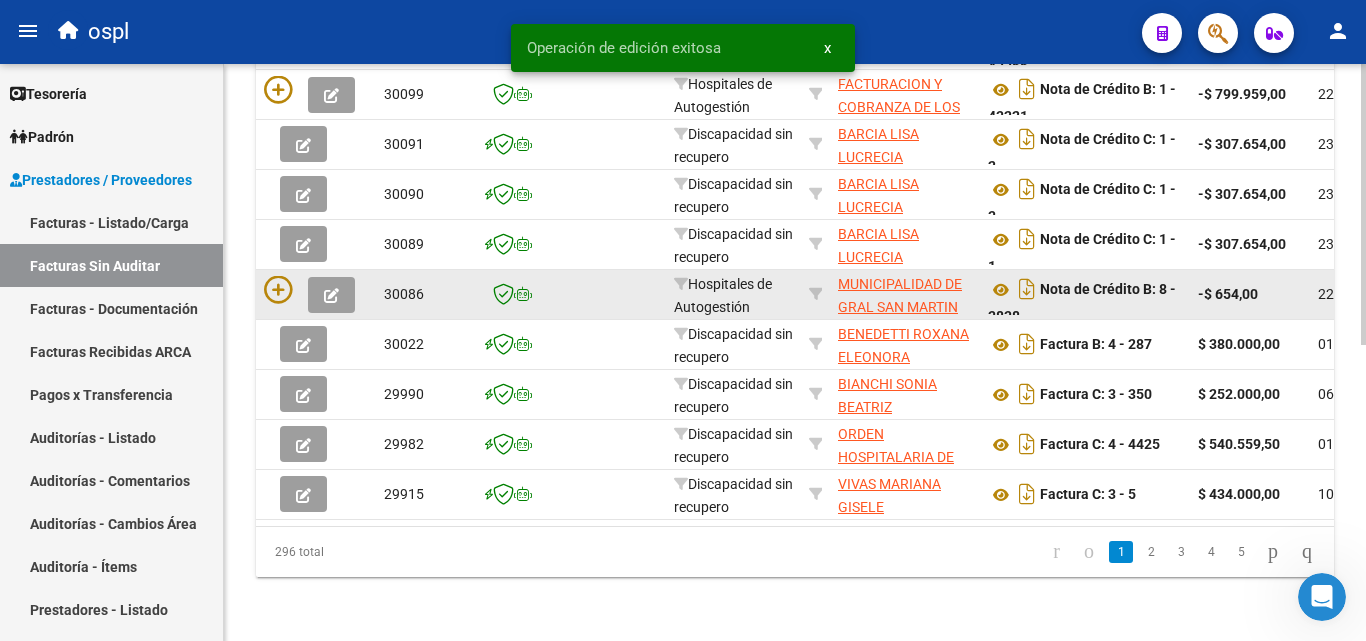 click 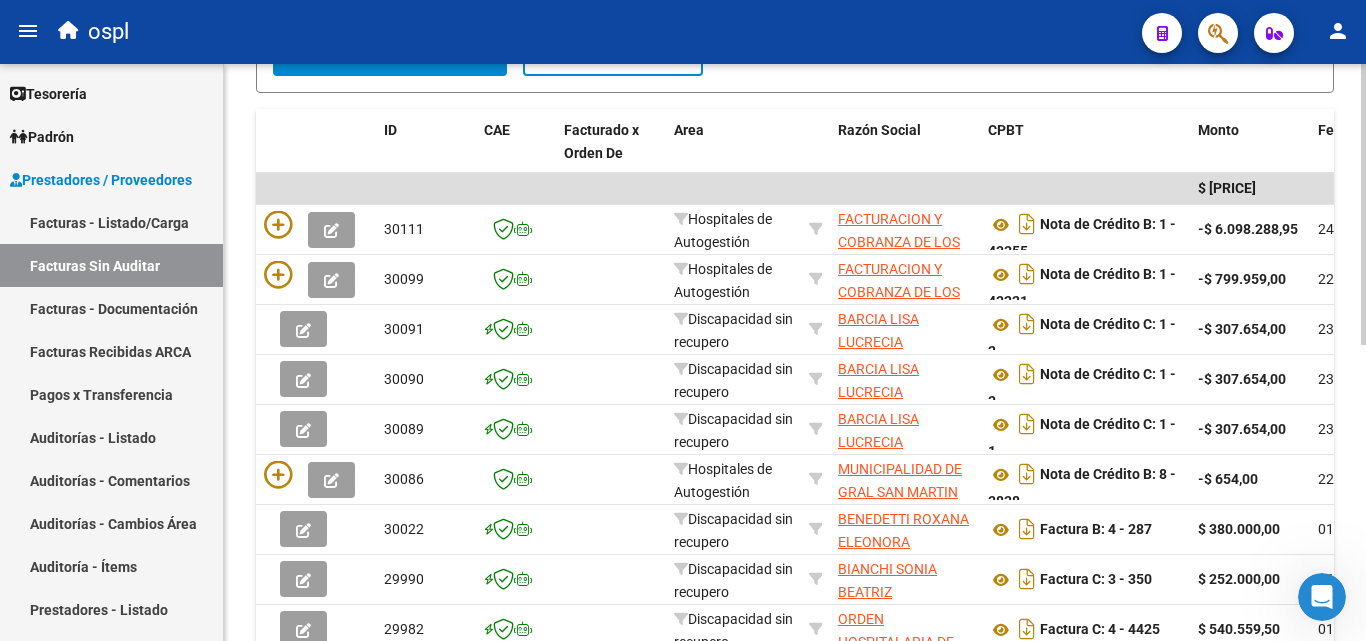 scroll, scrollTop: 206, scrollLeft: 0, axis: vertical 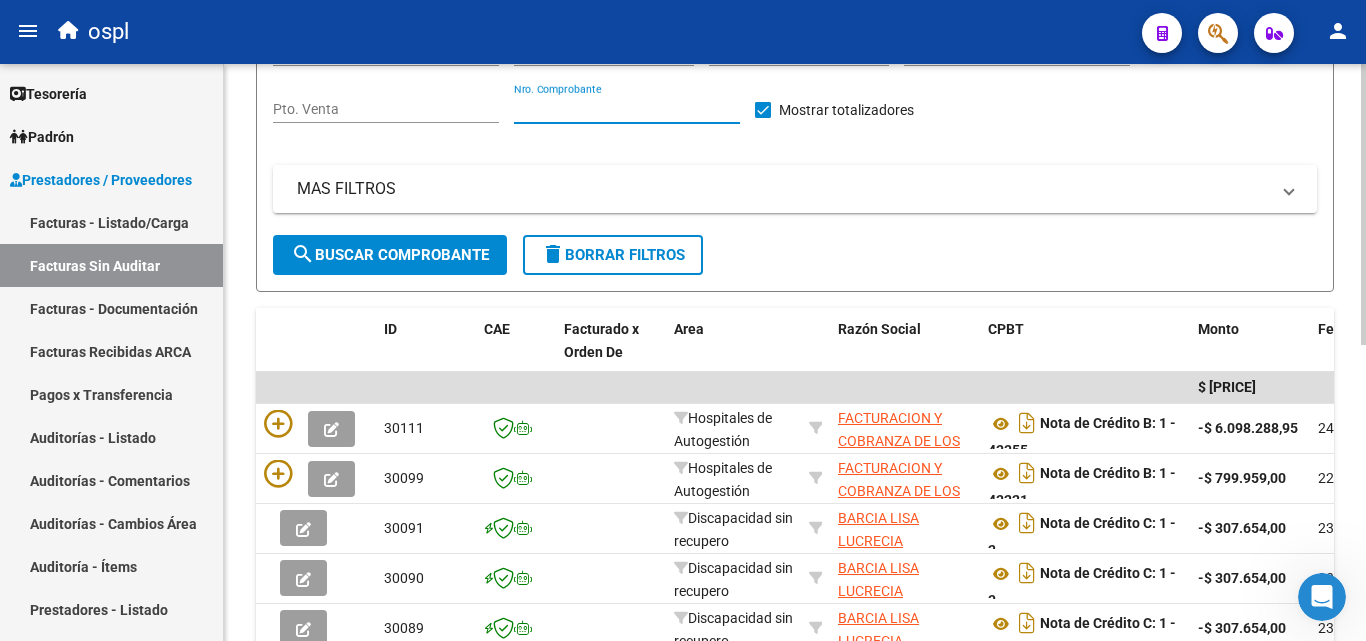 click on "Nro. Comprobante" at bounding box center [627, 109] 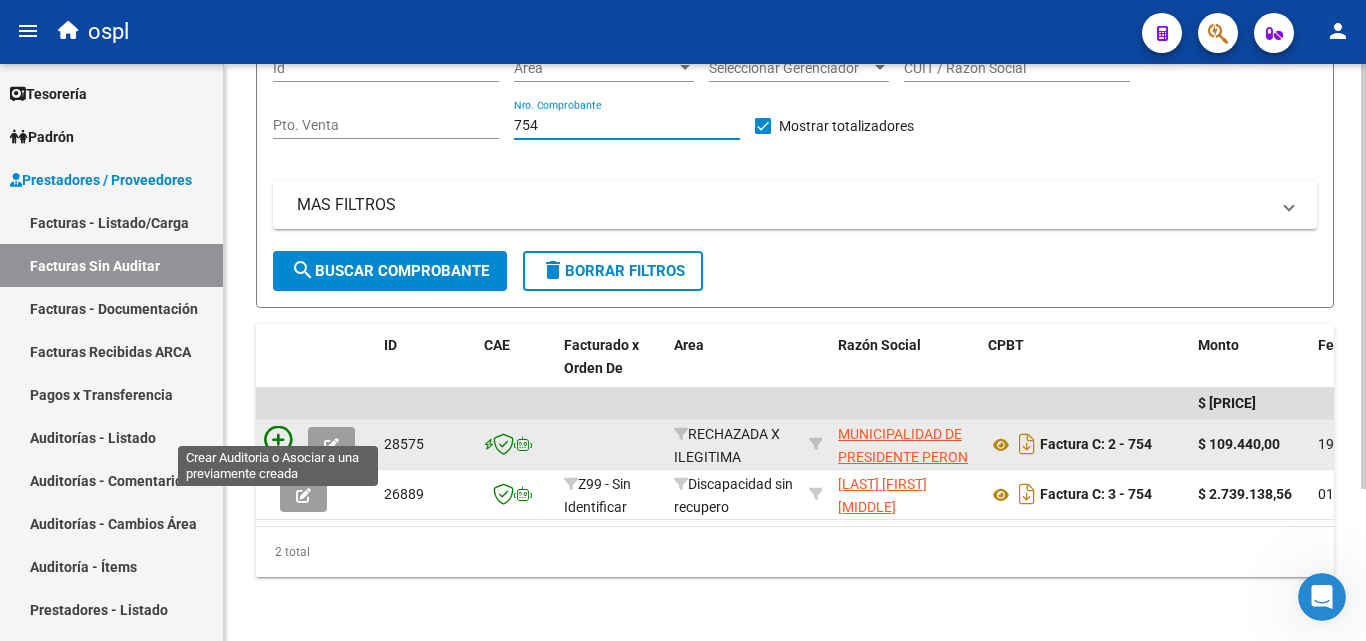 type on "754" 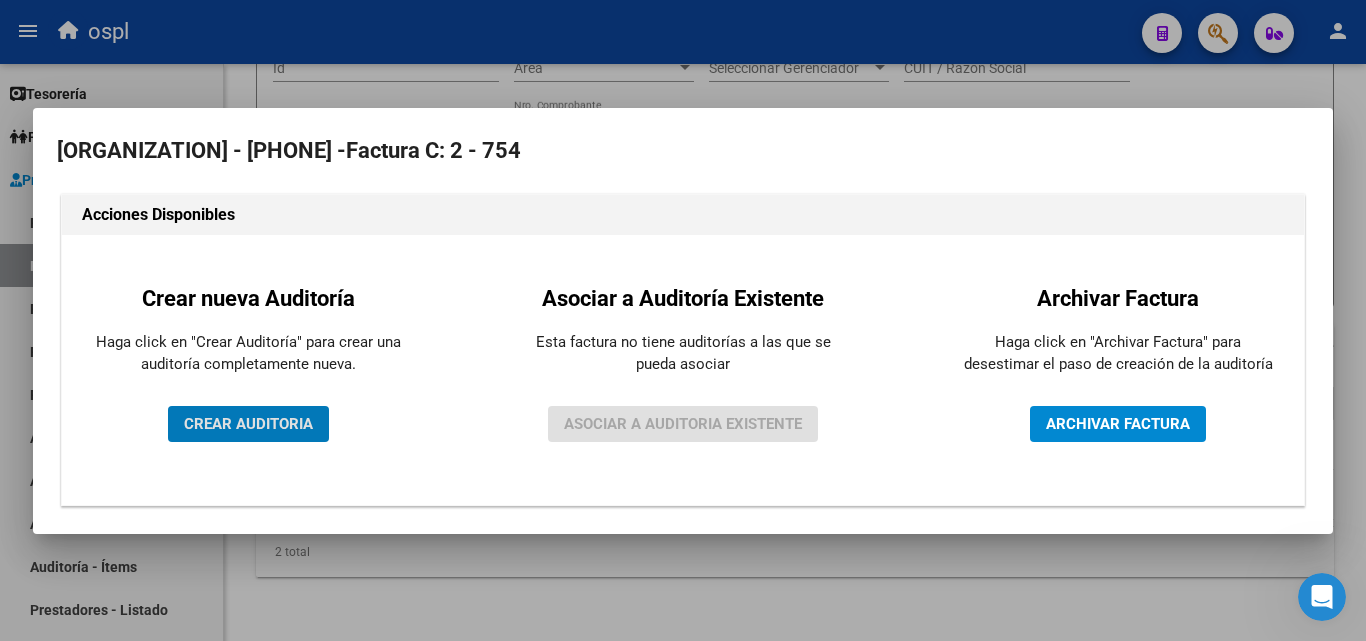 click on "CREAR AUDITORIA" at bounding box center (248, 424) 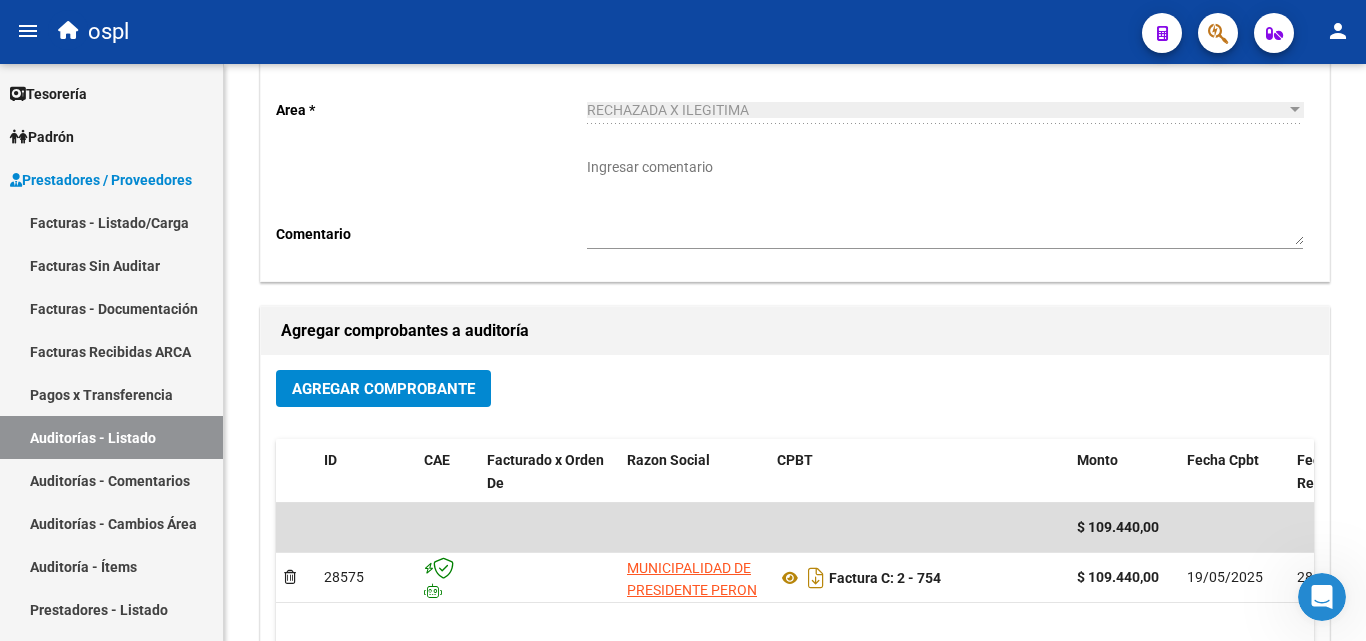 scroll, scrollTop: 0, scrollLeft: 0, axis: both 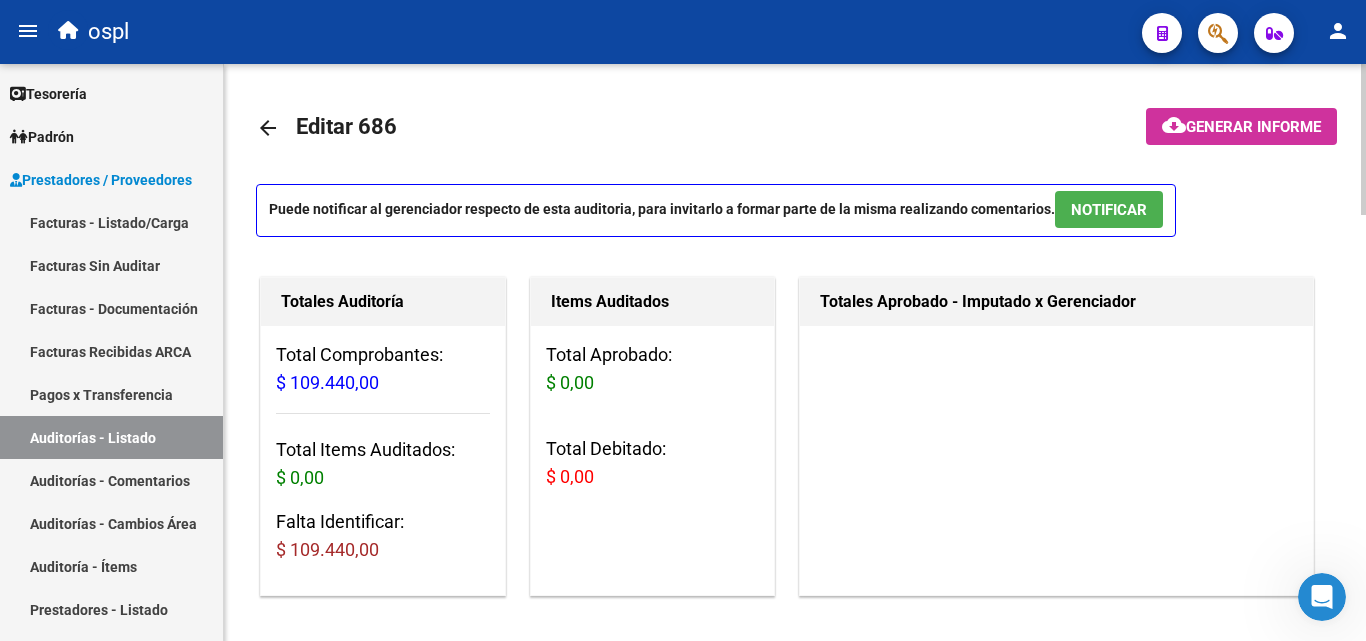 drag, startPoint x: 1173, startPoint y: 218, endPoint x: 879, endPoint y: 148, distance: 302.21848 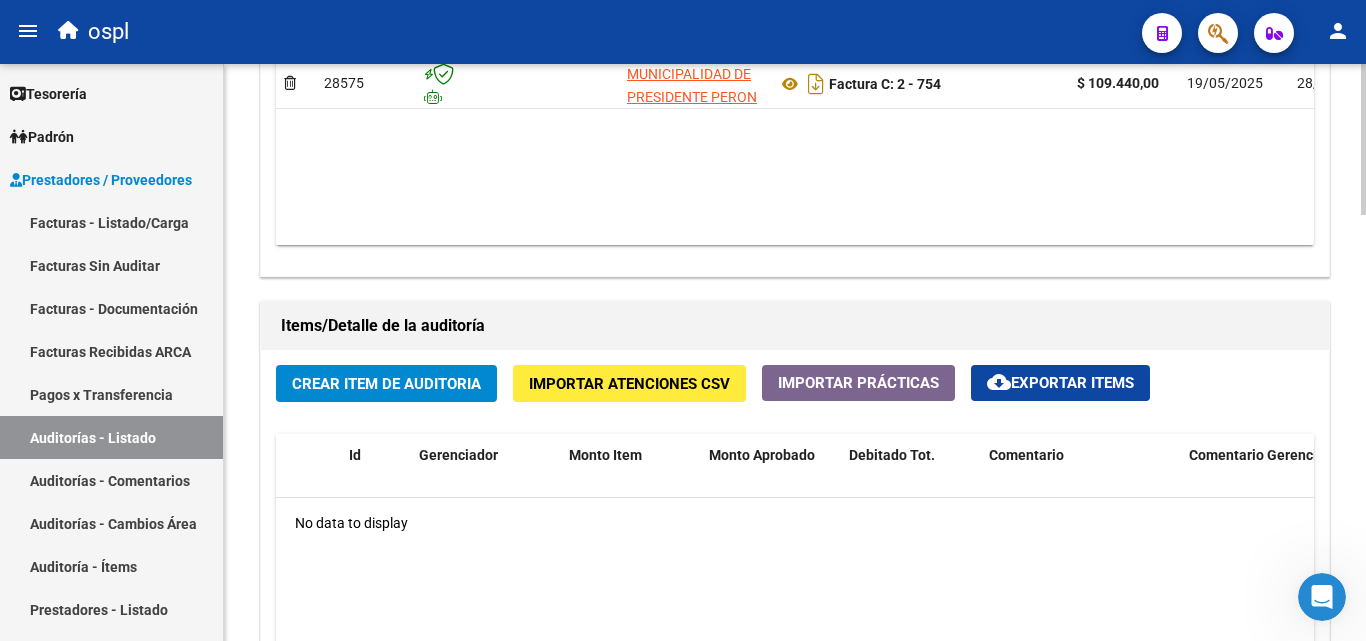 scroll, scrollTop: 1400, scrollLeft: 0, axis: vertical 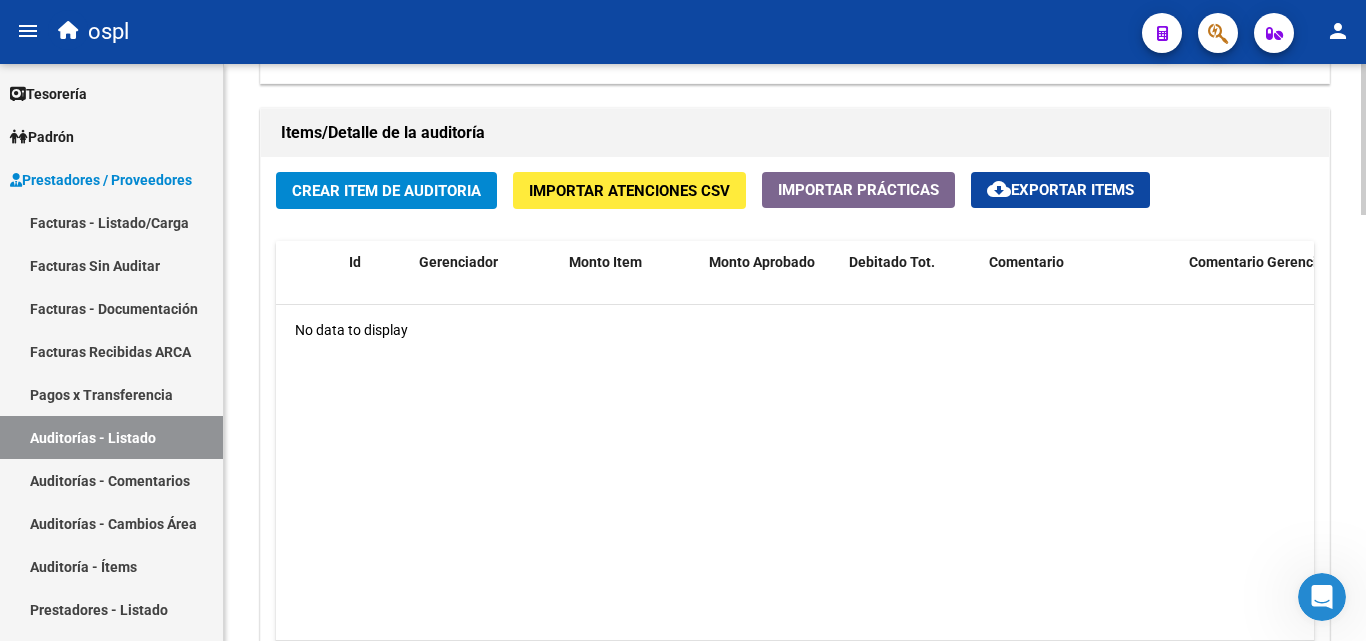 click on "Crear Item de Auditoria" 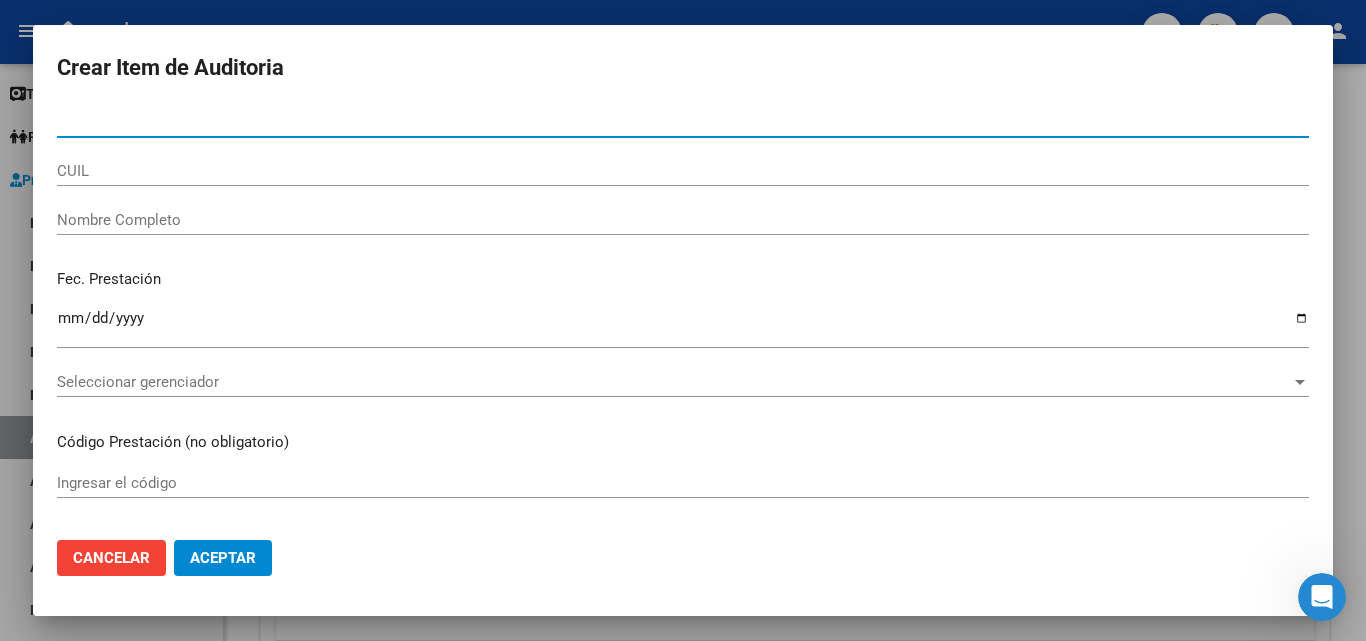 drag, startPoint x: 137, startPoint y: 205, endPoint x: 137, endPoint y: 218, distance: 13 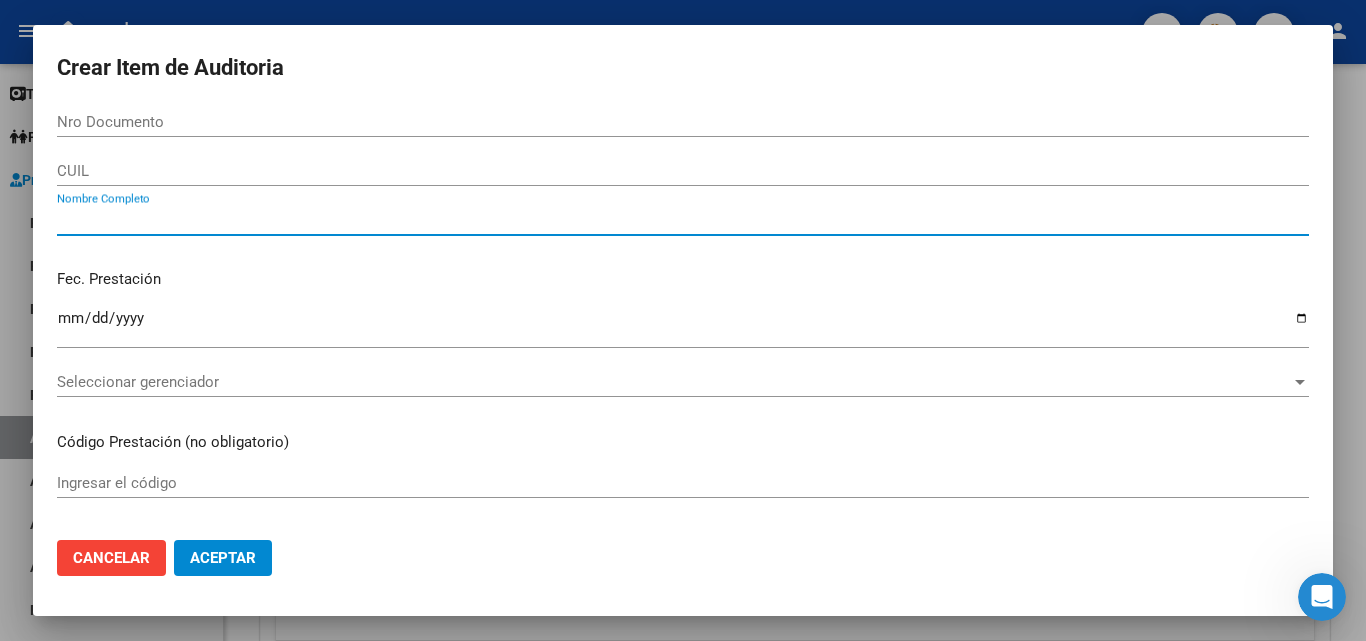 click on "Nombre Completo" at bounding box center (683, 220) 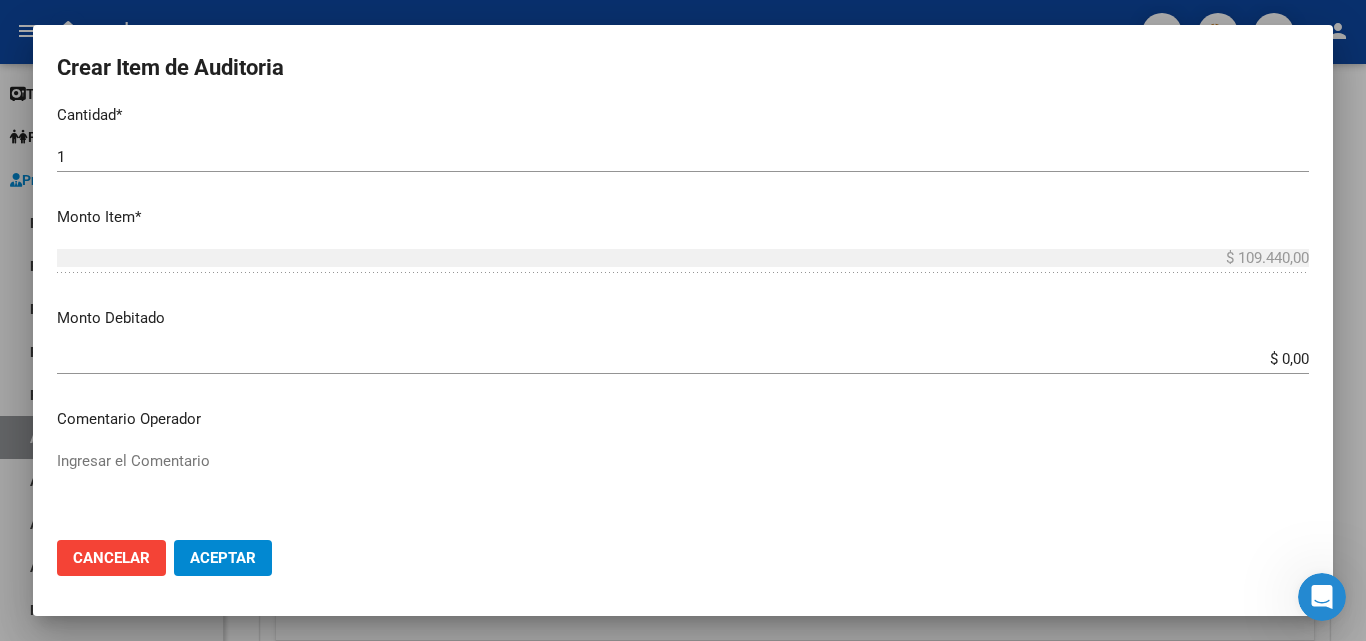scroll, scrollTop: 600, scrollLeft: 0, axis: vertical 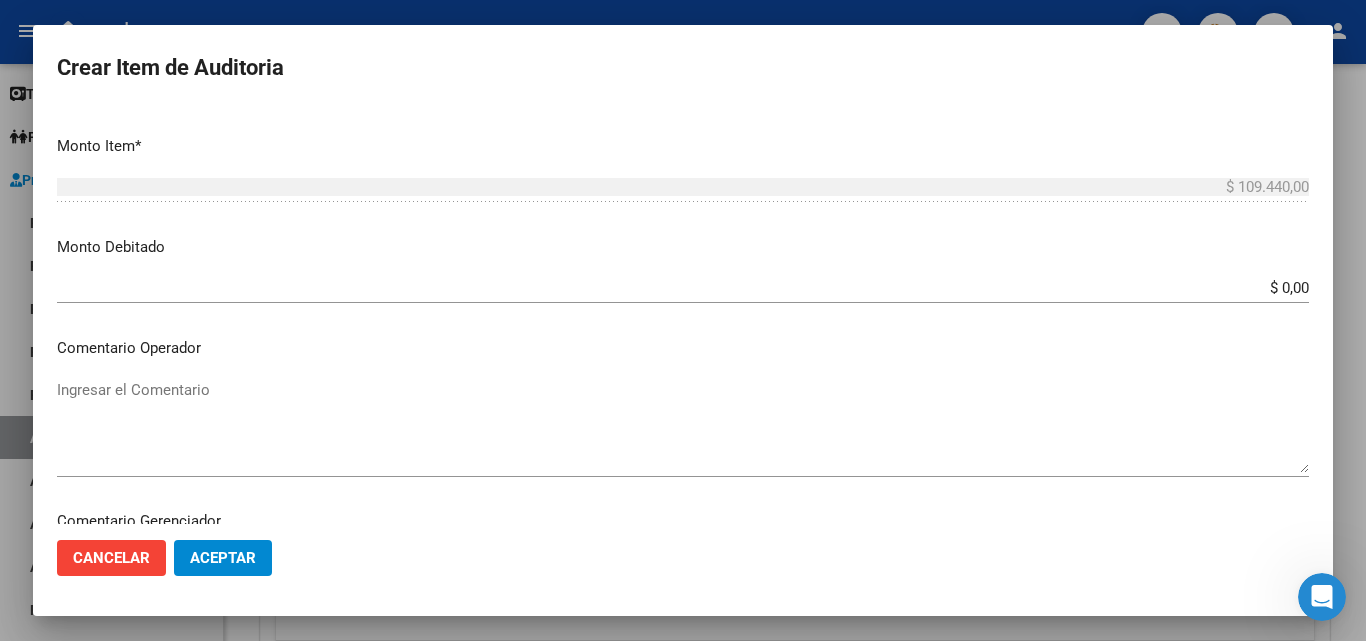 type on "todos" 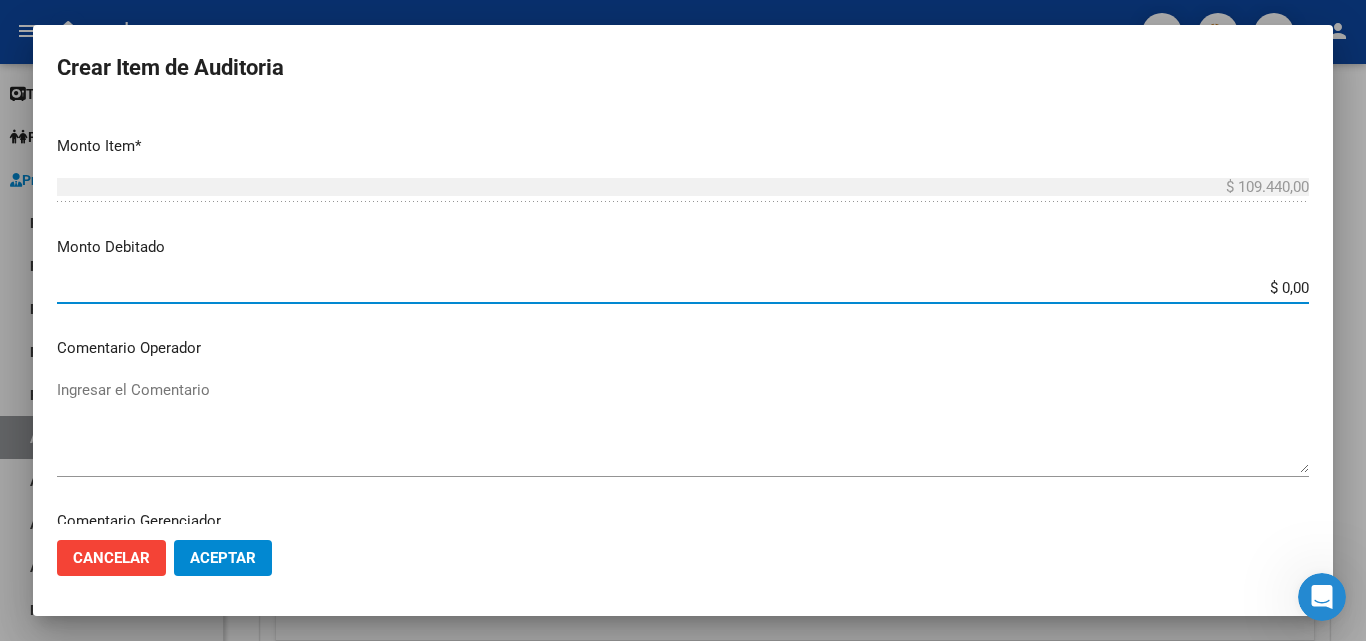 drag, startPoint x: 1269, startPoint y: 280, endPoint x: 1365, endPoint y: 290, distance: 96.519424 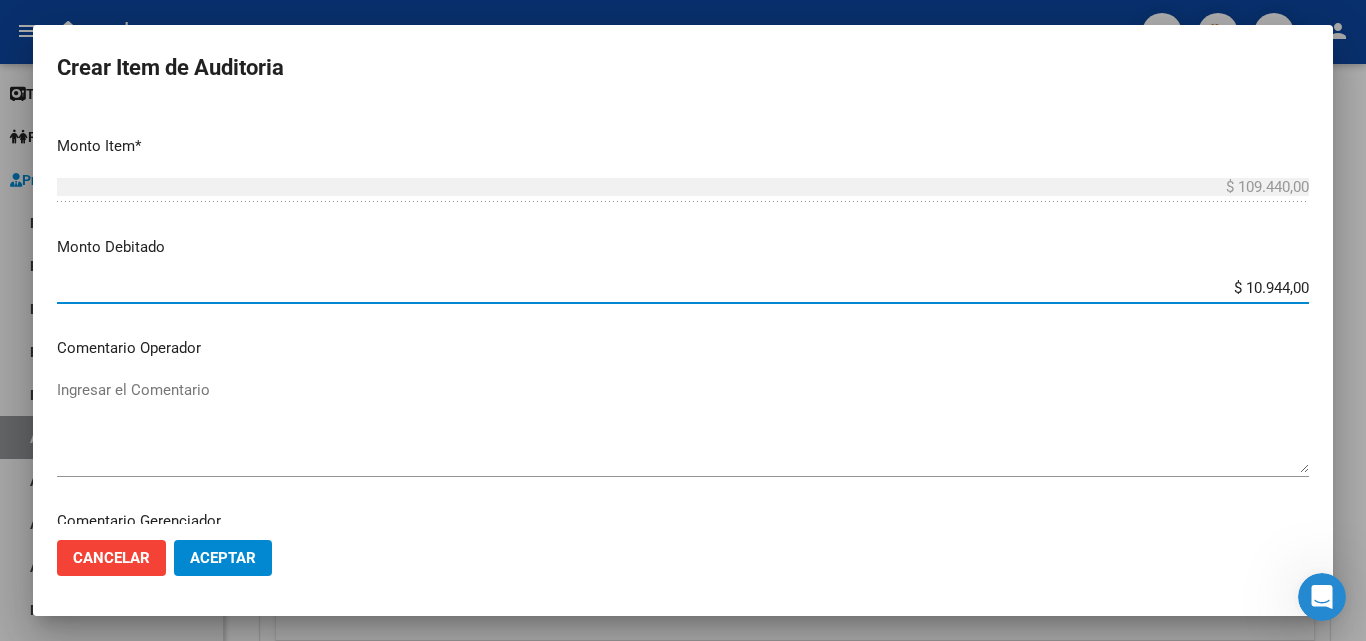type on "$ 109.440,00" 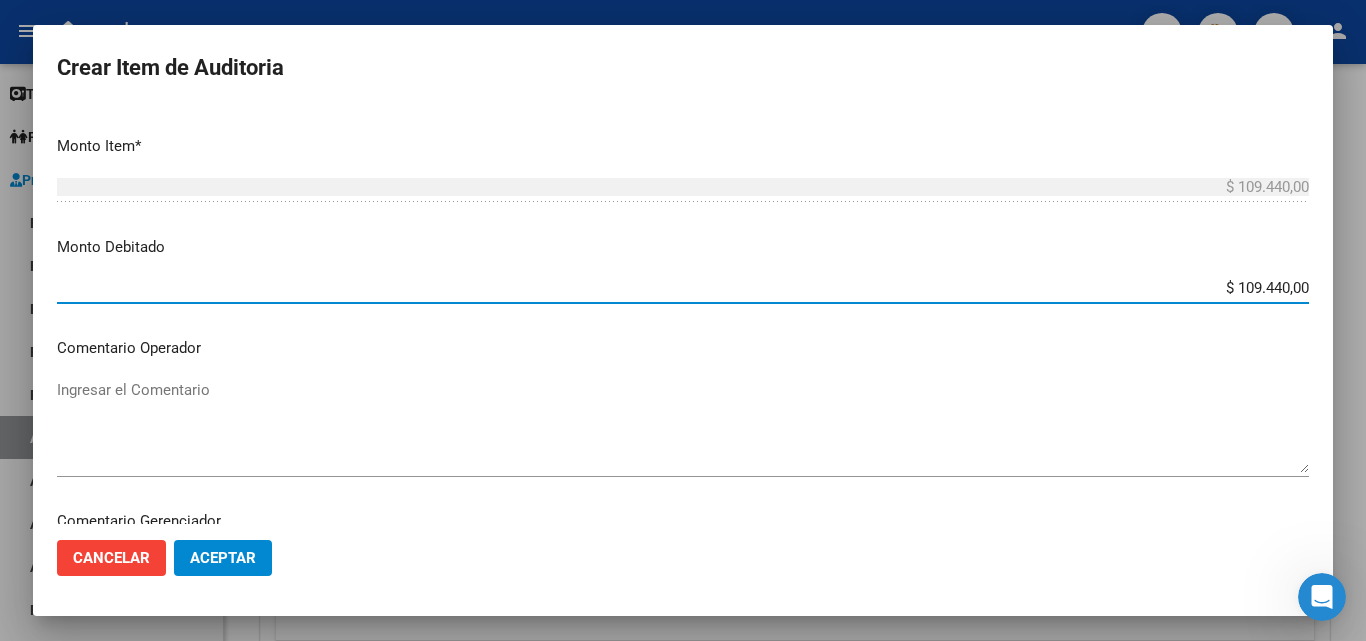 click on "Ingresar el Comentario" at bounding box center [683, 426] 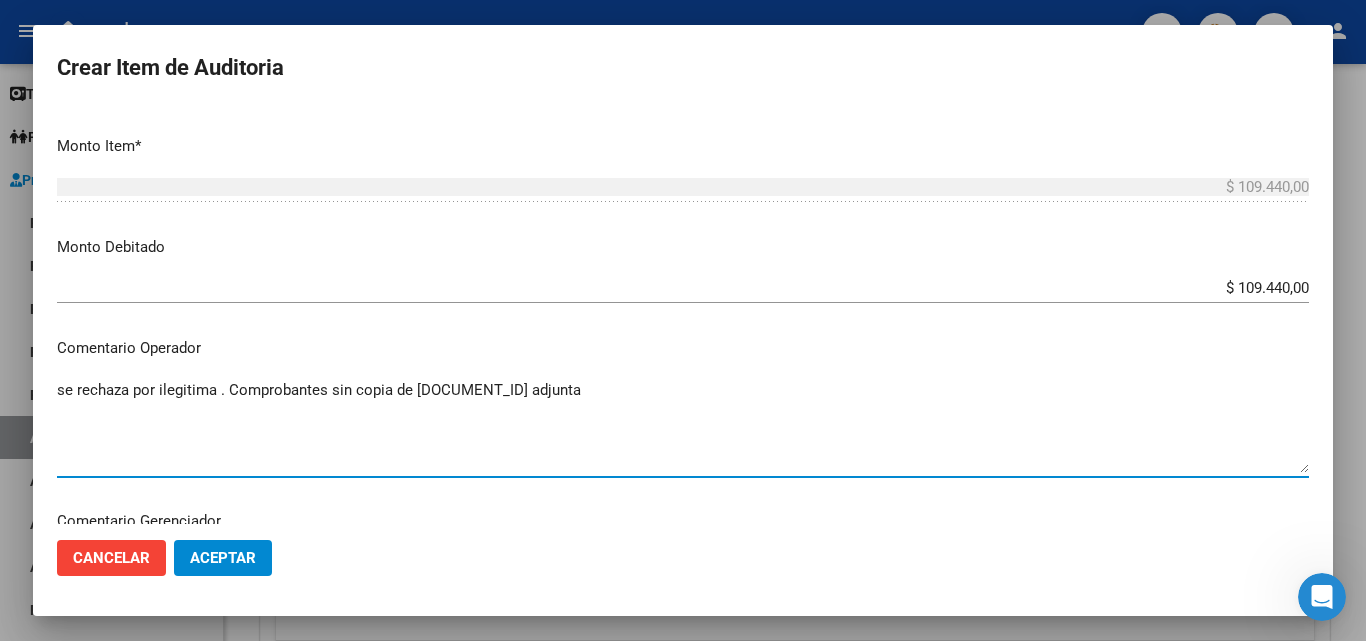 click on "se rechaza por ilegitima . Comprobantes sin copia de [DOCUMENT_ID] adjunta" at bounding box center [683, 426] 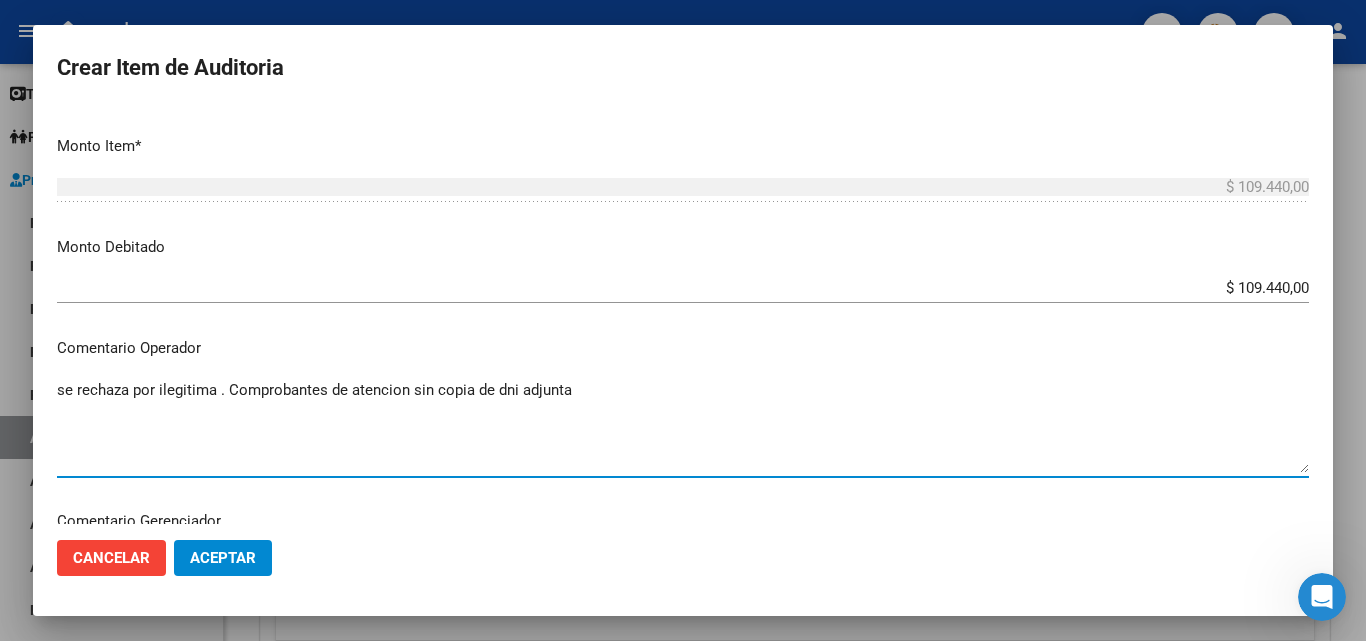 click on "se rechaza por ilegitima . Comprobantes de atencion sin copia de dni adjunta" at bounding box center (683, 426) 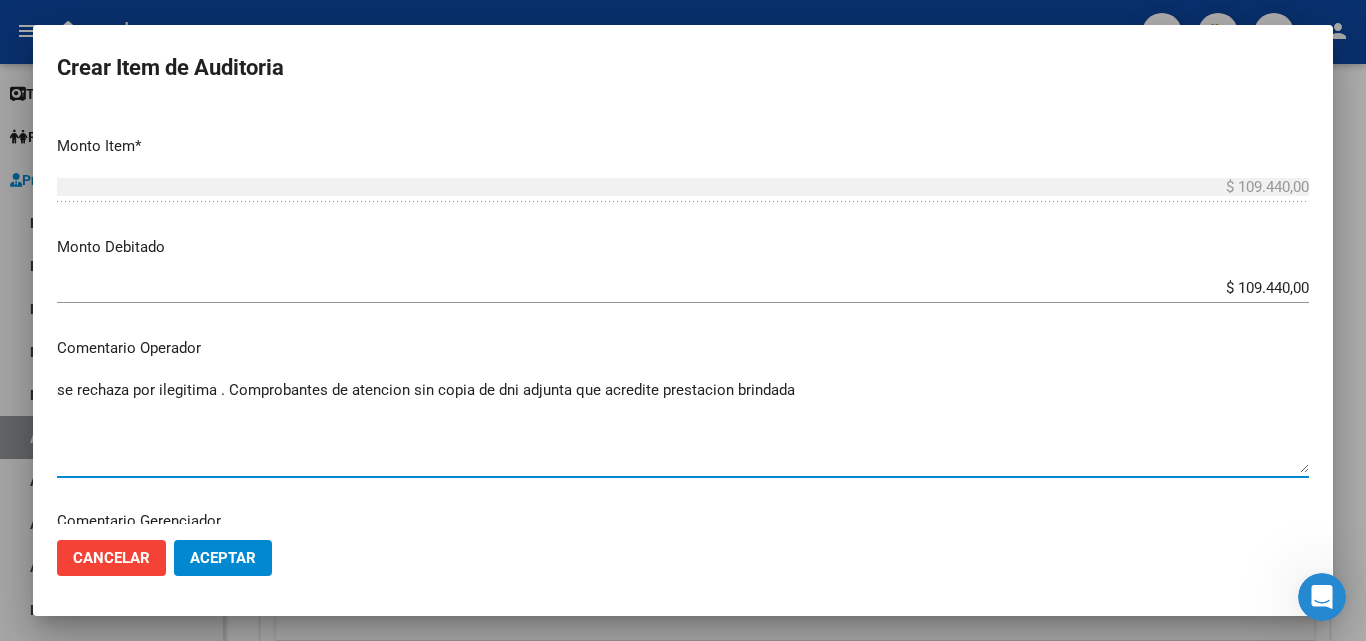 drag, startPoint x: 656, startPoint y: 387, endPoint x: 670, endPoint y: 391, distance: 14.56022 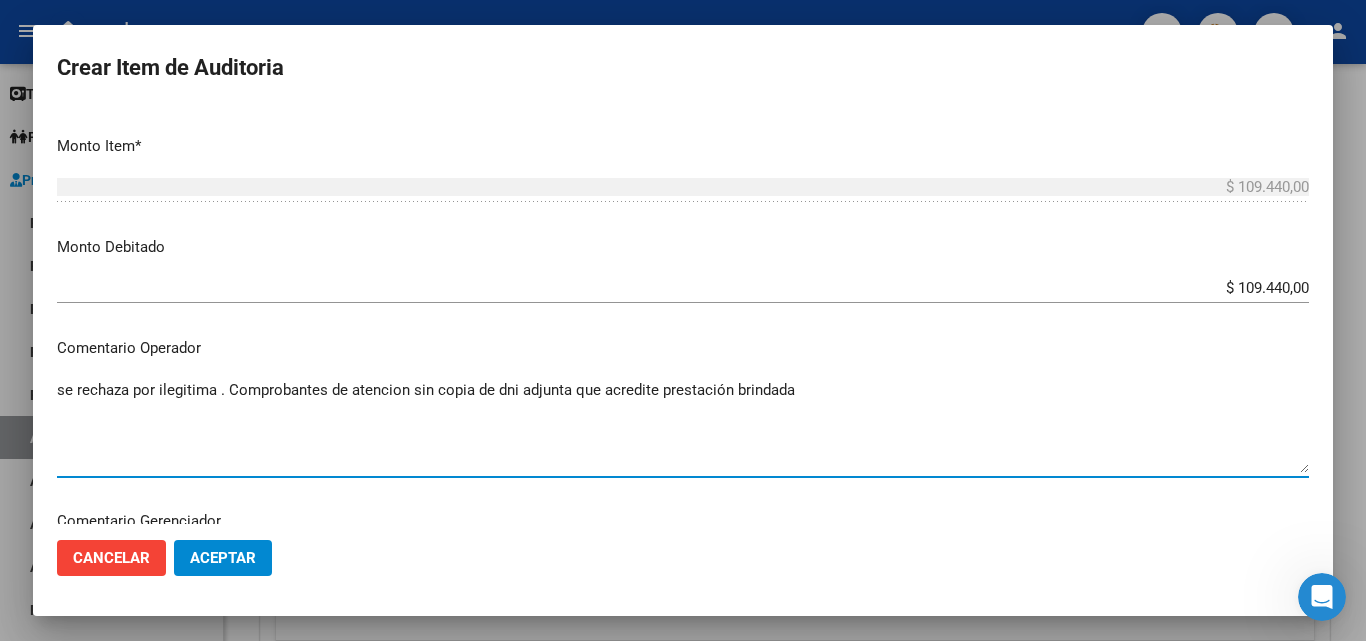 type on "se rechaza por ilegitima . Comprobantes de atencion sin copia de dni adjunta que acredite prestación brindada" 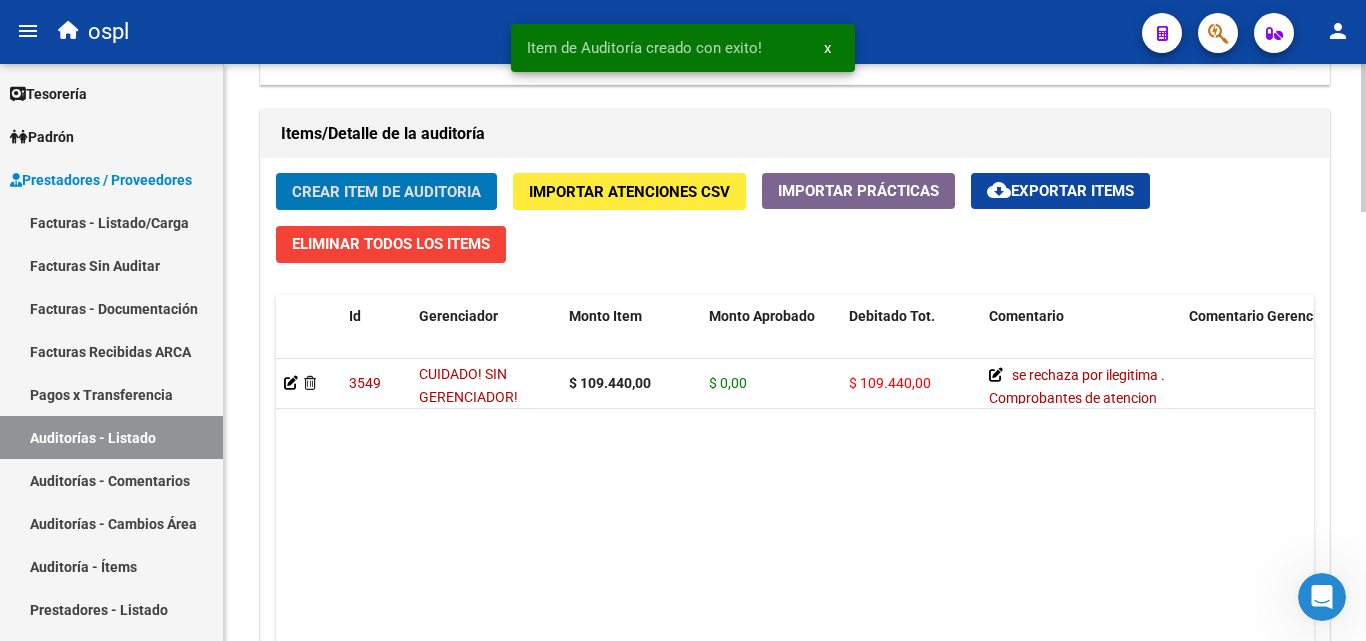 scroll, scrollTop: 1401, scrollLeft: 0, axis: vertical 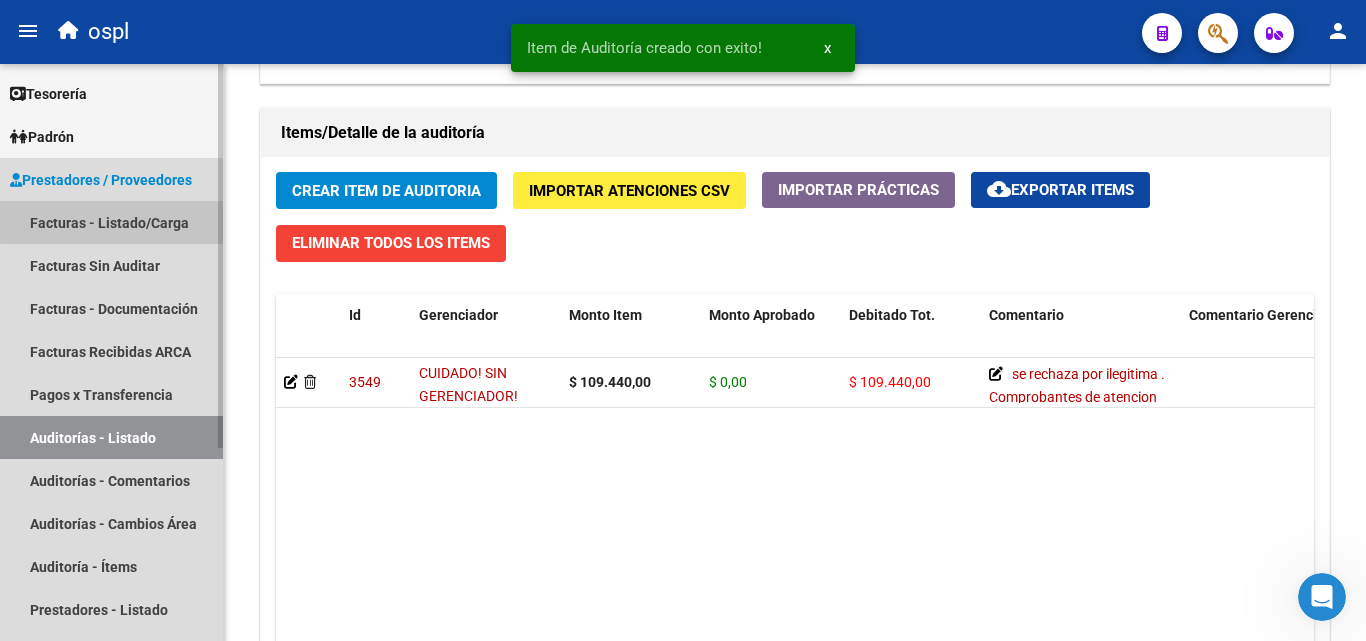 click on "Facturas - Listado/Carga" at bounding box center [111, 222] 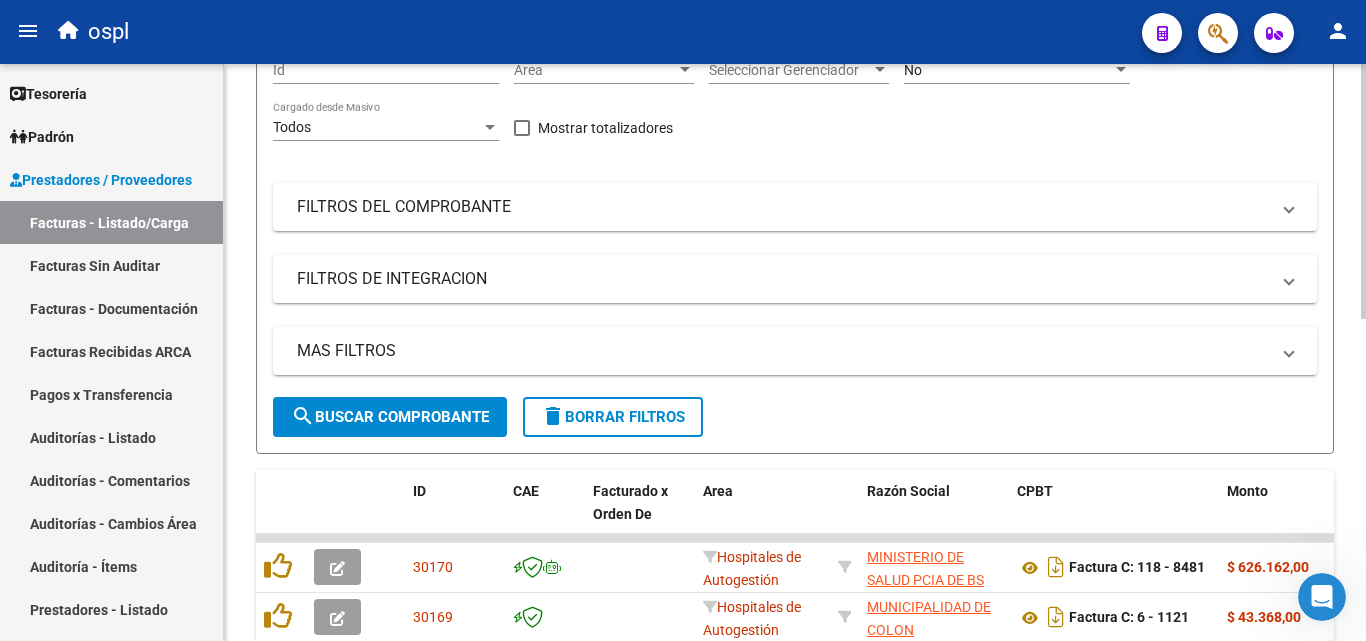 scroll, scrollTop: 27, scrollLeft: 0, axis: vertical 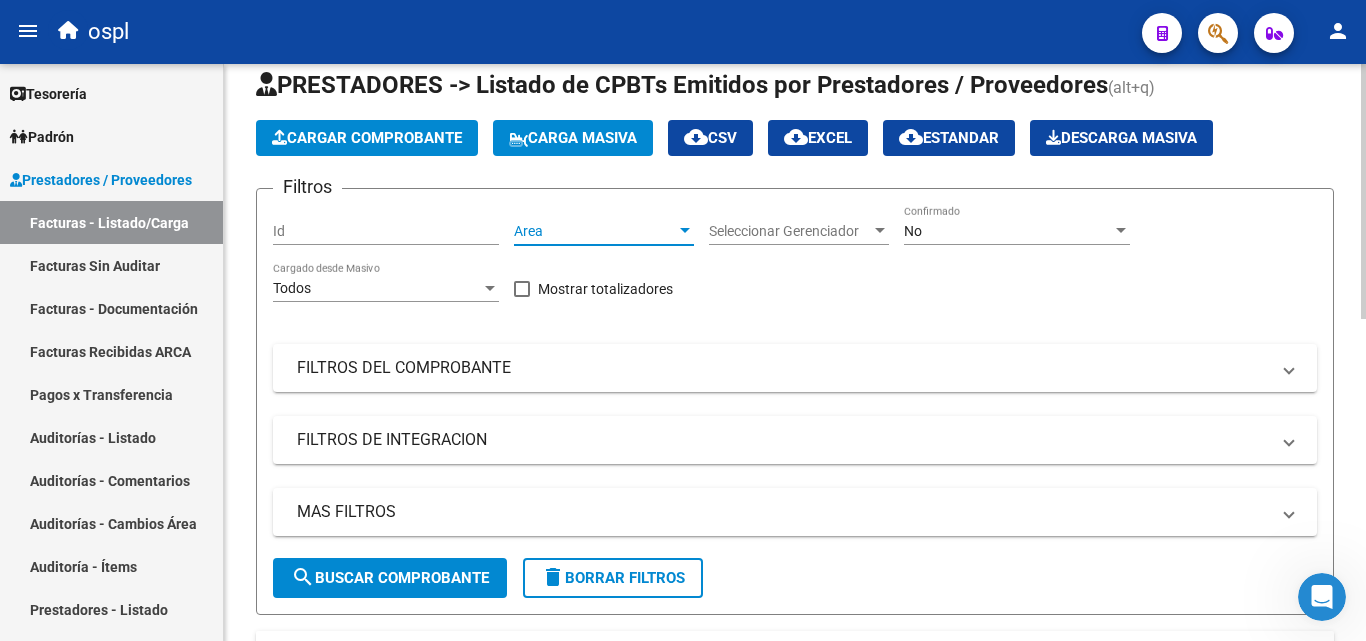 click on "Area" at bounding box center (595, 231) 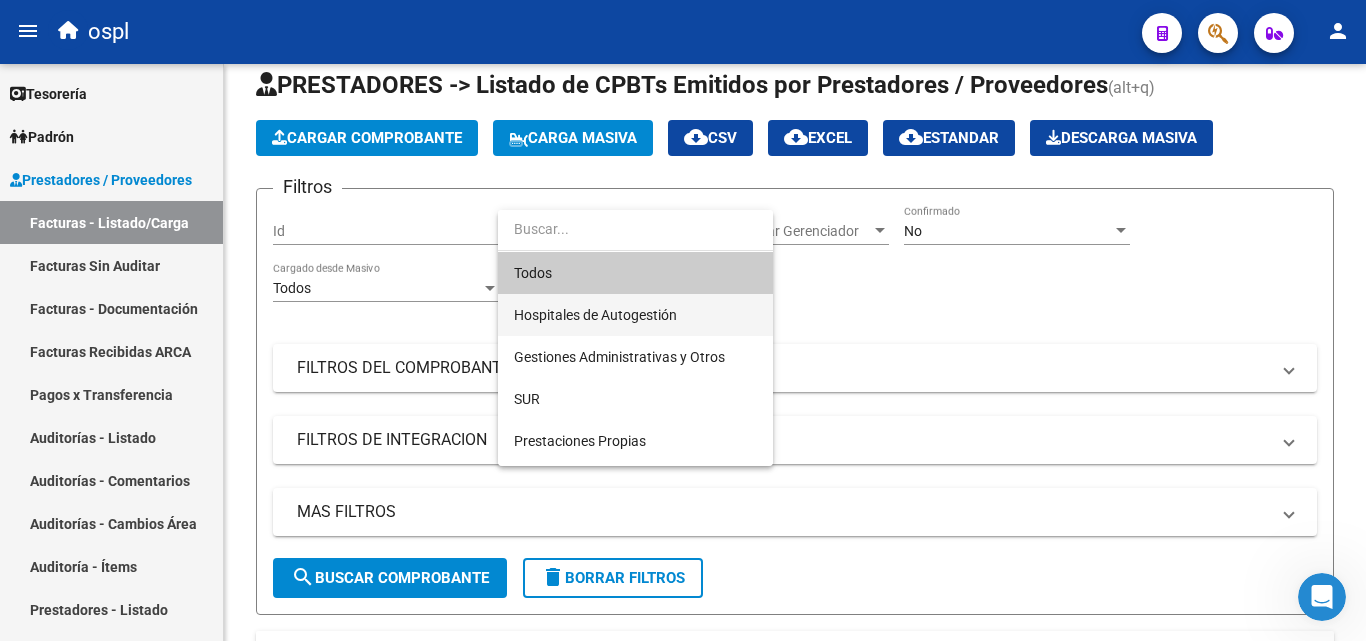 click on "Hospitales de Autogestión" at bounding box center [595, 315] 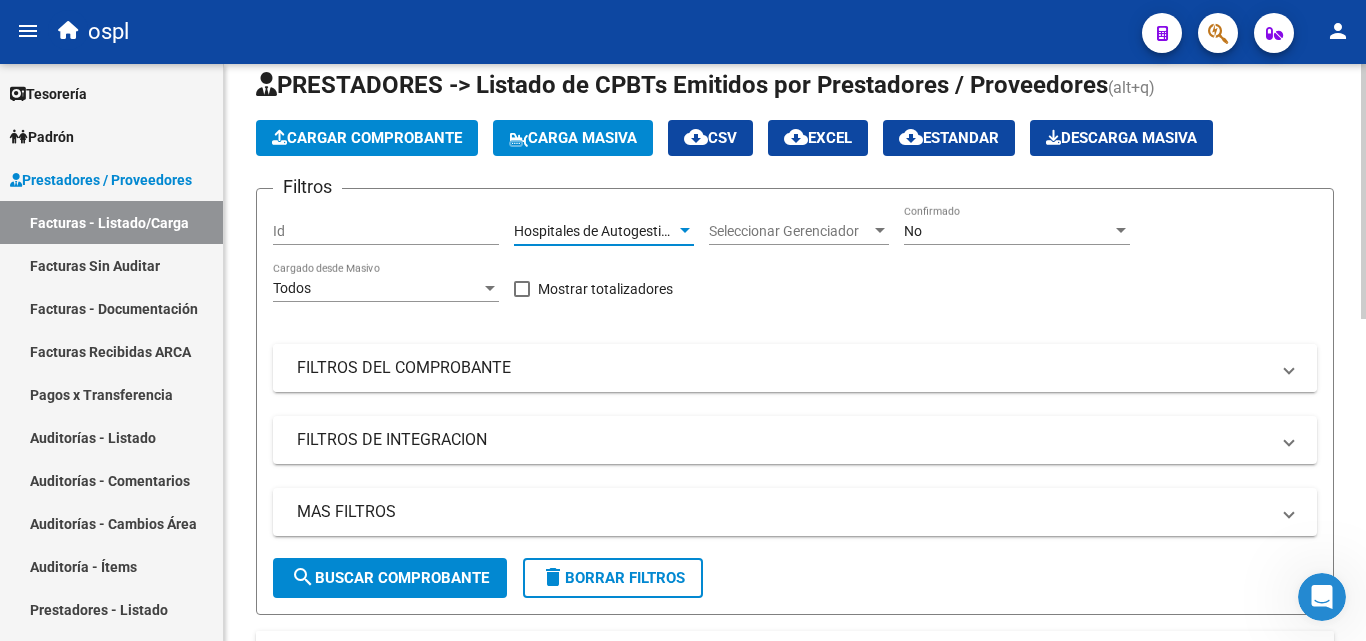 click on "FILTROS DEL COMPROBANTE" at bounding box center [795, 368] 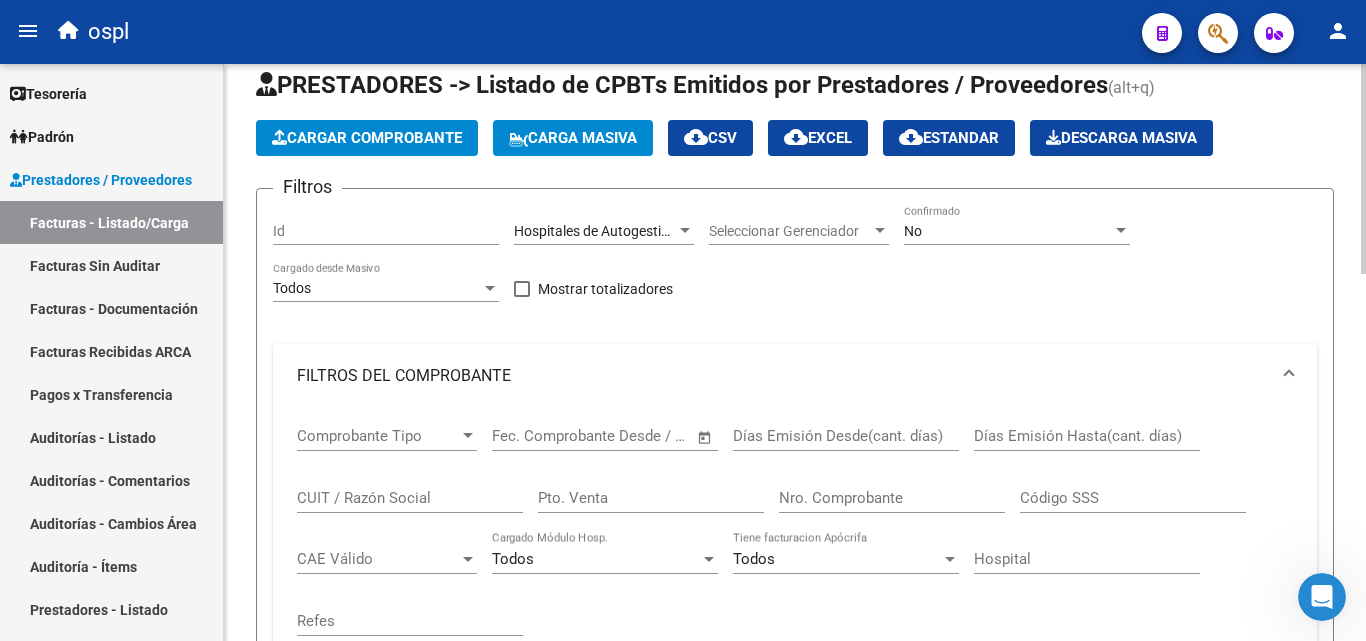click 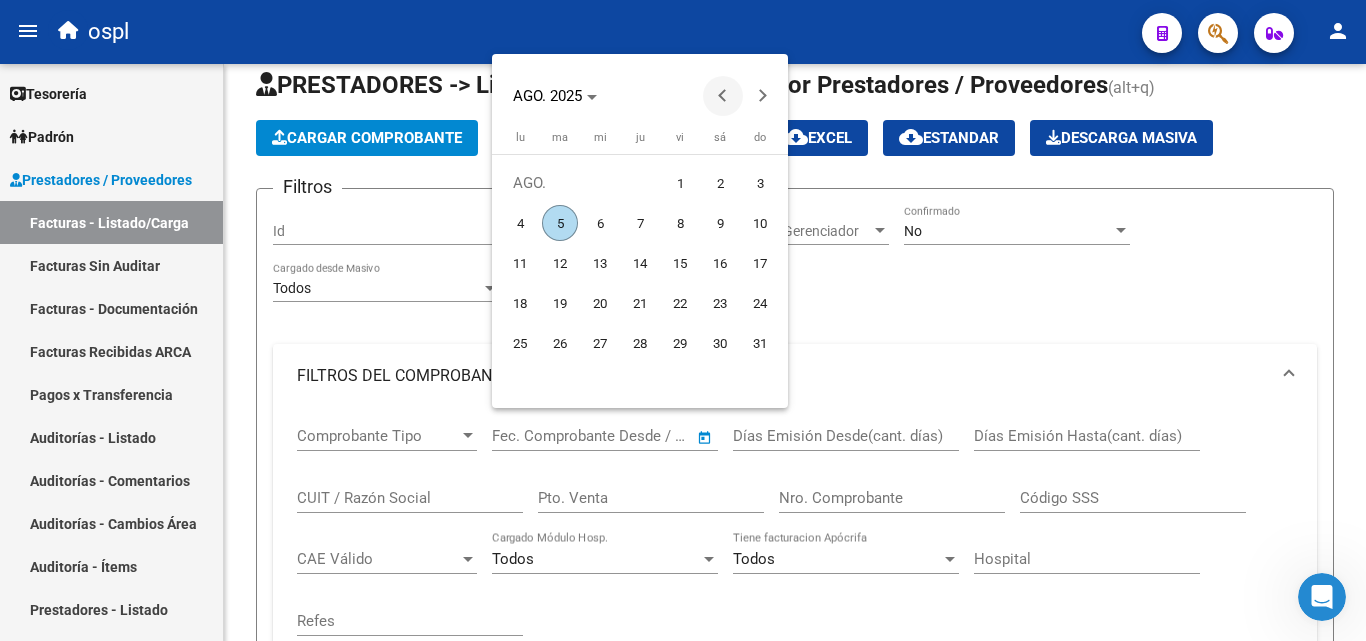click at bounding box center (723, 96) 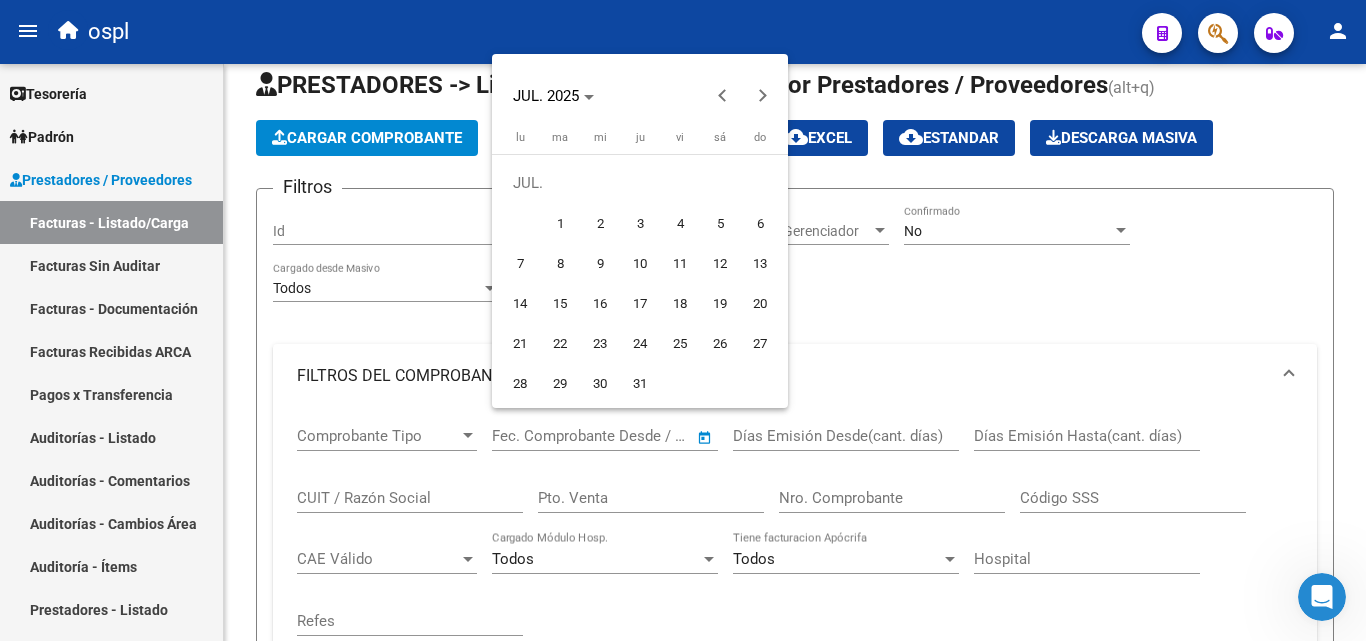 click on "1" at bounding box center (560, 223) 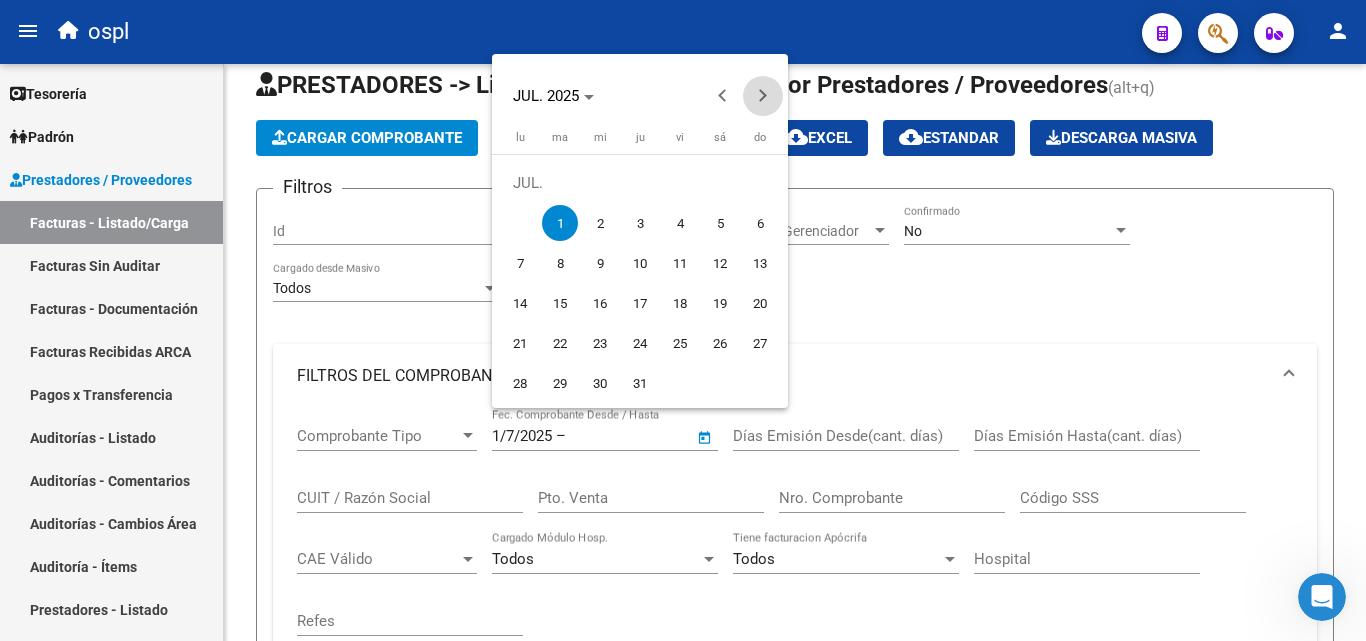 click at bounding box center [763, 96] 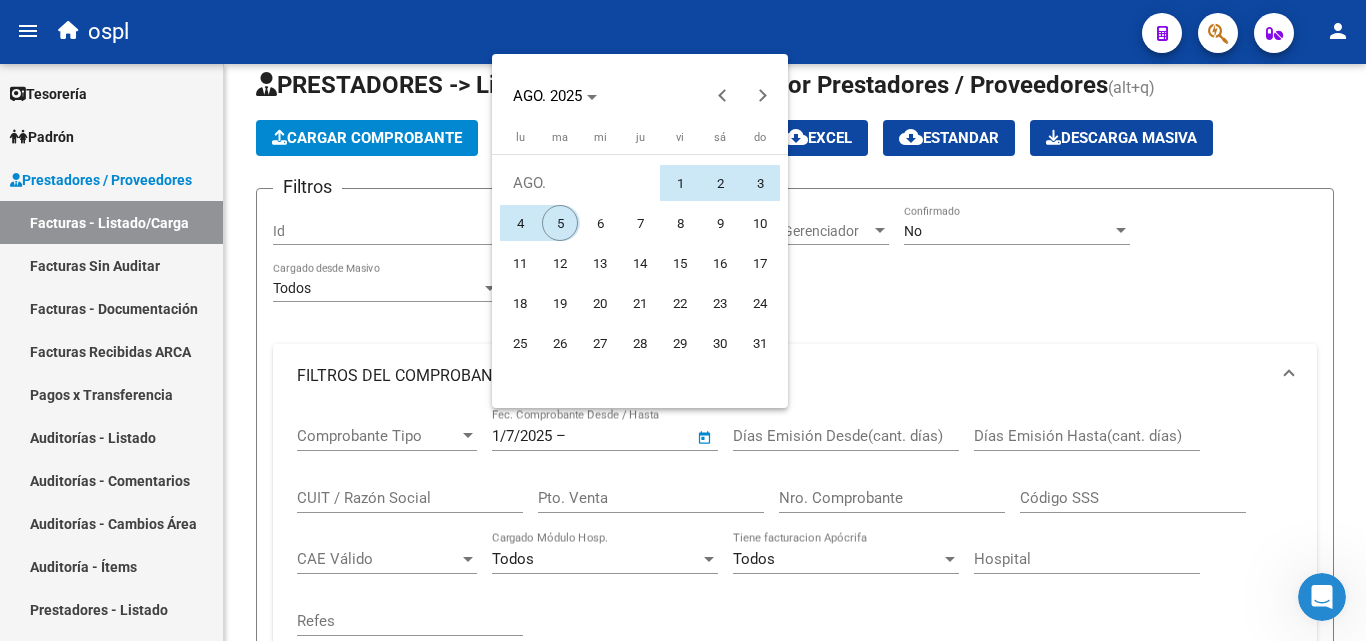 click on "5" at bounding box center [560, 223] 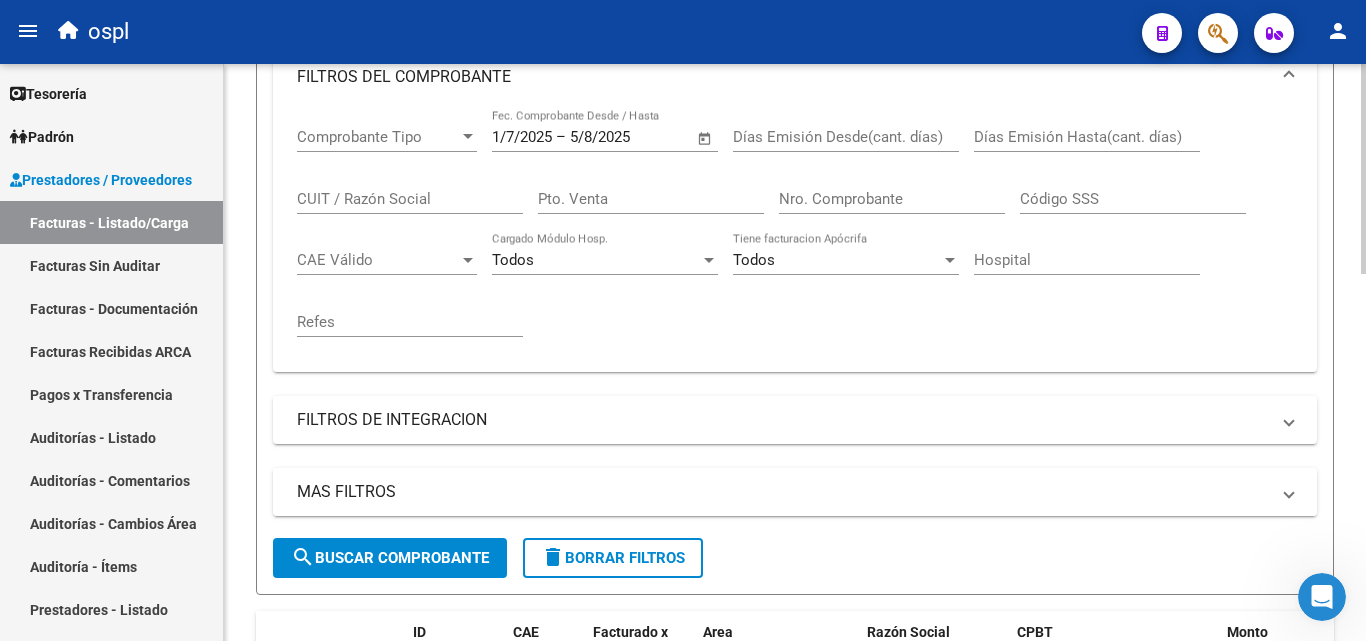 scroll, scrollTop: 327, scrollLeft: 0, axis: vertical 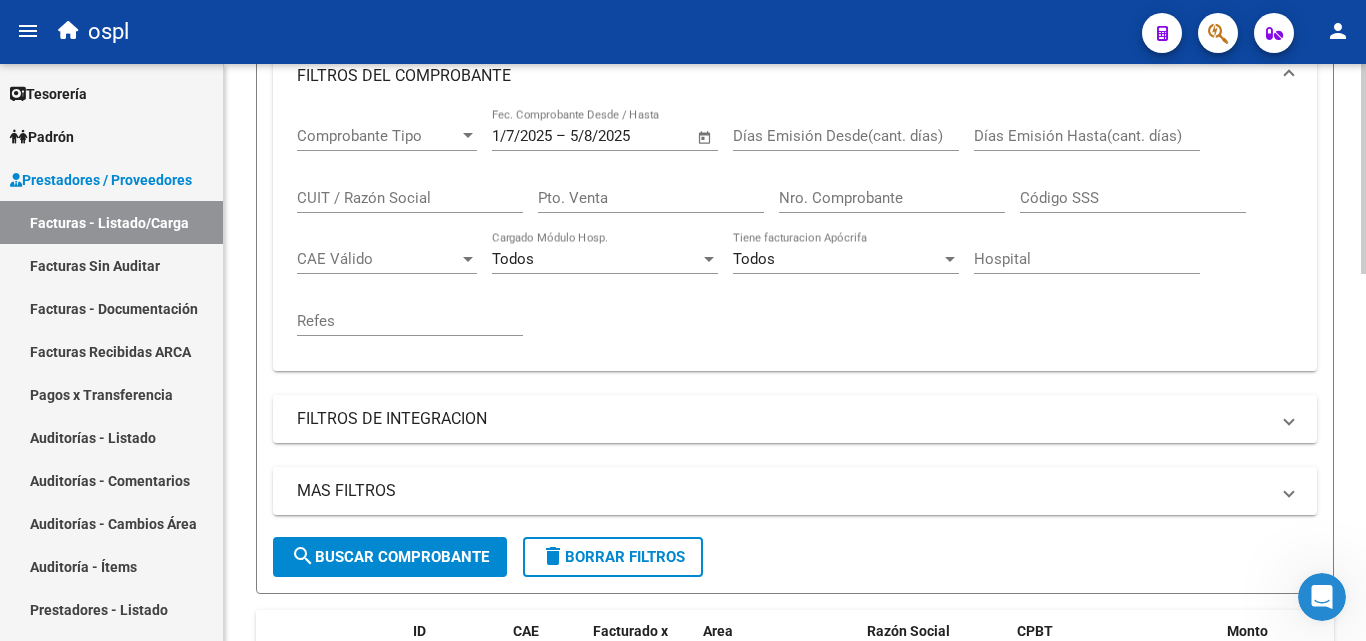 click on "search  Buscar Comprobante" 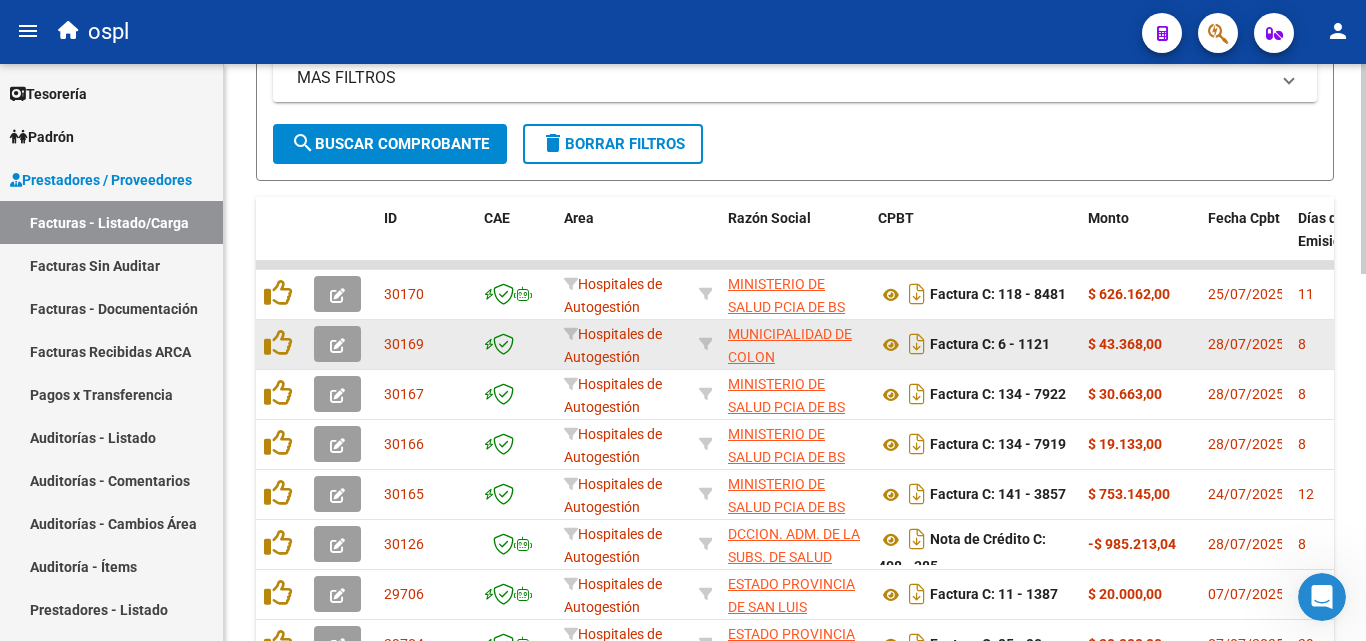 scroll, scrollTop: 706, scrollLeft: 0, axis: vertical 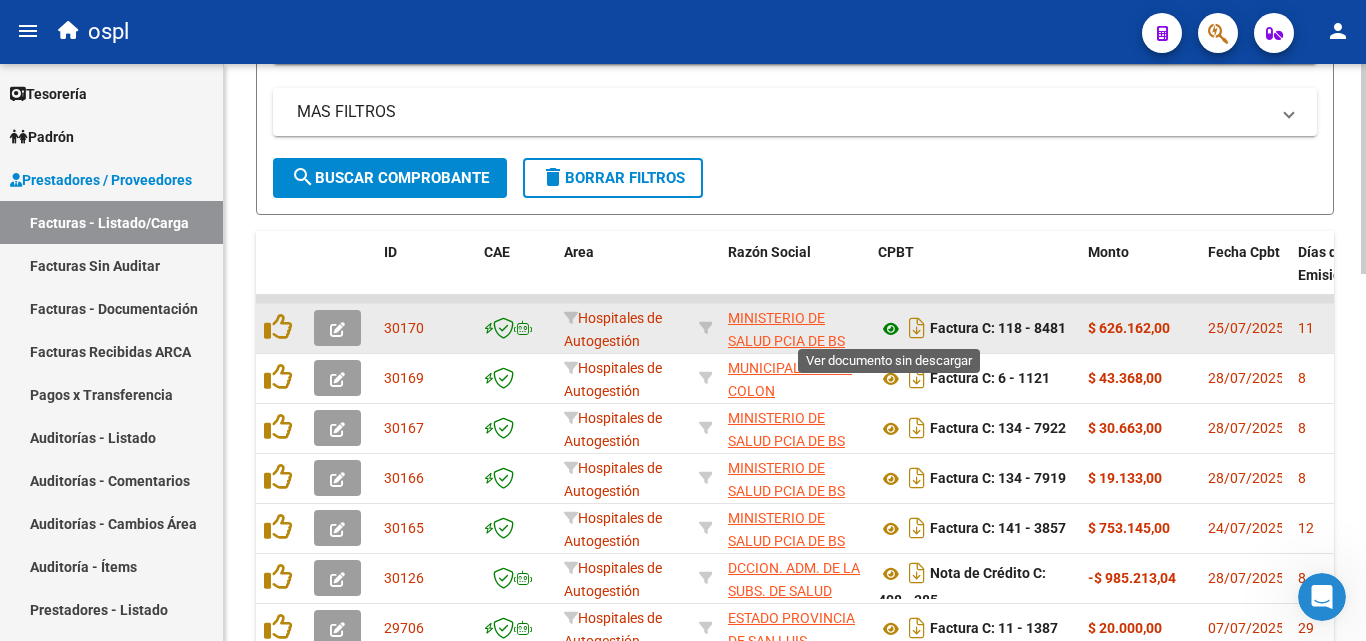 click 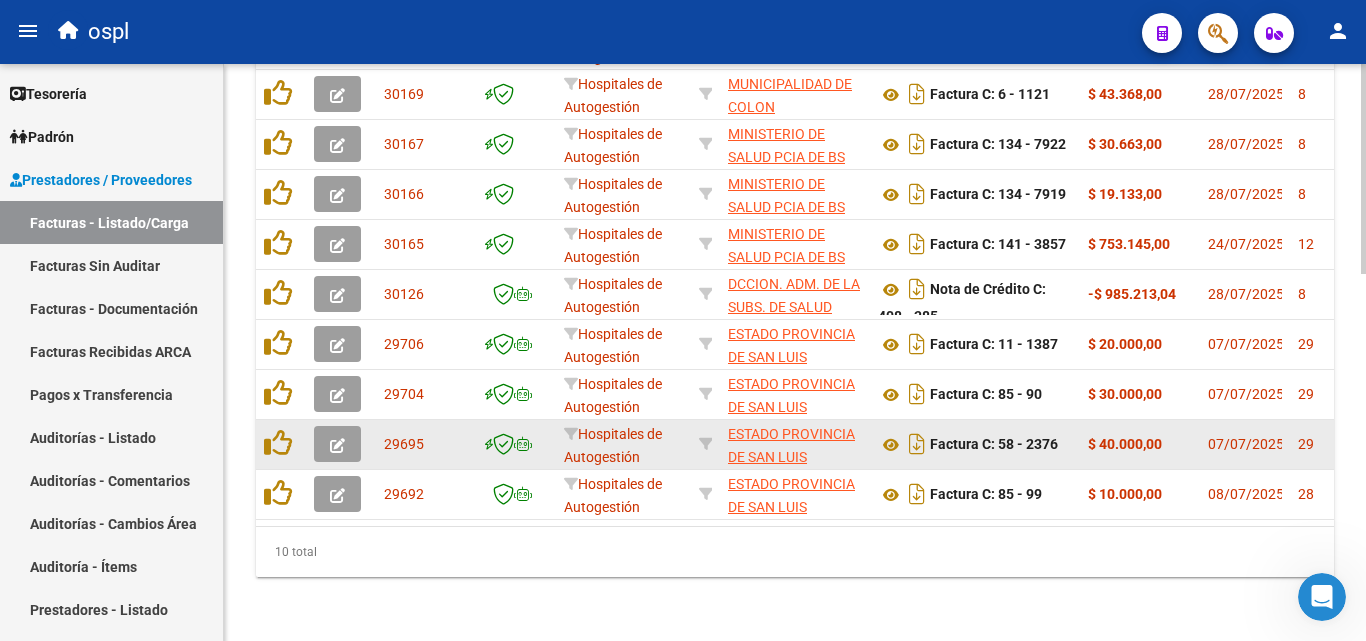 scroll, scrollTop: 1006, scrollLeft: 0, axis: vertical 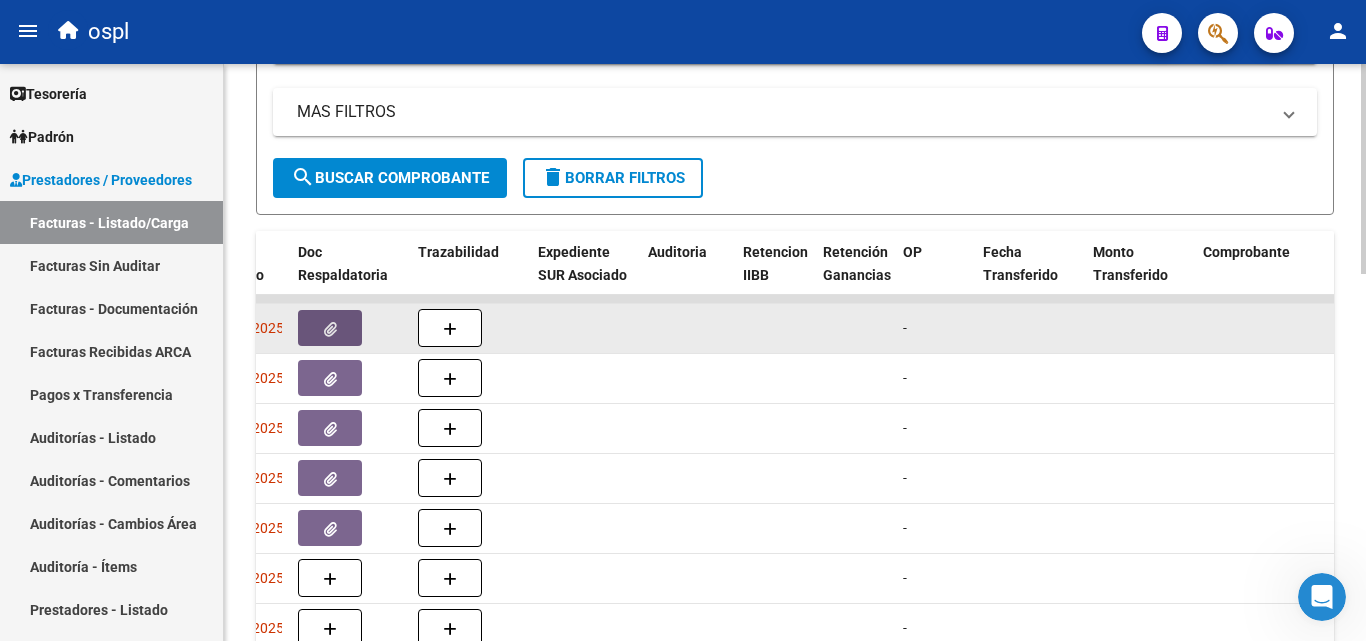 click 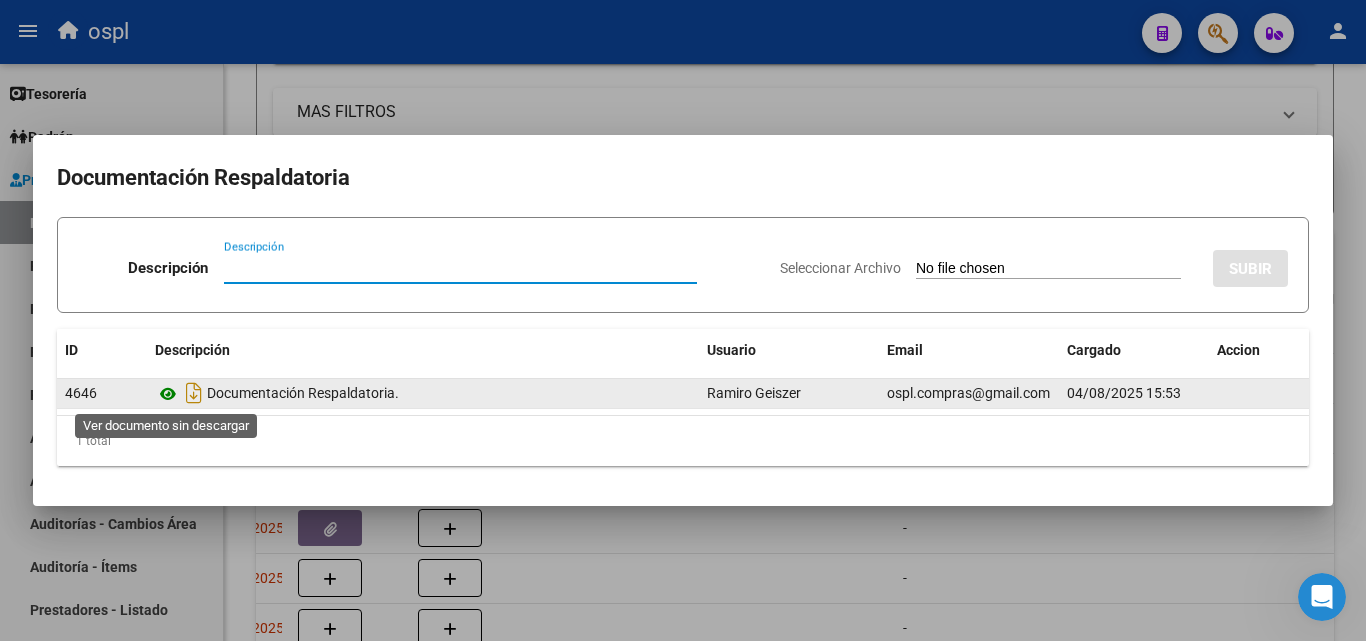 click 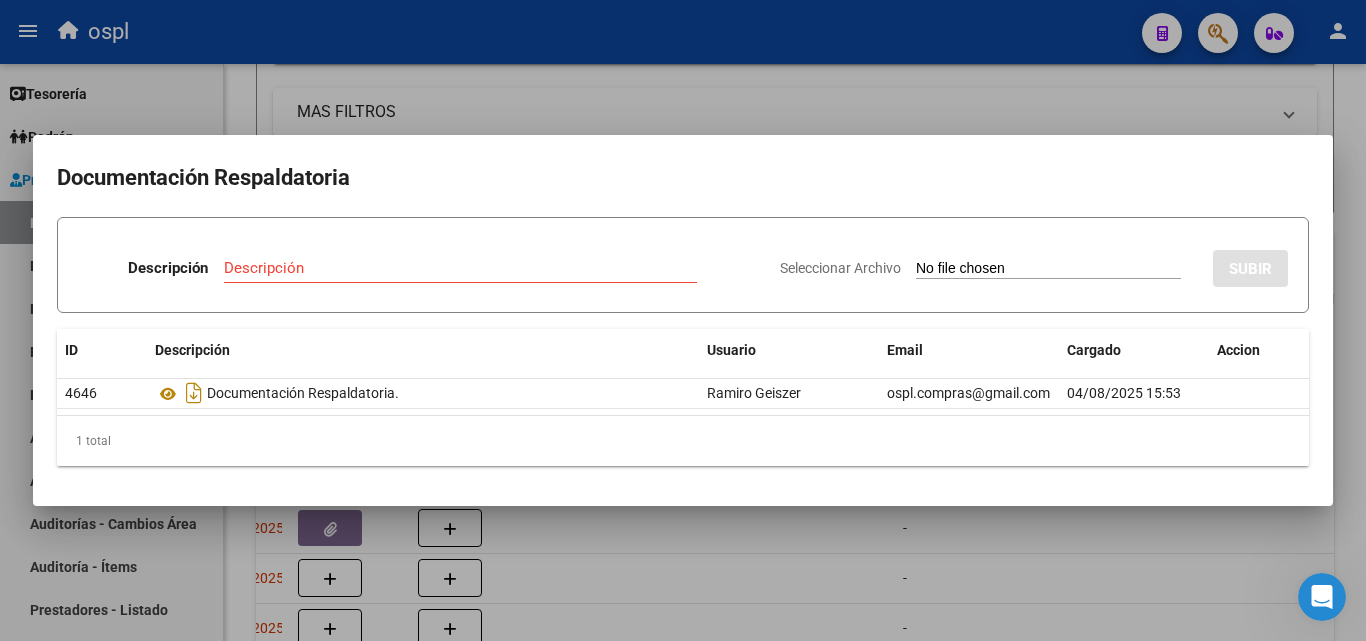 click at bounding box center [683, 320] 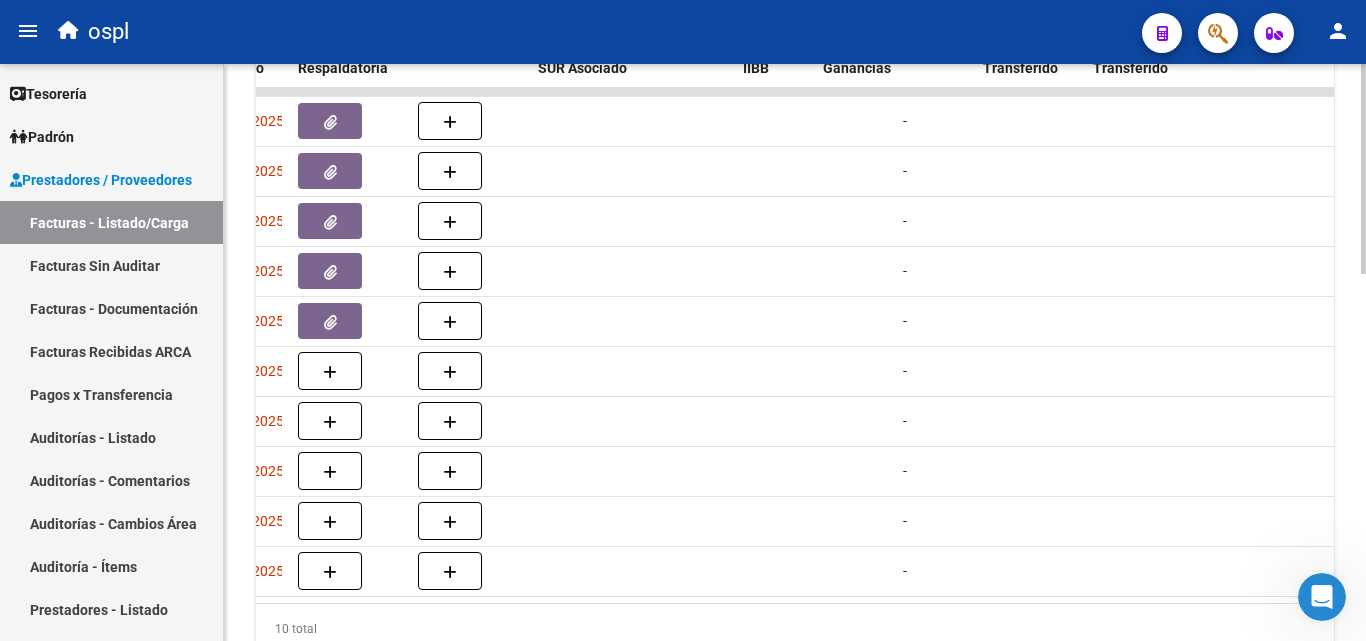scroll, scrollTop: 1006, scrollLeft: 0, axis: vertical 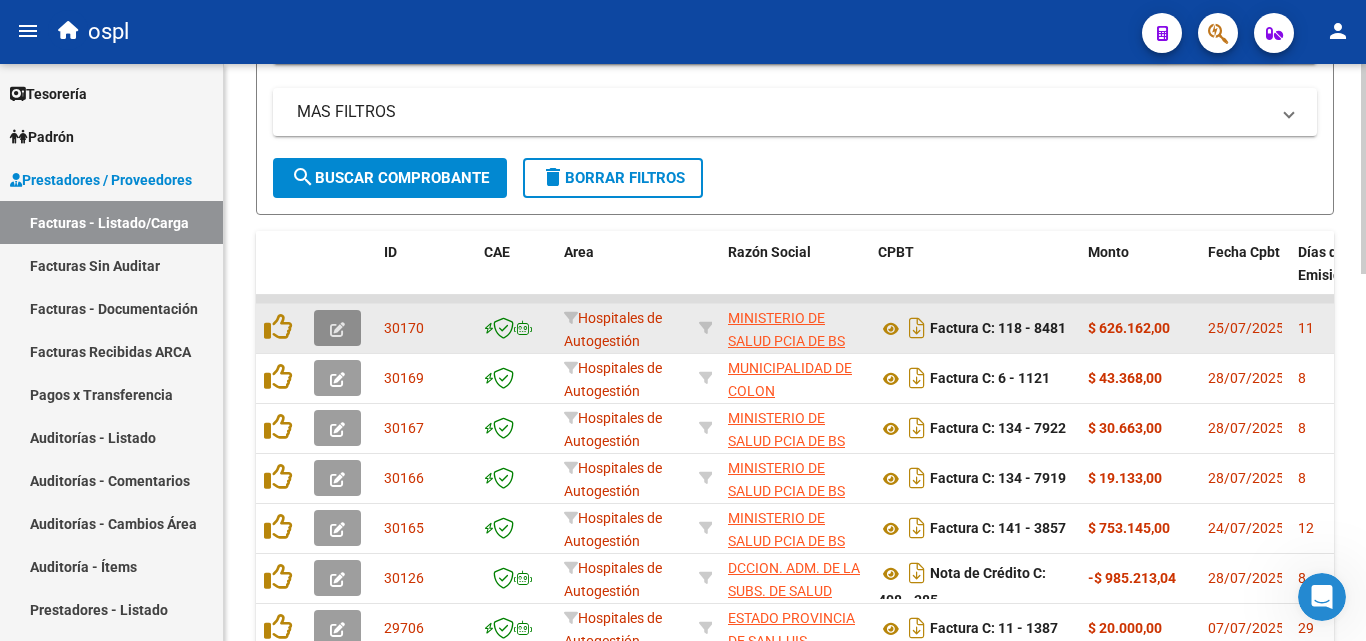 click 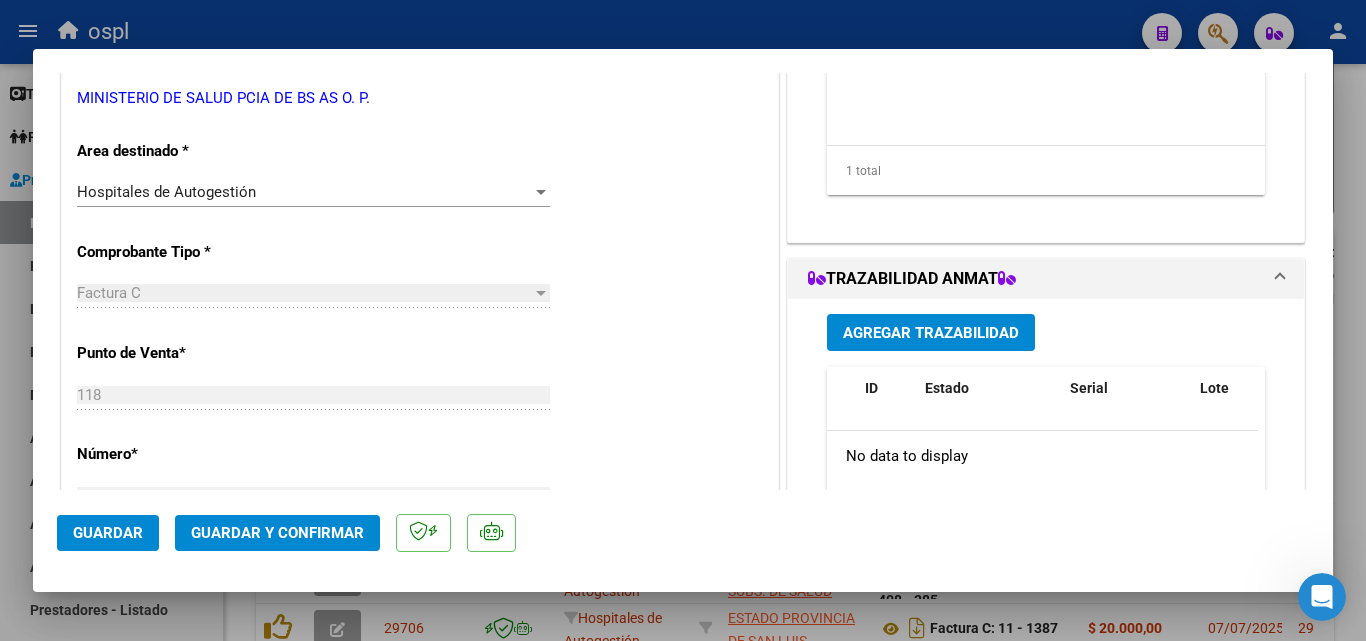 scroll, scrollTop: 400, scrollLeft: 0, axis: vertical 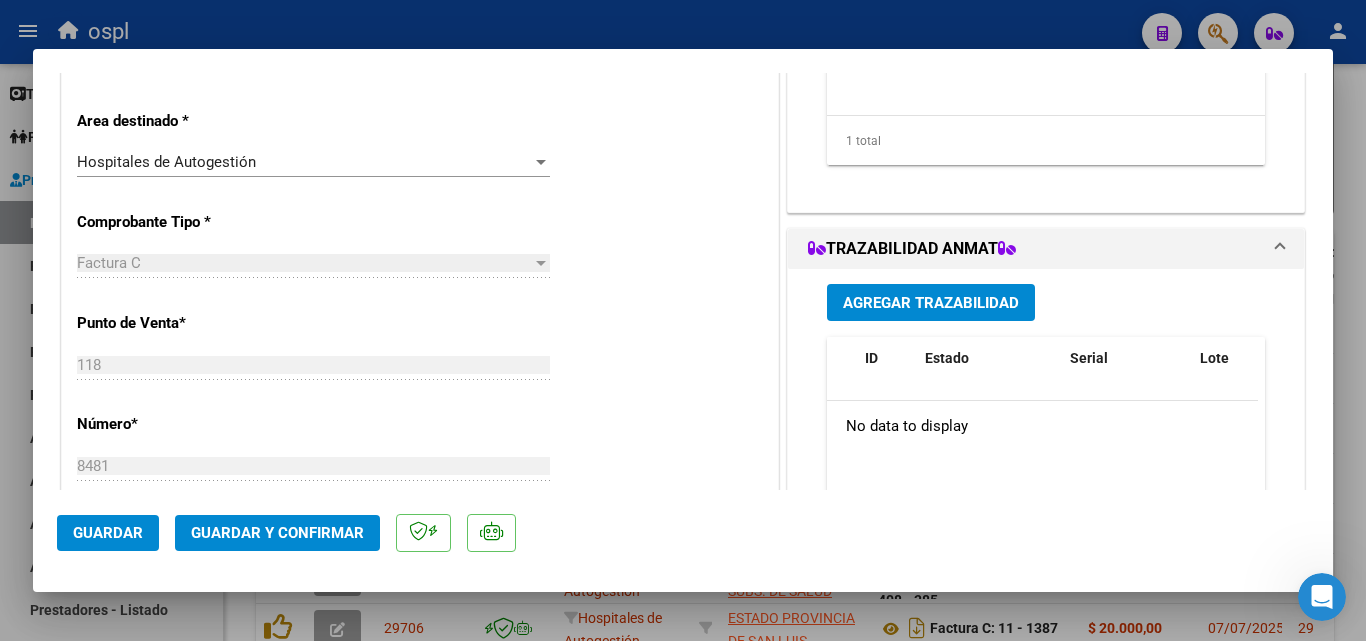 click on "Hospitales de Autogestión" at bounding box center (304, 162) 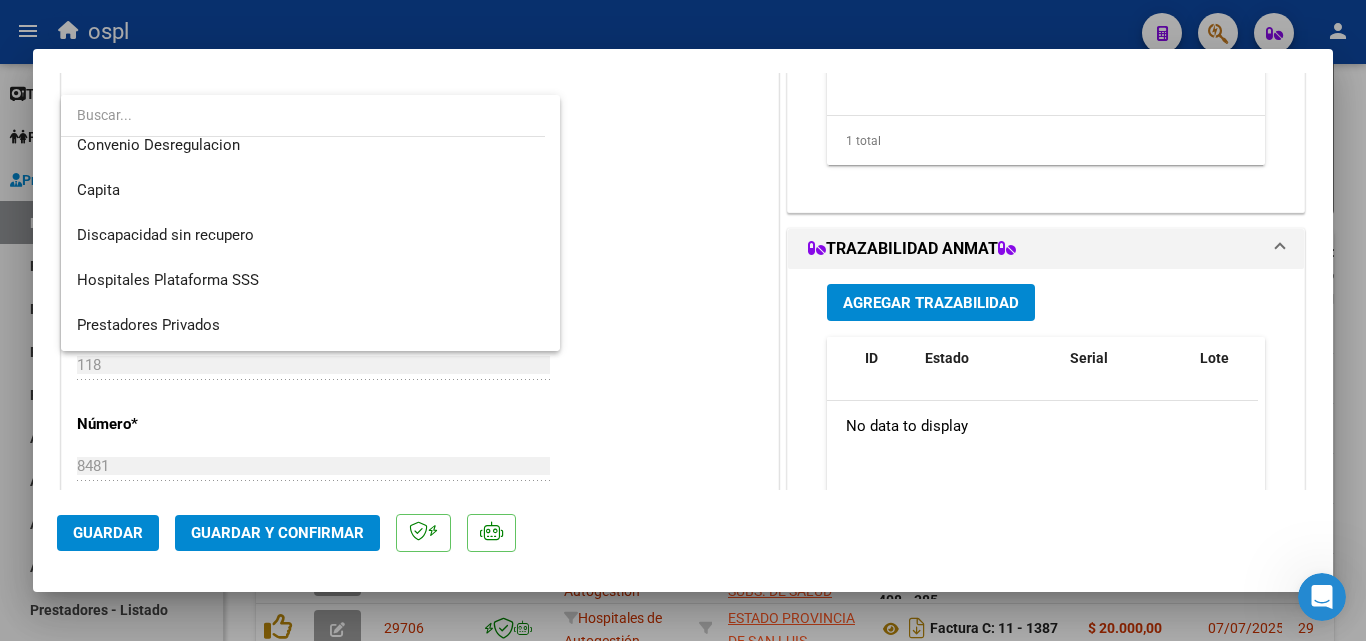 scroll, scrollTop: 284, scrollLeft: 0, axis: vertical 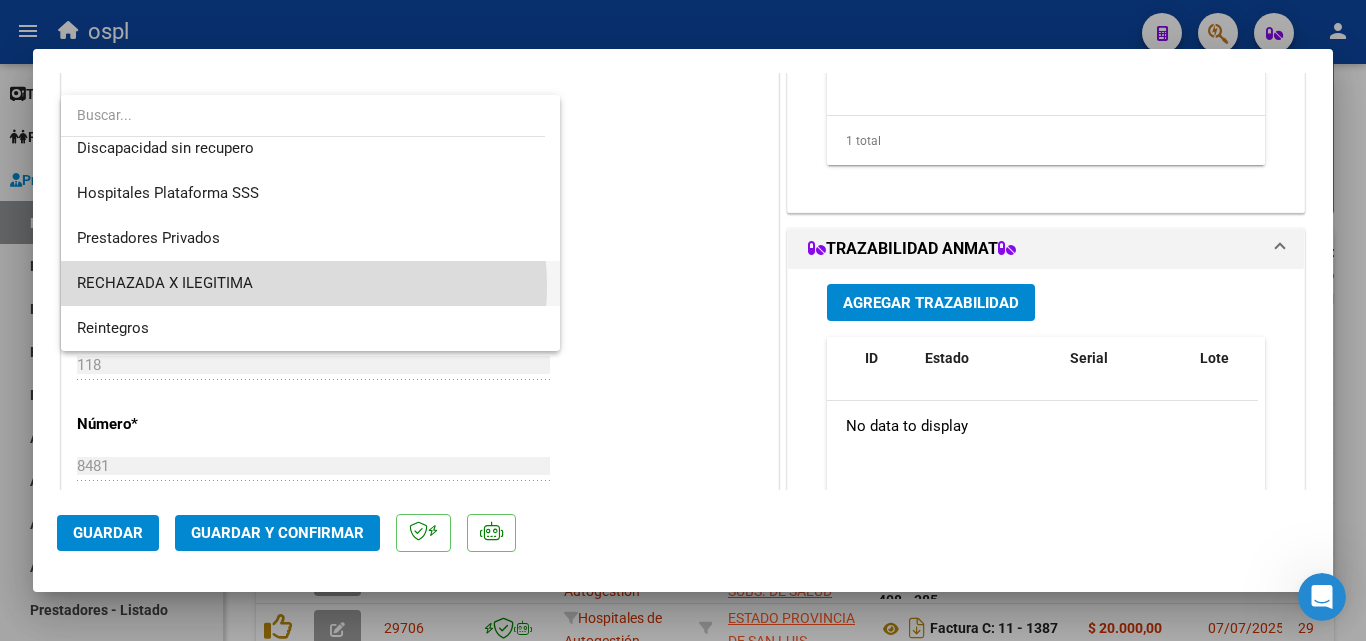 click on "RECHAZADA X ILEGITIMA" at bounding box center (310, 283) 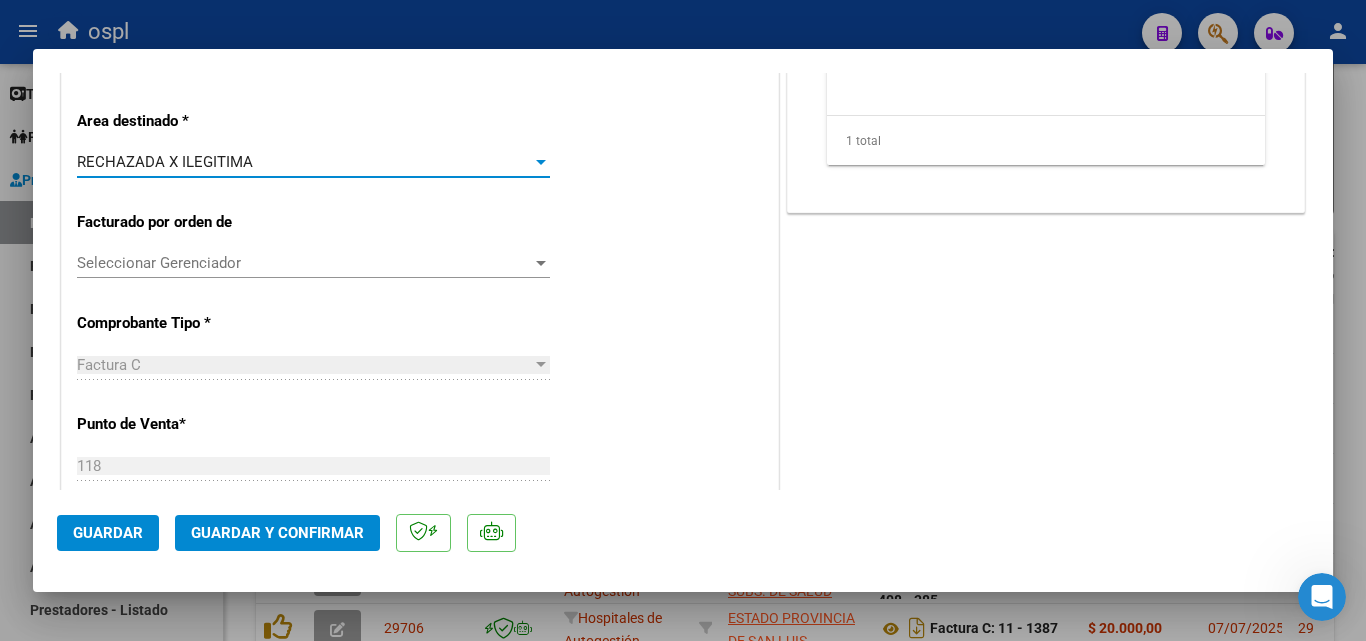 click on "Guardar y Confirmar" 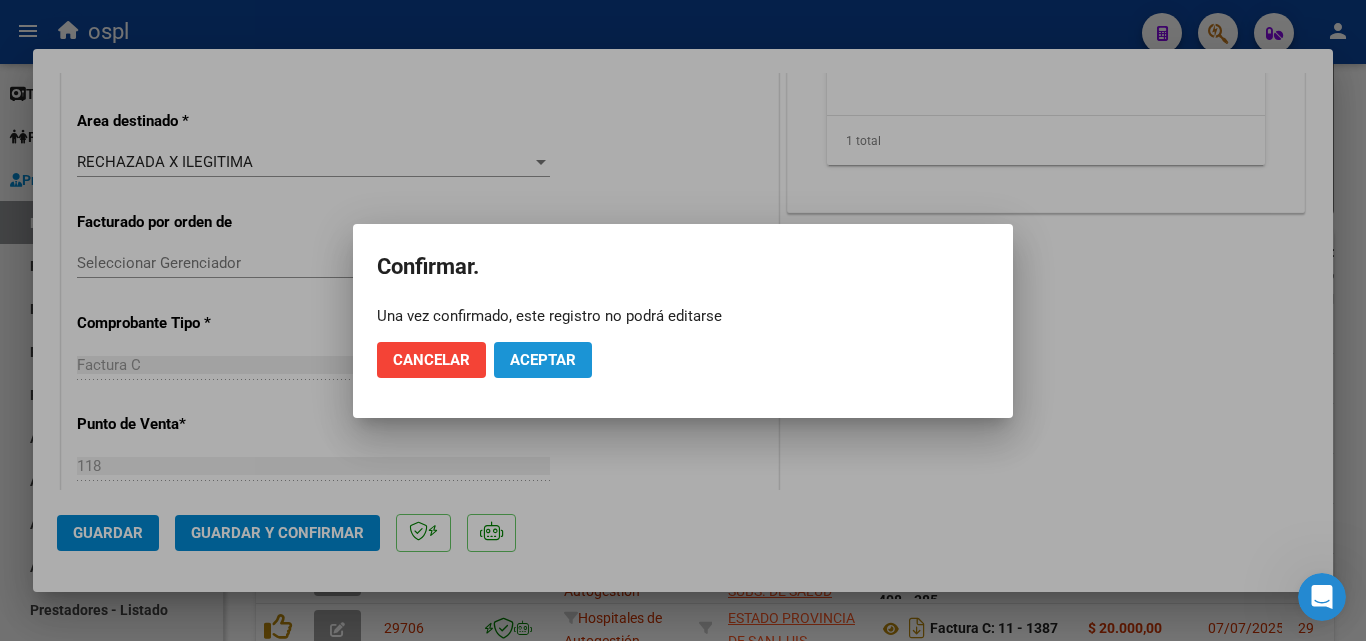 click on "Aceptar" 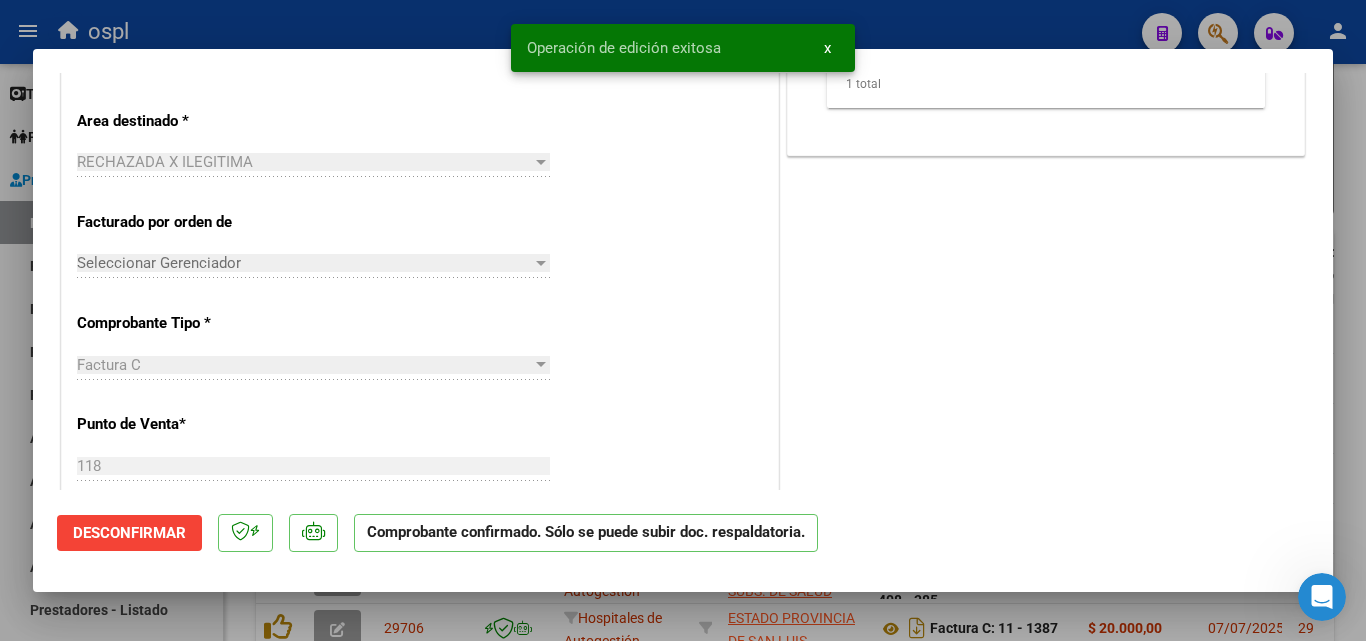 scroll, scrollTop: 500, scrollLeft: 0, axis: vertical 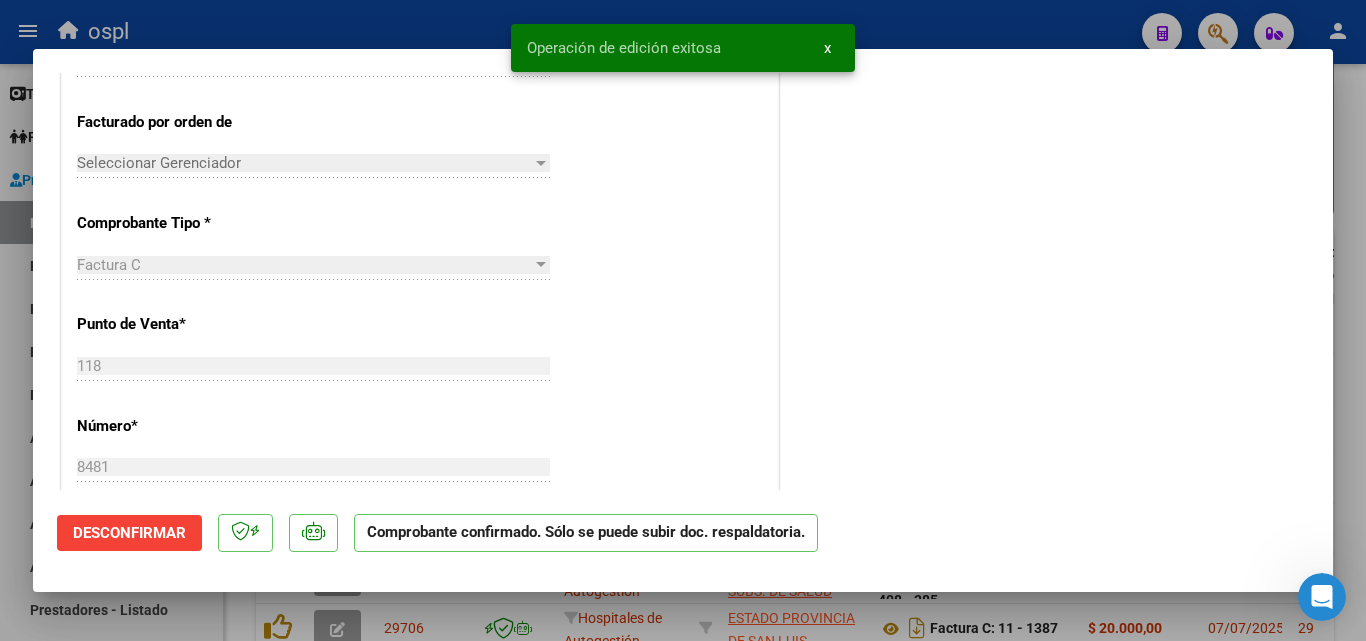 click at bounding box center [683, 320] 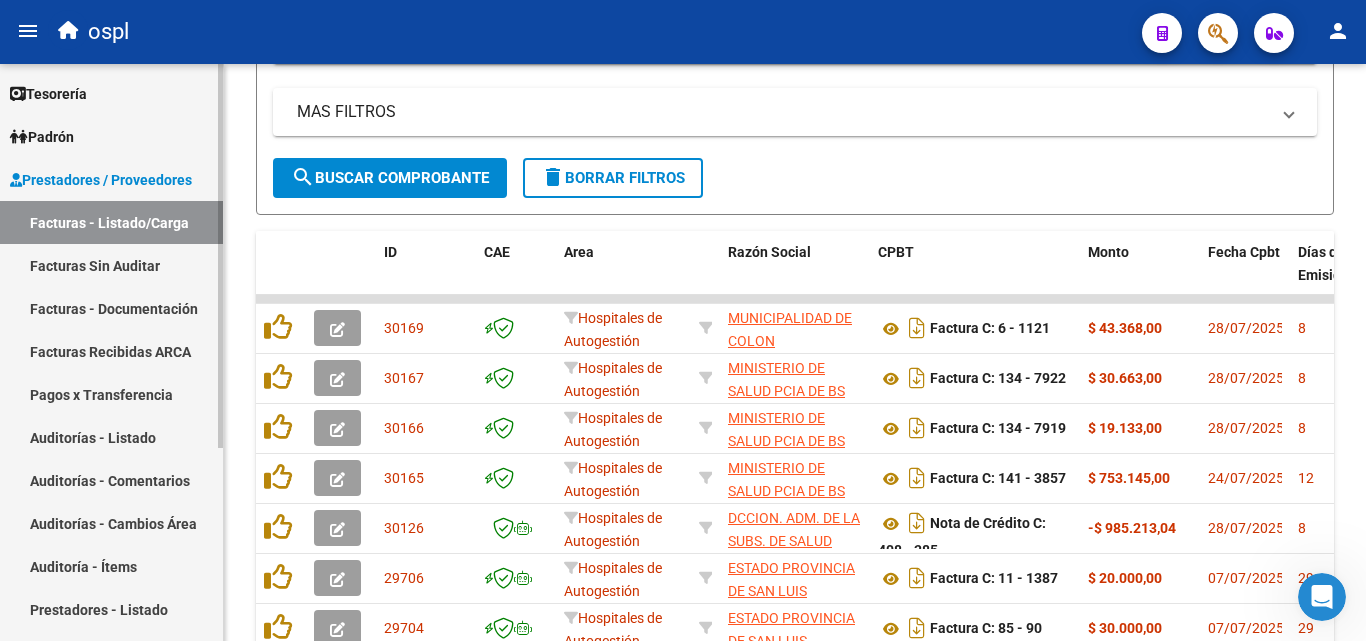 click on "Facturas Sin Auditar" at bounding box center (111, 265) 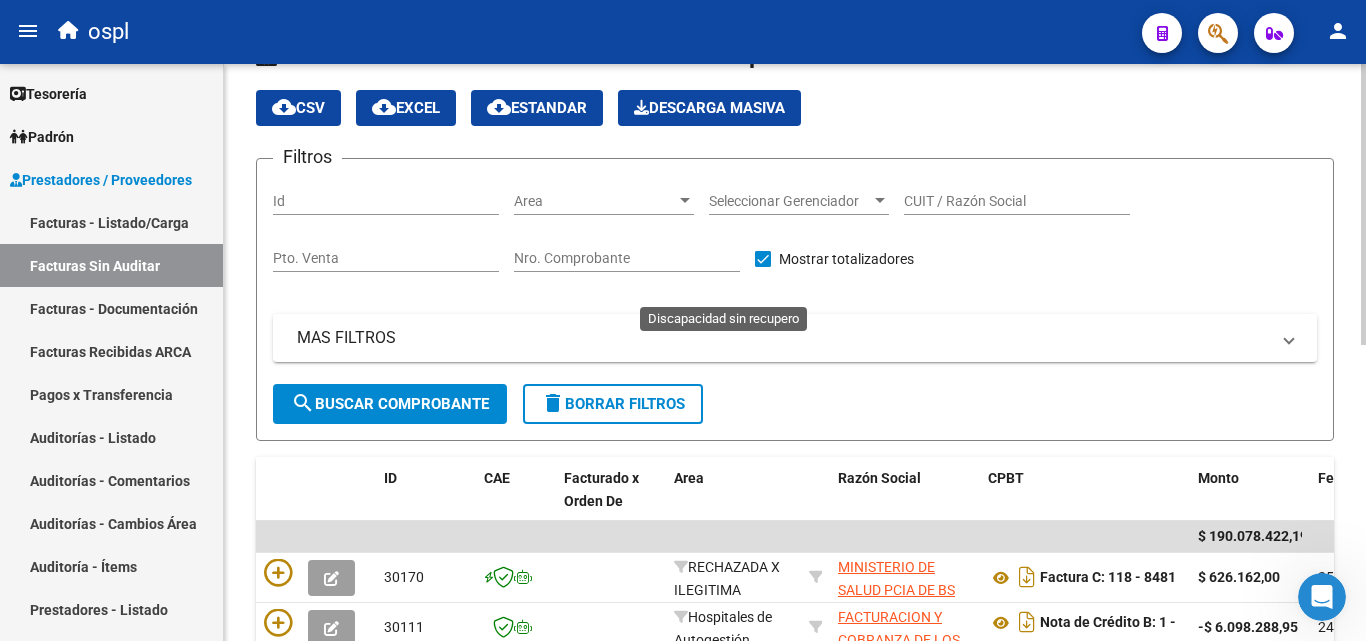 scroll, scrollTop: 606, scrollLeft: 0, axis: vertical 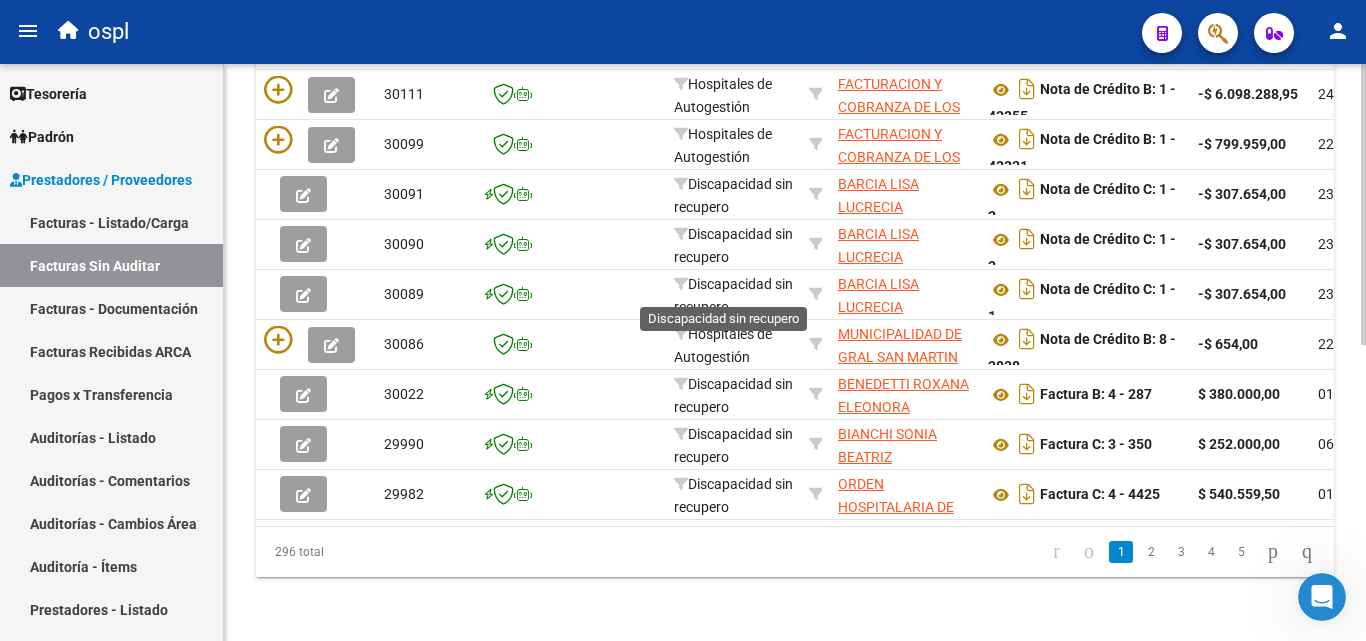 click on "Discapacidad sin recupero" 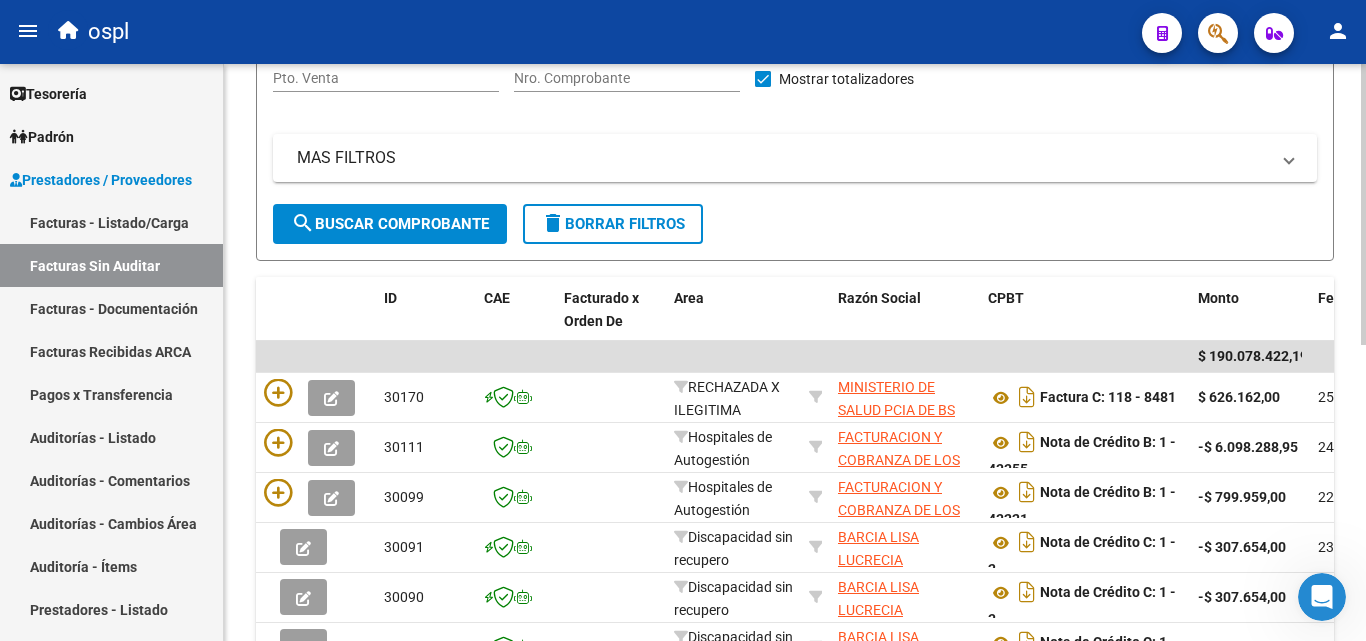 scroll, scrollTop: 206, scrollLeft: 0, axis: vertical 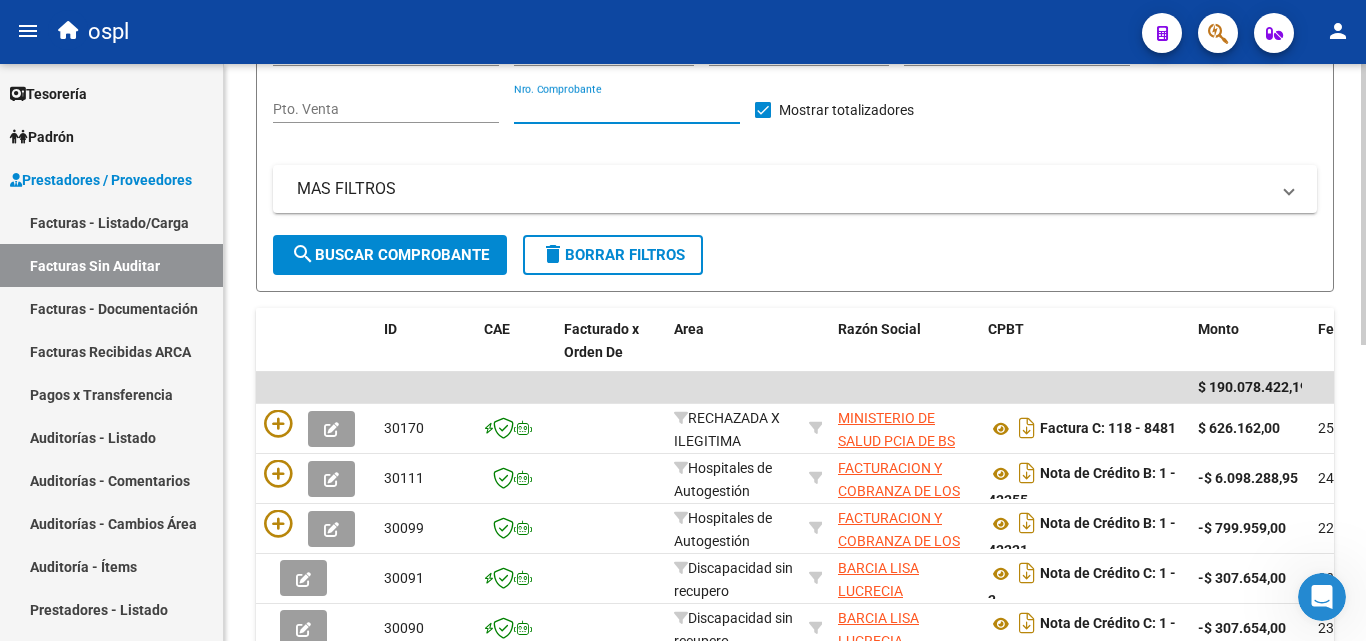 click on "Nro. Comprobante" at bounding box center (627, 109) 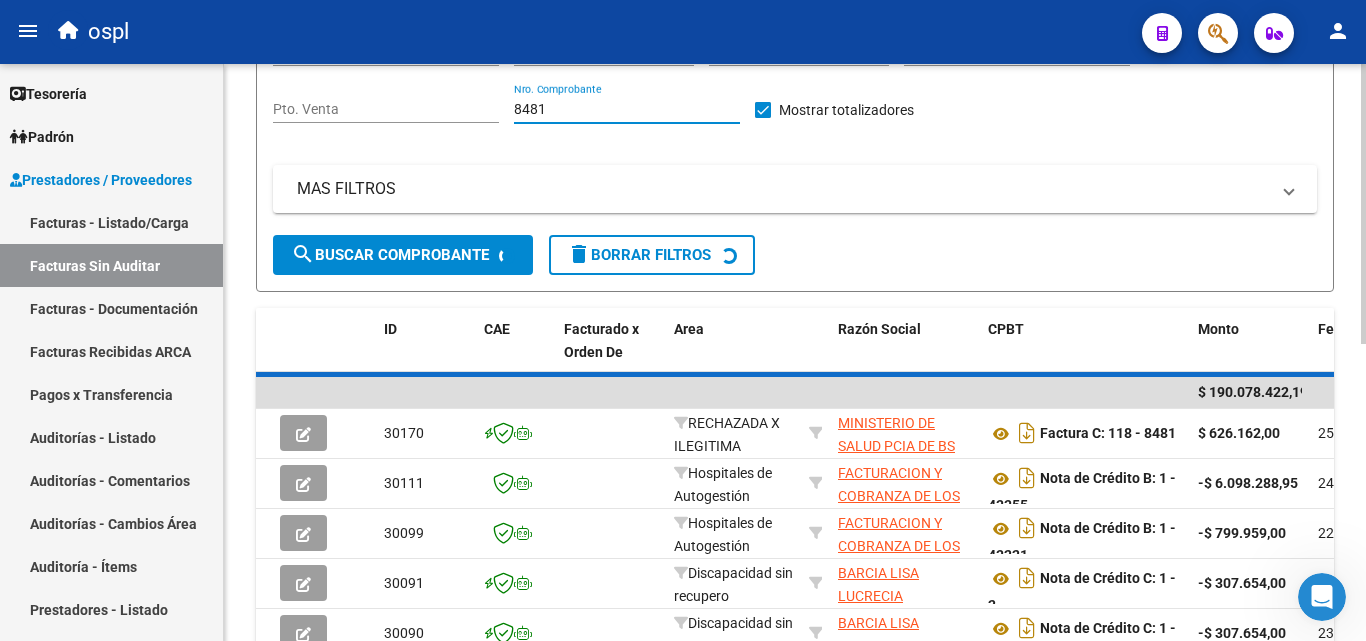 scroll, scrollTop: 156, scrollLeft: 0, axis: vertical 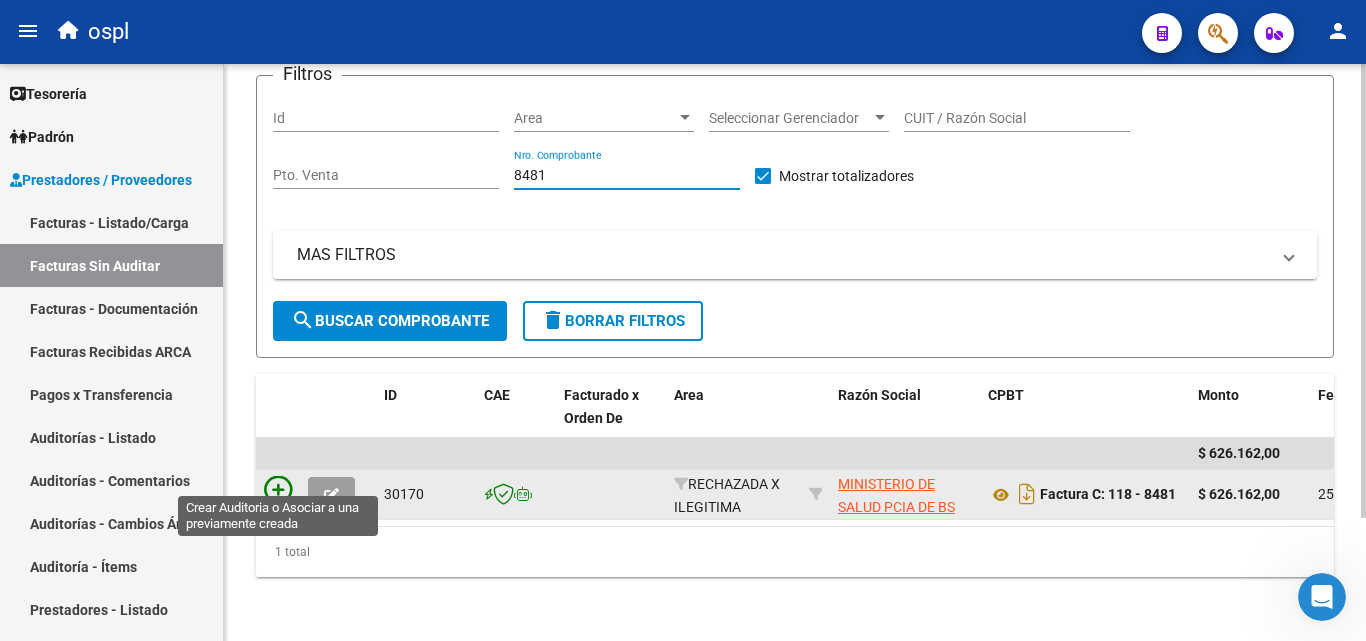 type on "8481" 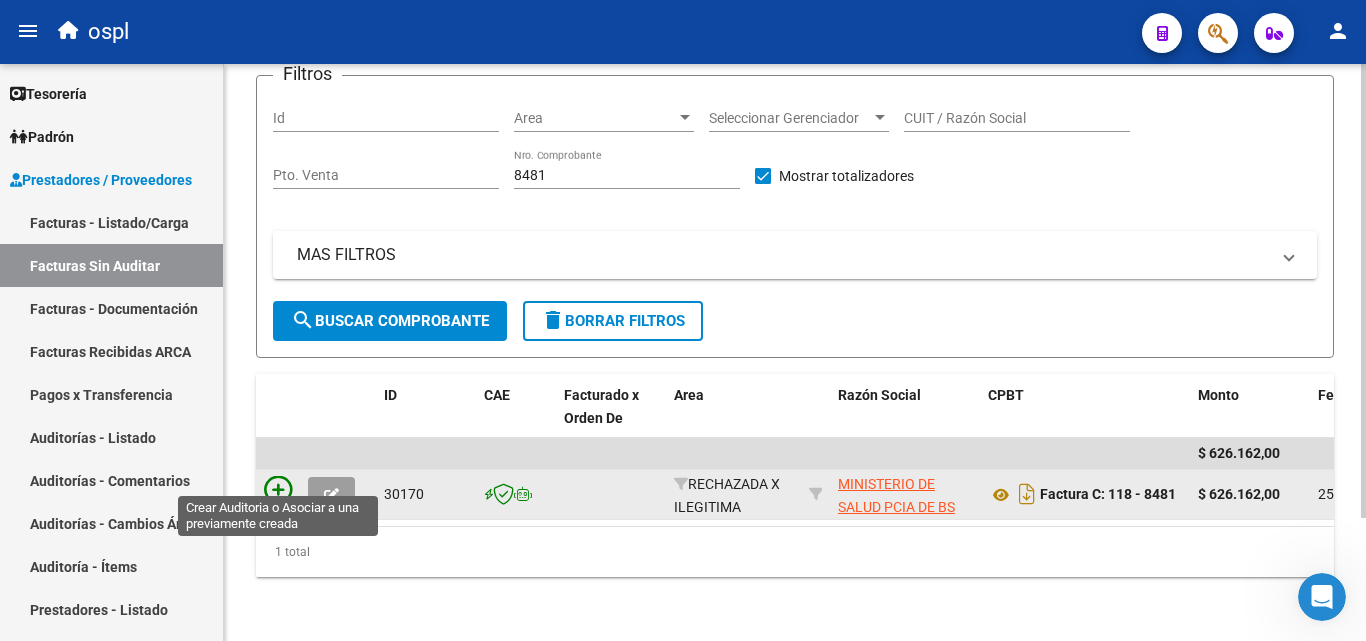 click 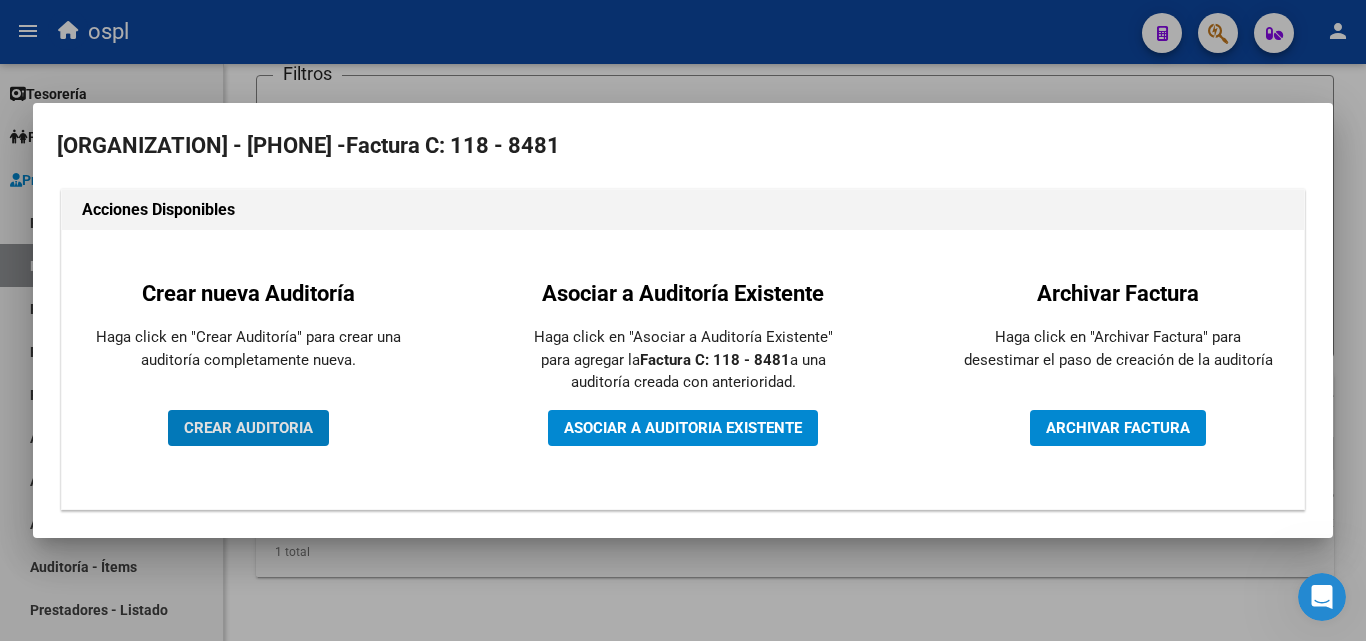 click on "CREAR AUDITORIA" at bounding box center (248, 428) 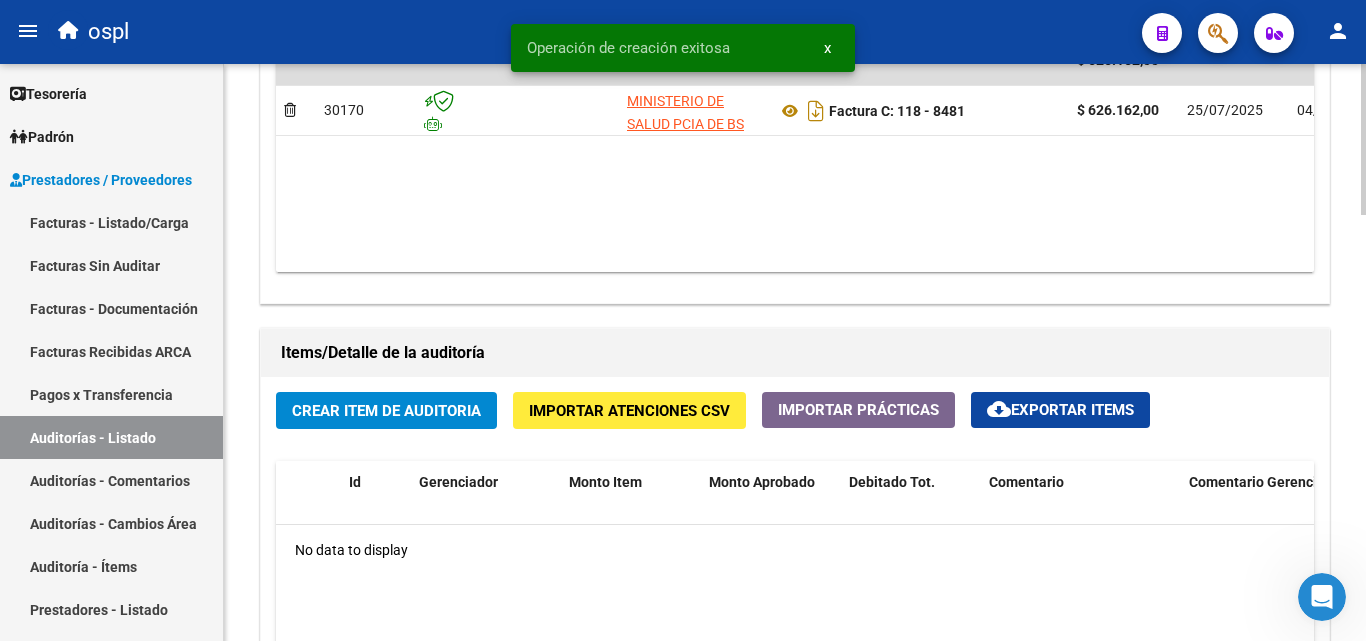 scroll, scrollTop: 1300, scrollLeft: 0, axis: vertical 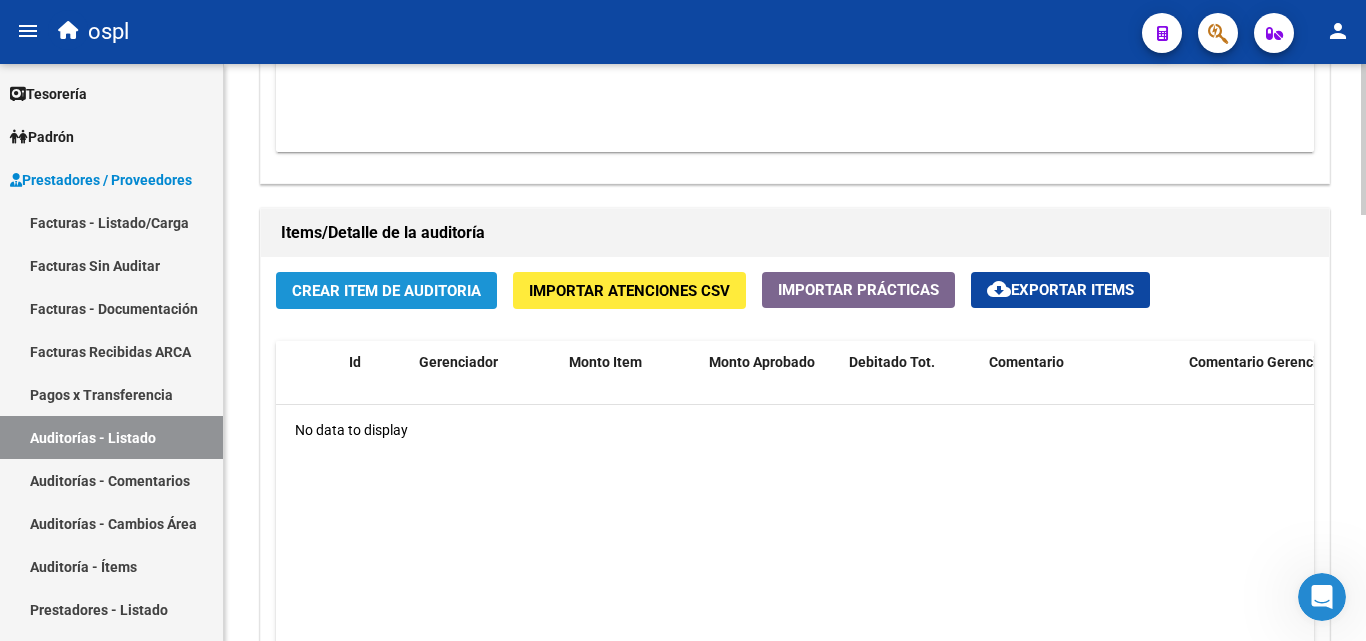 click on "Crear Item de Auditoria" 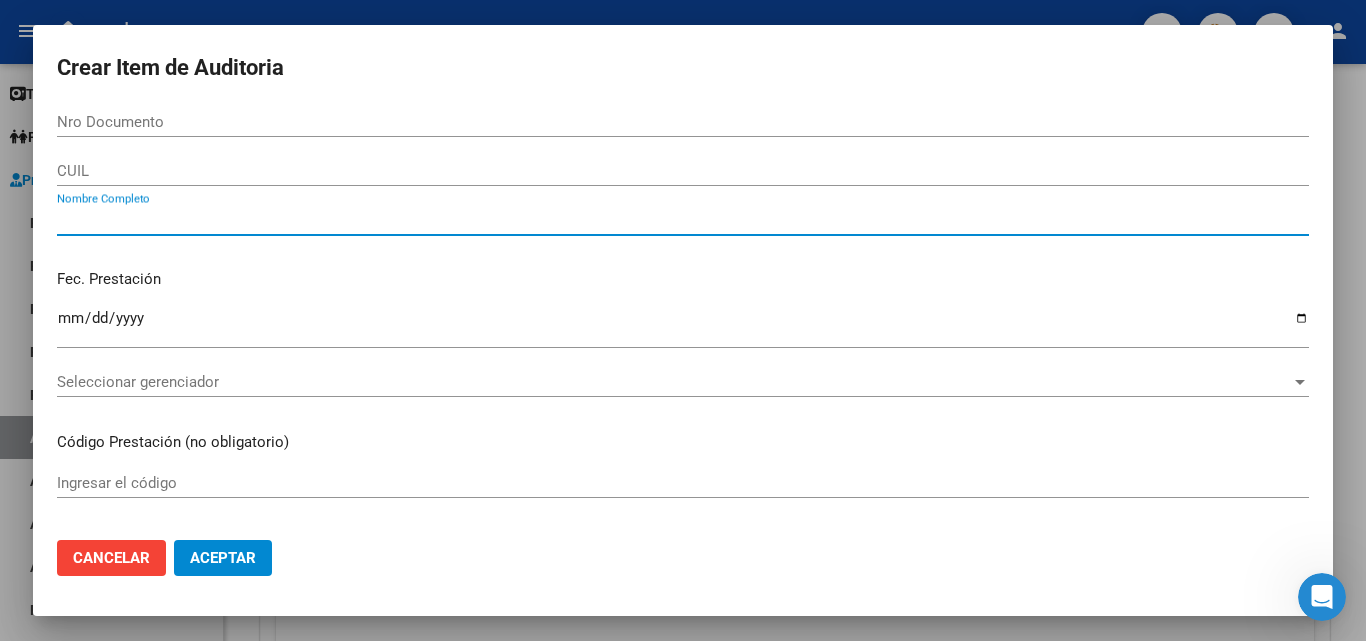 click on "Nombre Completo" at bounding box center [683, 220] 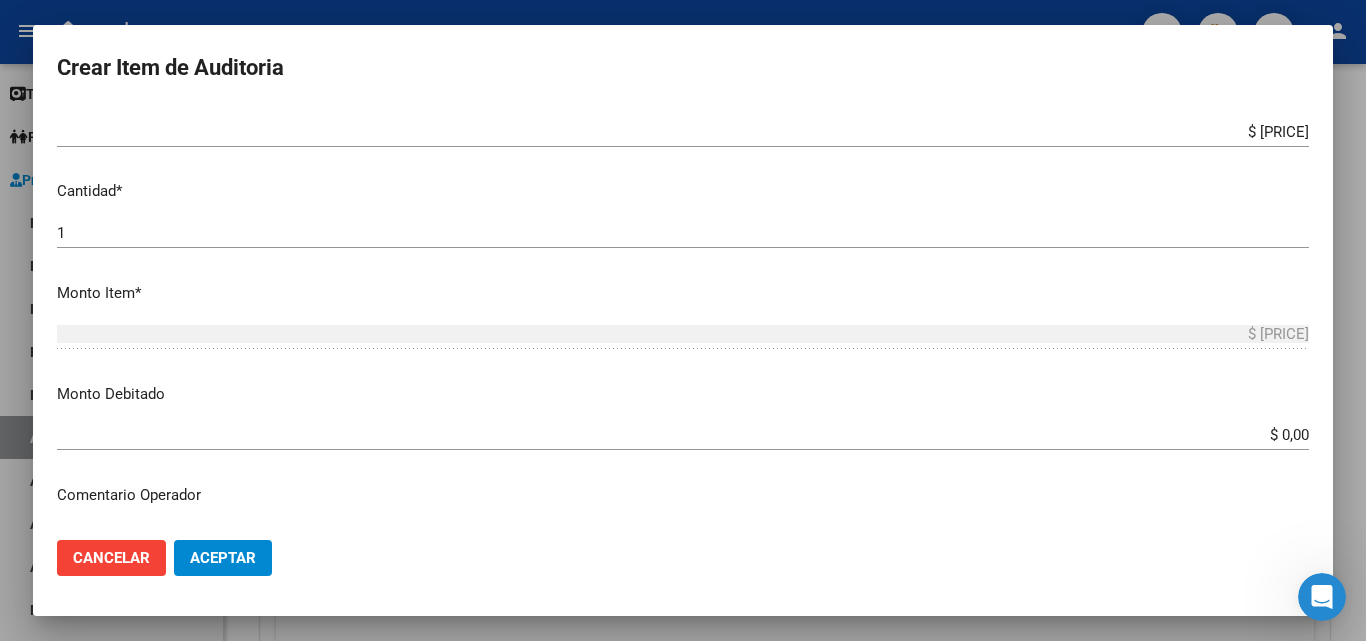 scroll, scrollTop: 500, scrollLeft: 0, axis: vertical 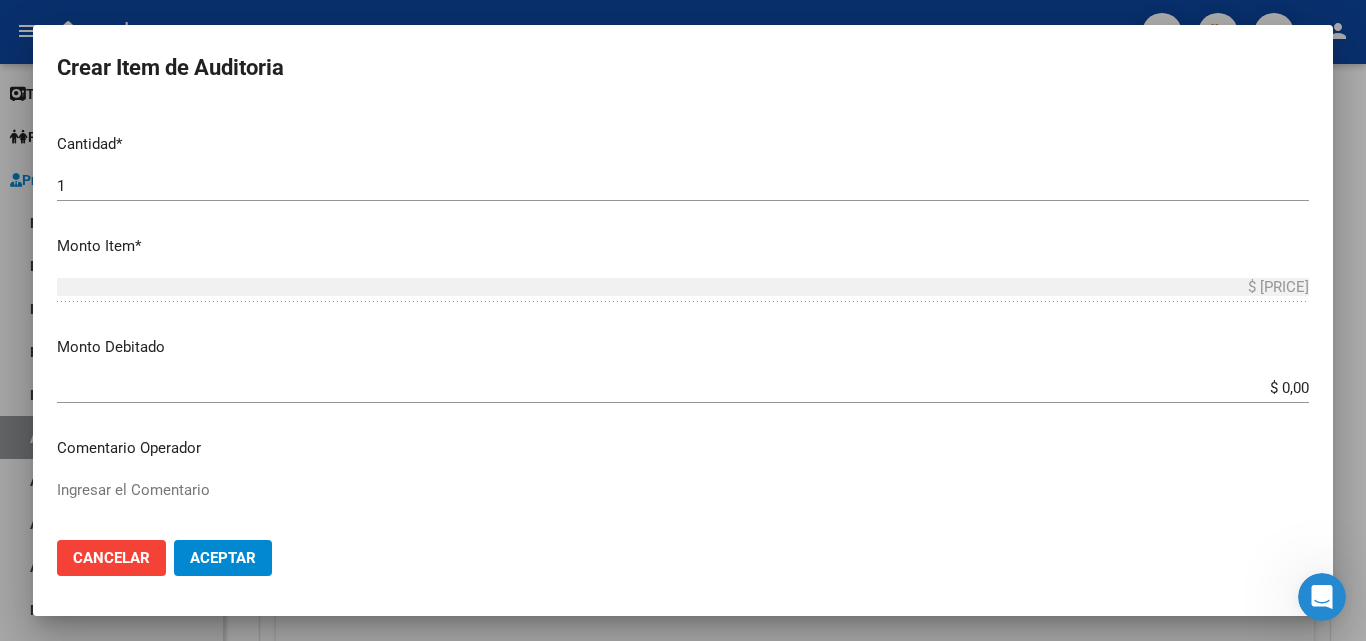 type on "todos" 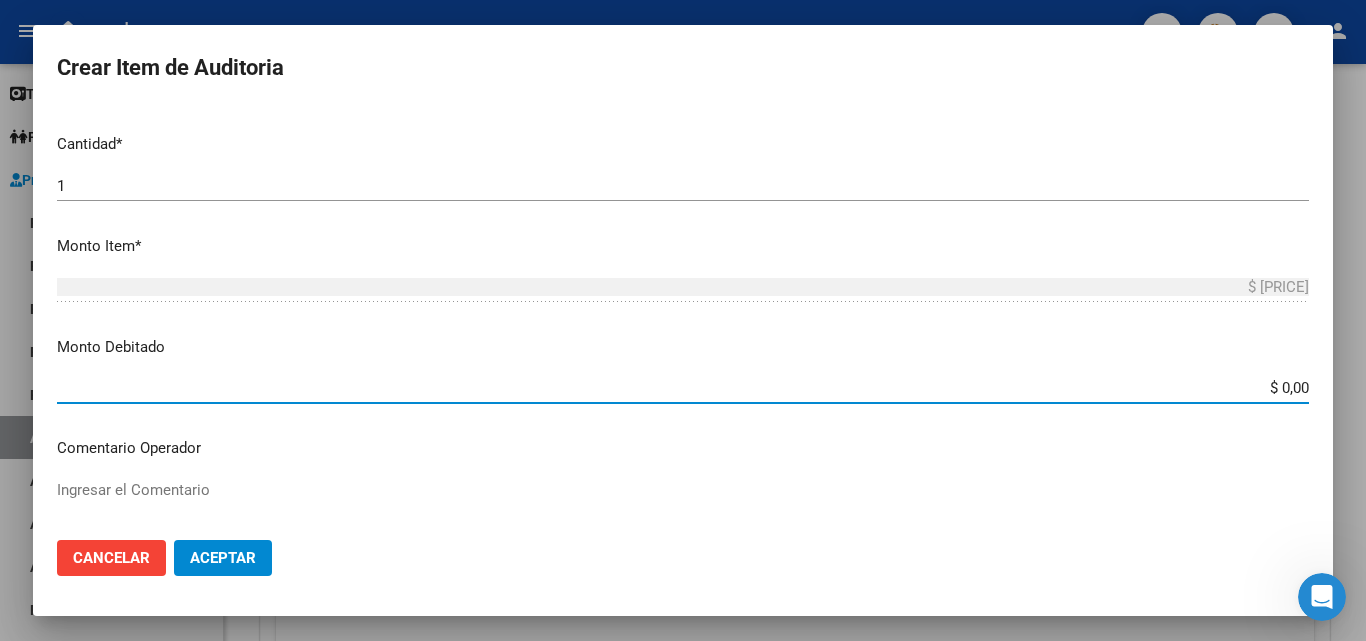 drag, startPoint x: 1252, startPoint y: 390, endPoint x: 1323, endPoint y: 394, distance: 71.11259 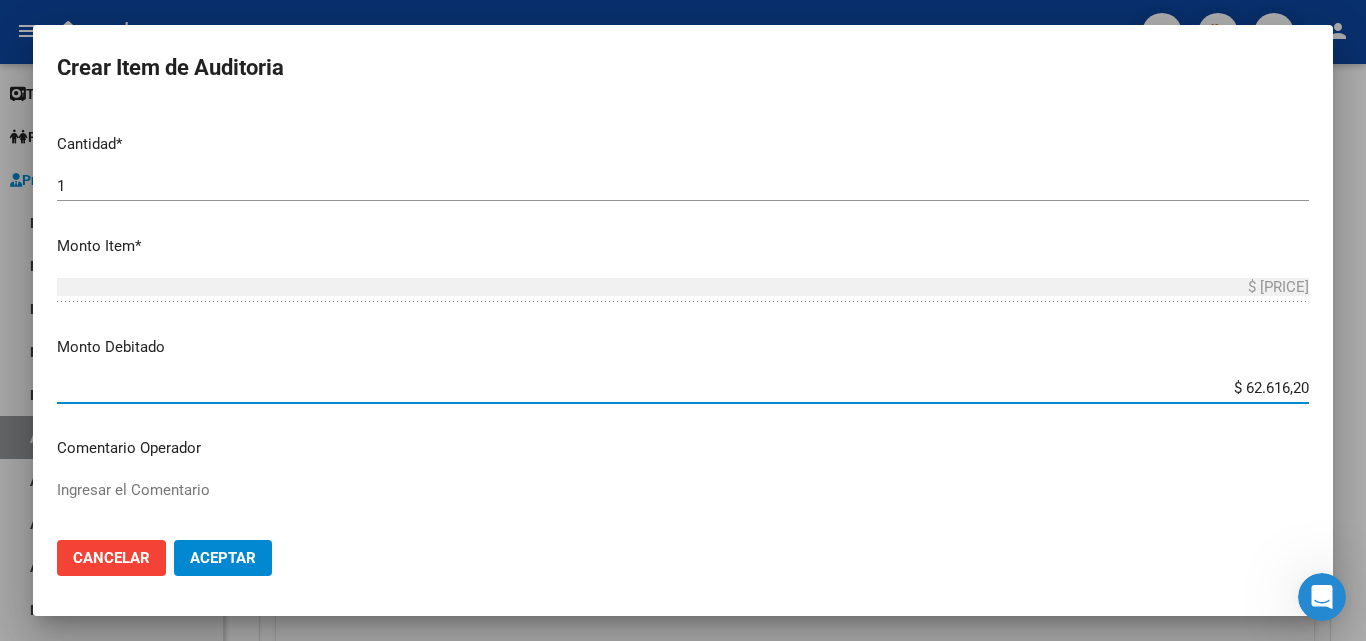 type on "$ [PRICE]" 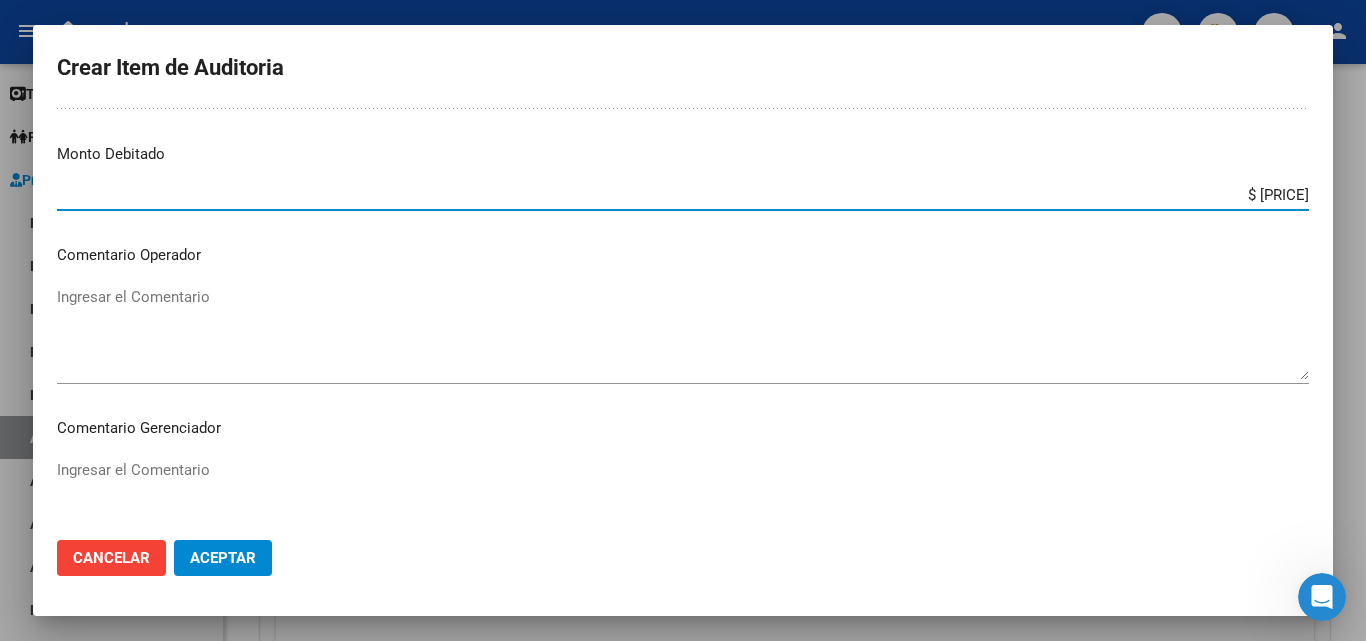 scroll, scrollTop: 700, scrollLeft: 0, axis: vertical 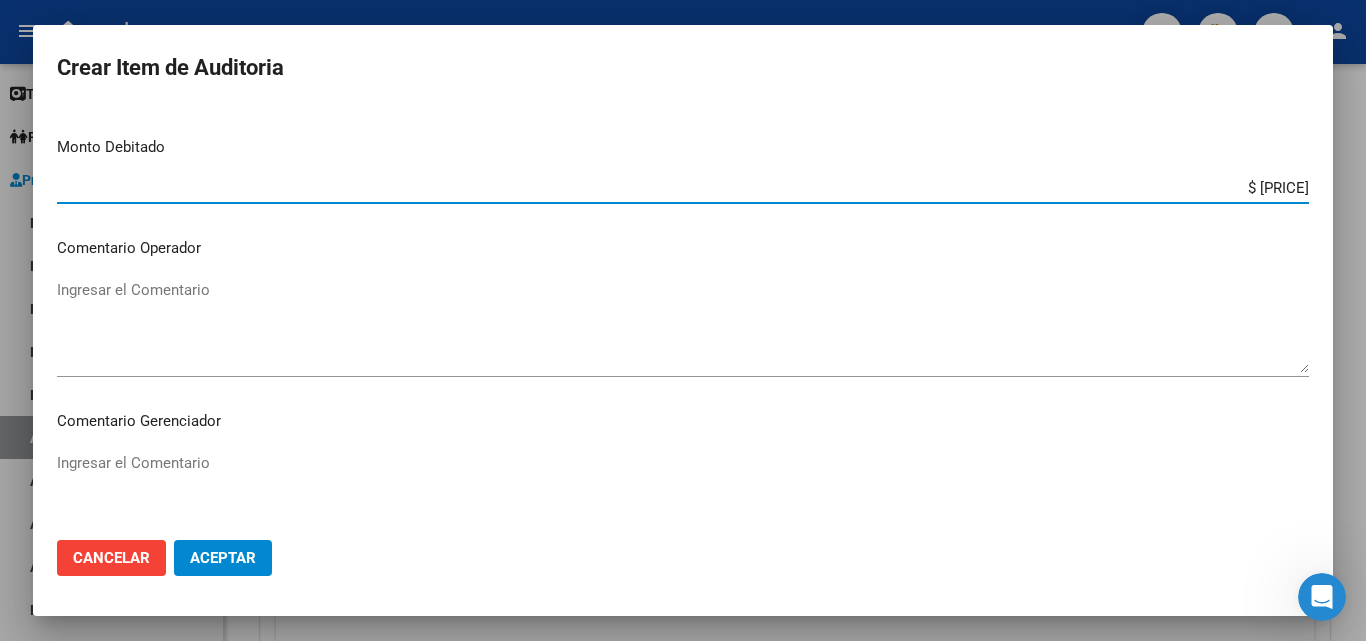 click on "Ingresar el Comentario" at bounding box center (683, 326) 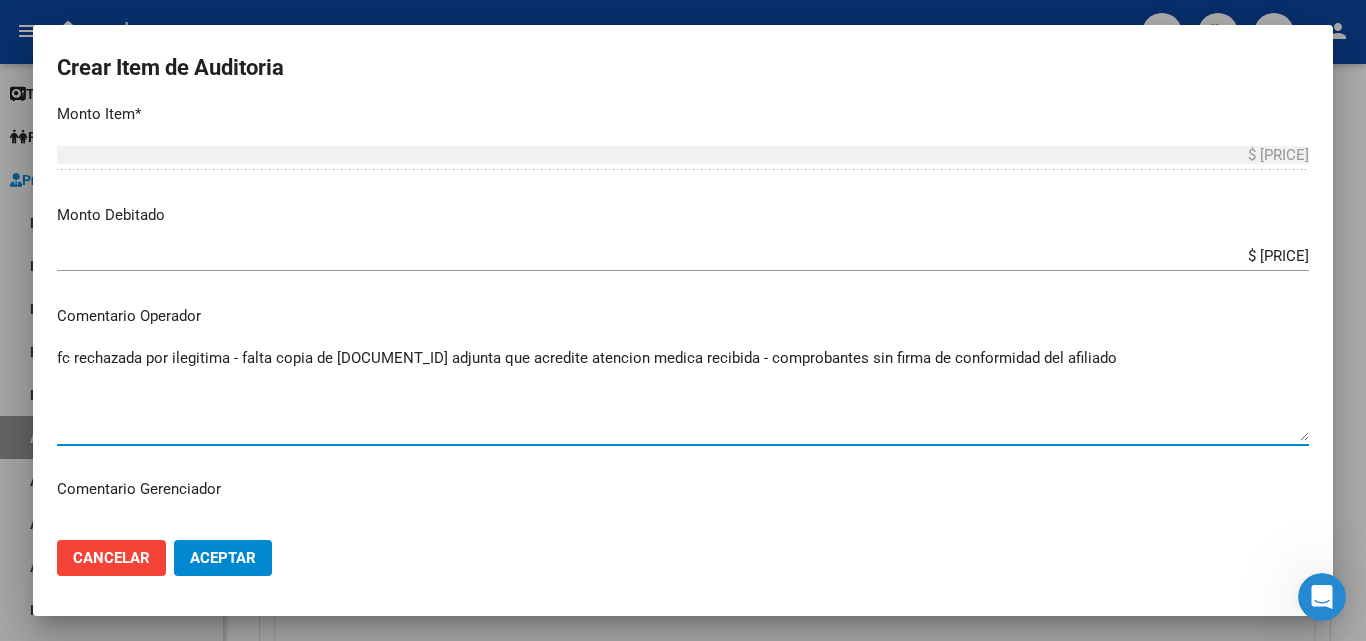 scroll, scrollTop: 600, scrollLeft: 0, axis: vertical 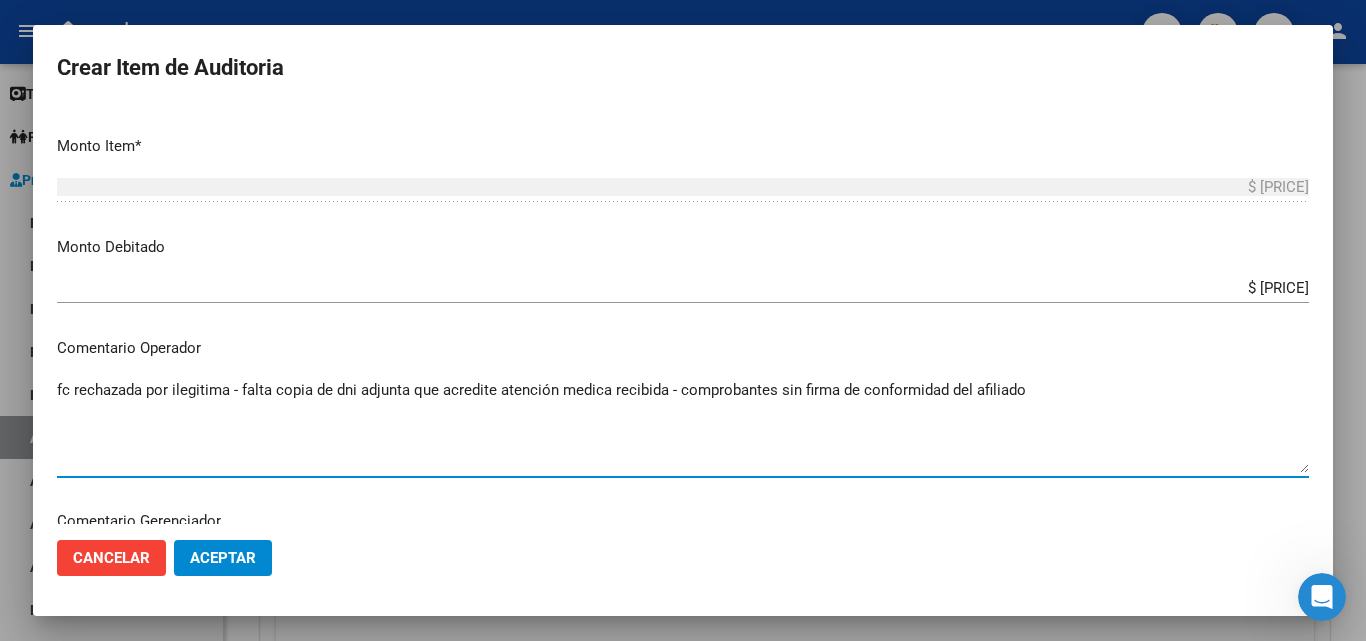 type on "fc rechazada por ilegitima - falta copia de dni adjunta que acredite atención medica recibida - comprobantes sin firma de conformidad del afiliado" 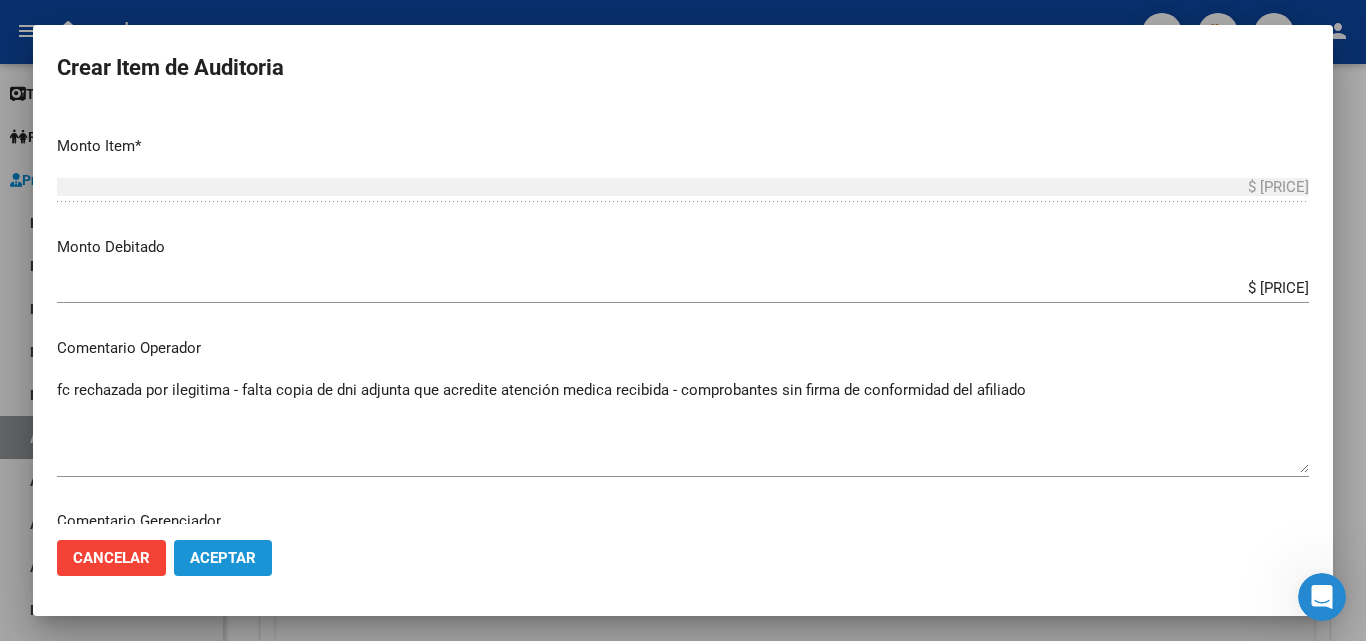click on "Aceptar" 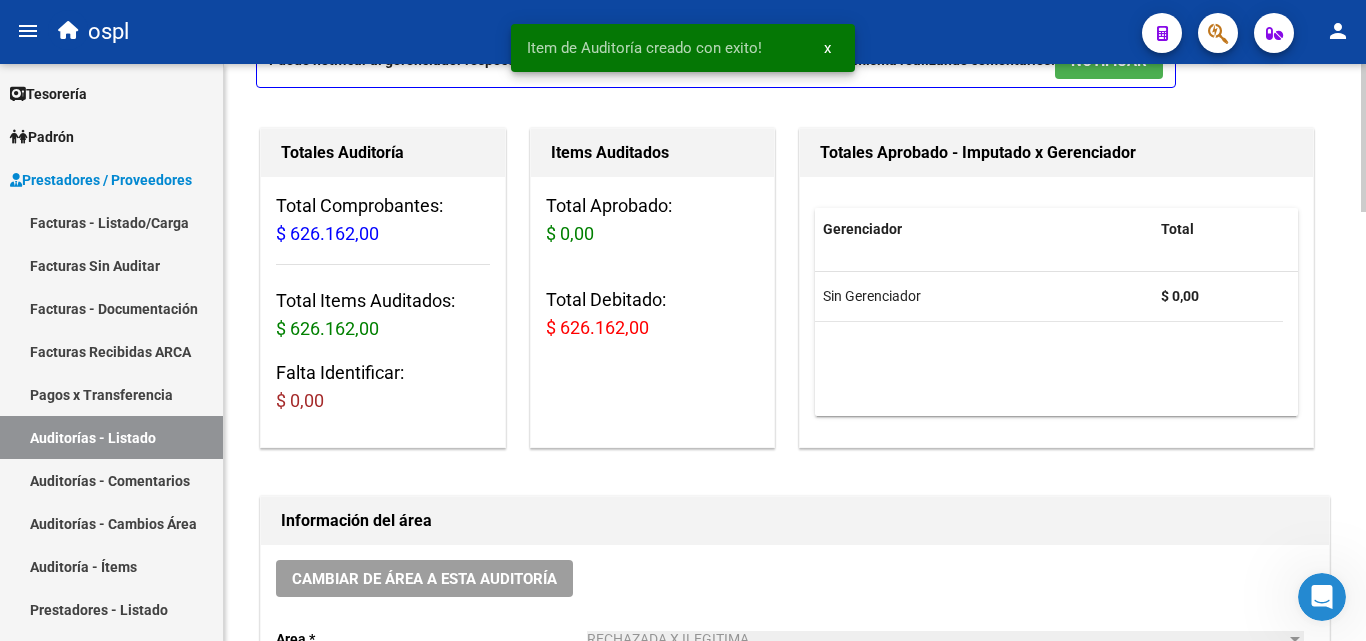 scroll, scrollTop: 0, scrollLeft: 0, axis: both 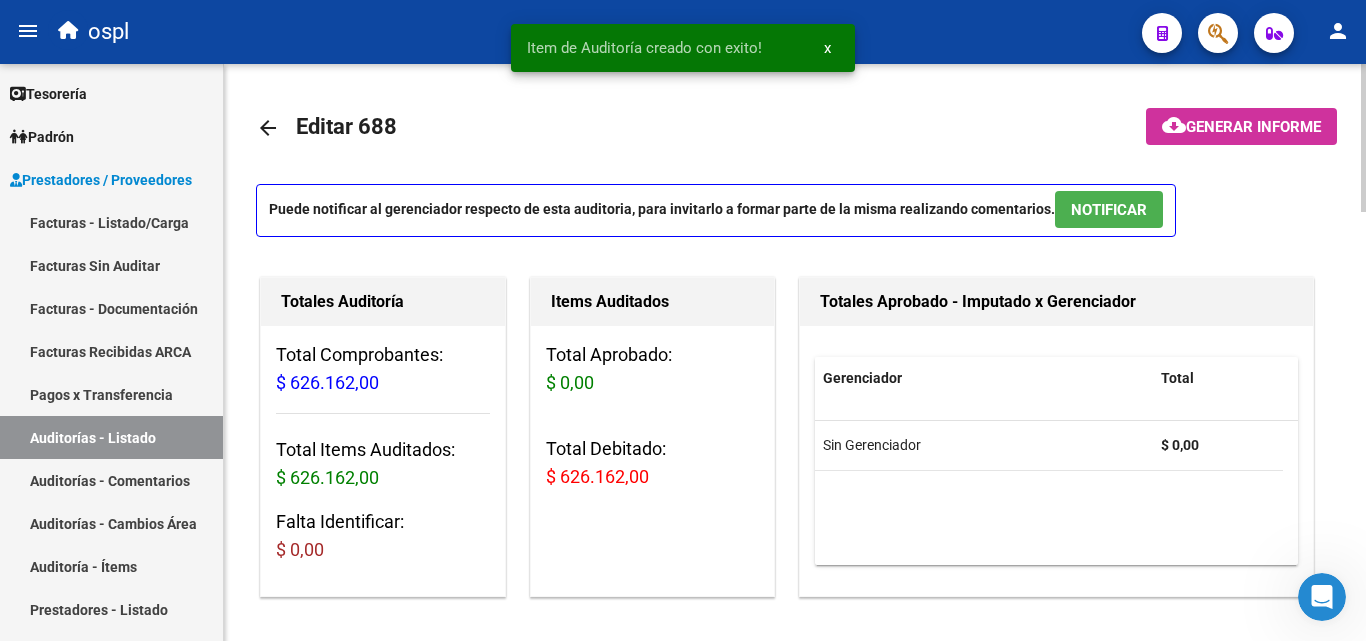 click on "arrow_back" 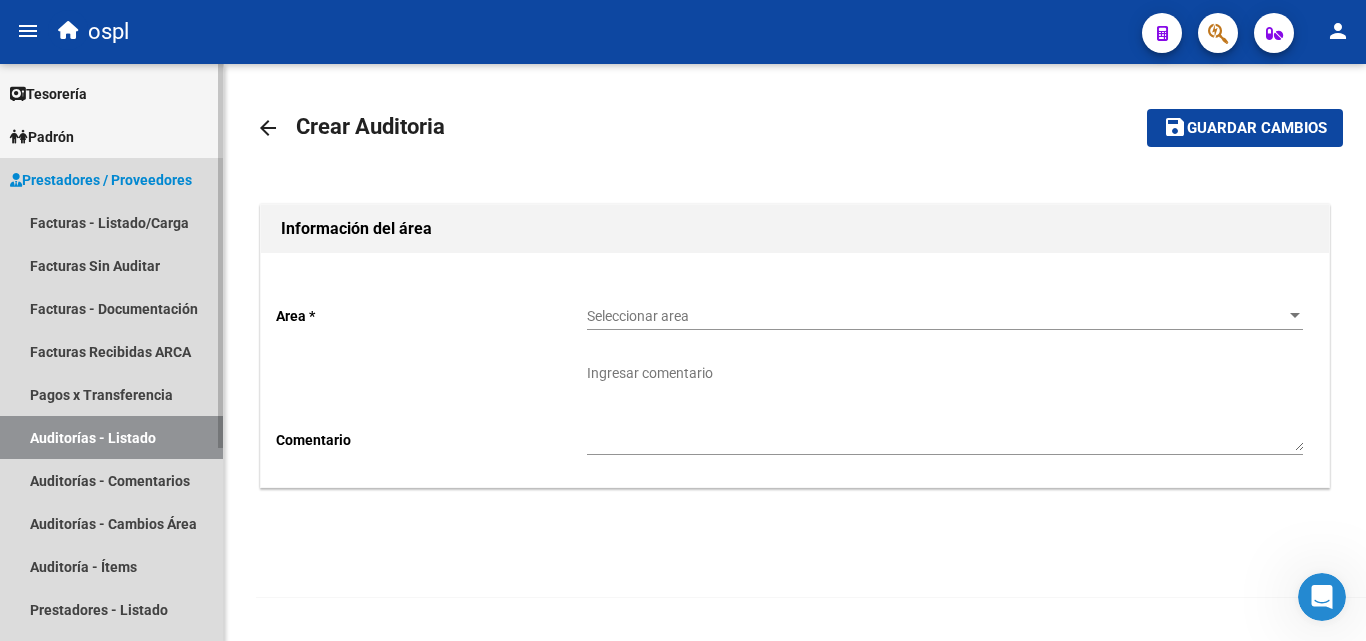 click on "Prestadores / Proveedores" at bounding box center [101, 180] 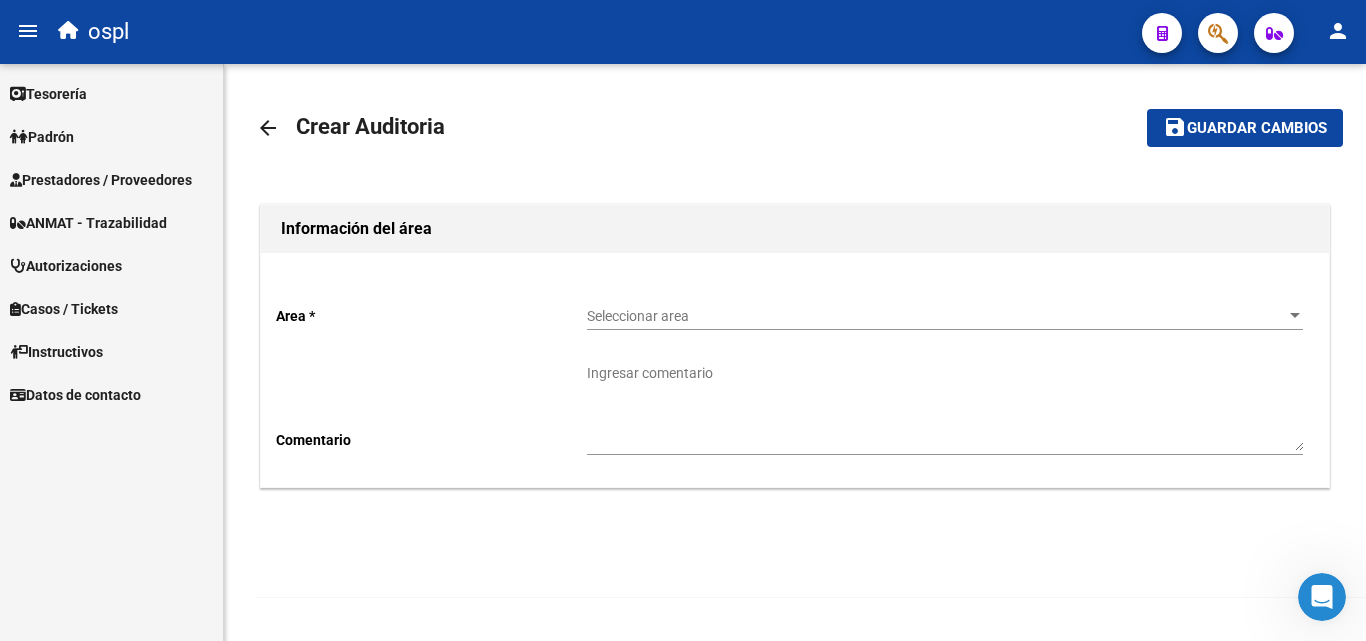 click on "Prestadores / Proveedores" at bounding box center (101, 180) 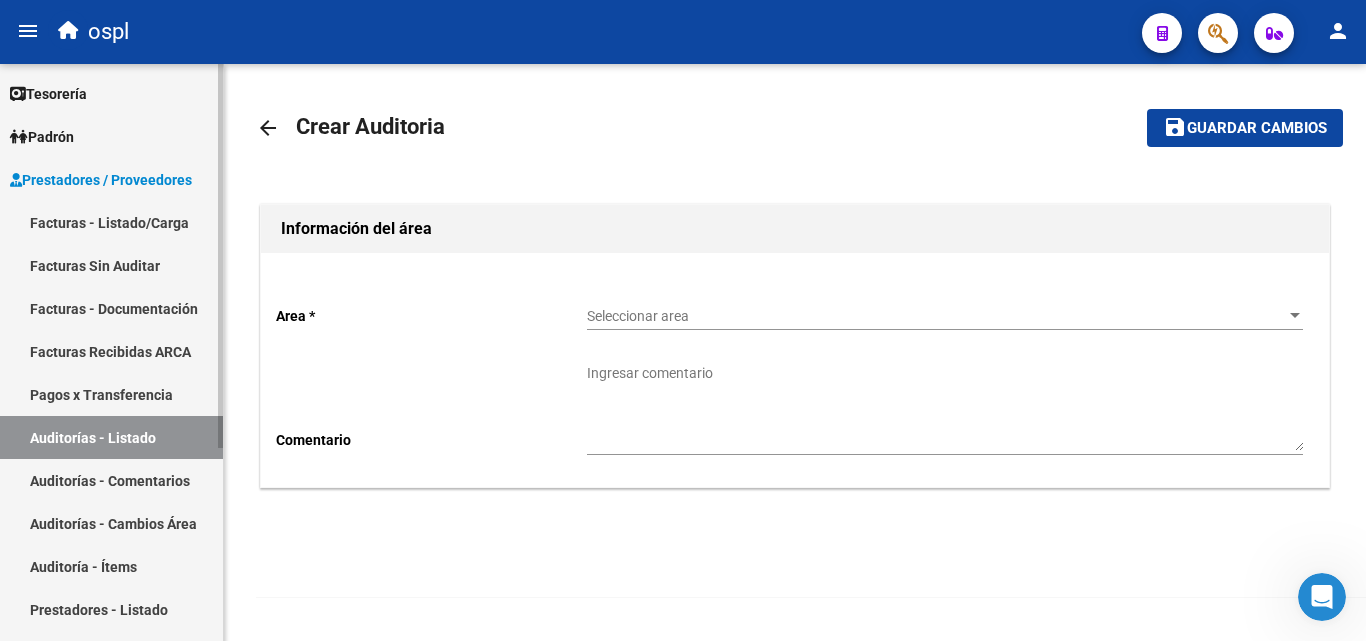 click on "Facturas - Listado/Carga" at bounding box center (111, 222) 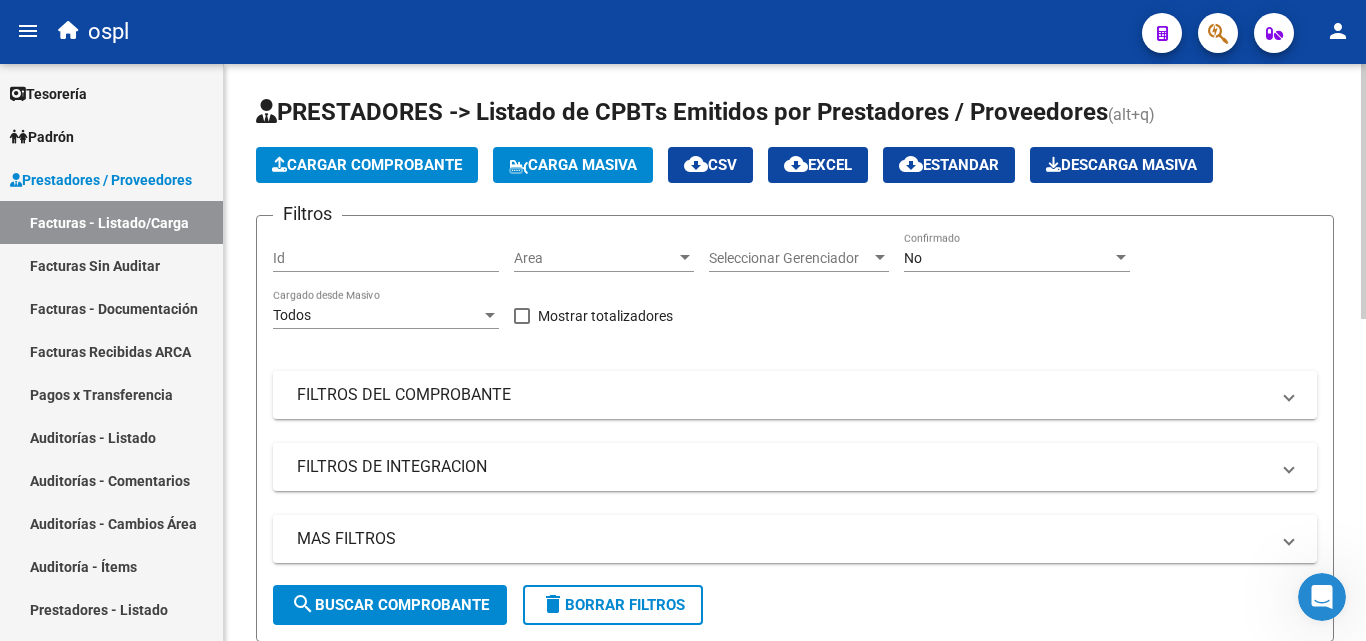 click on "Area Area" 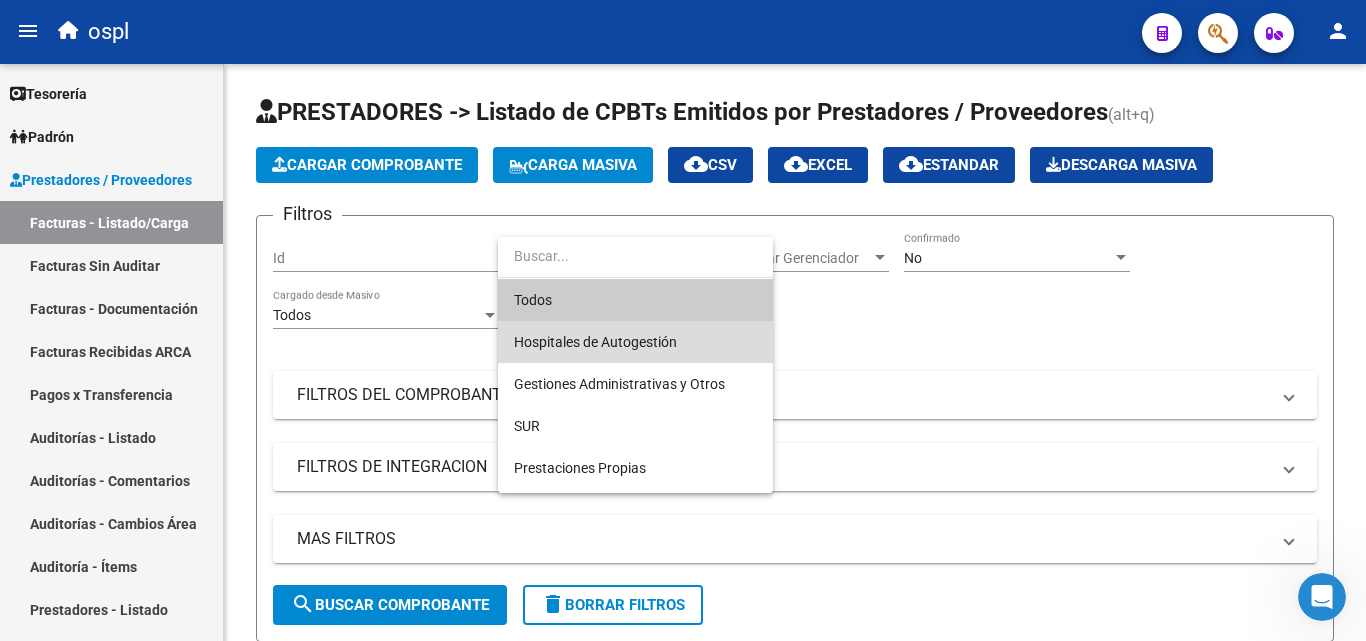click on "Hospitales de Autogestión" at bounding box center [635, 342] 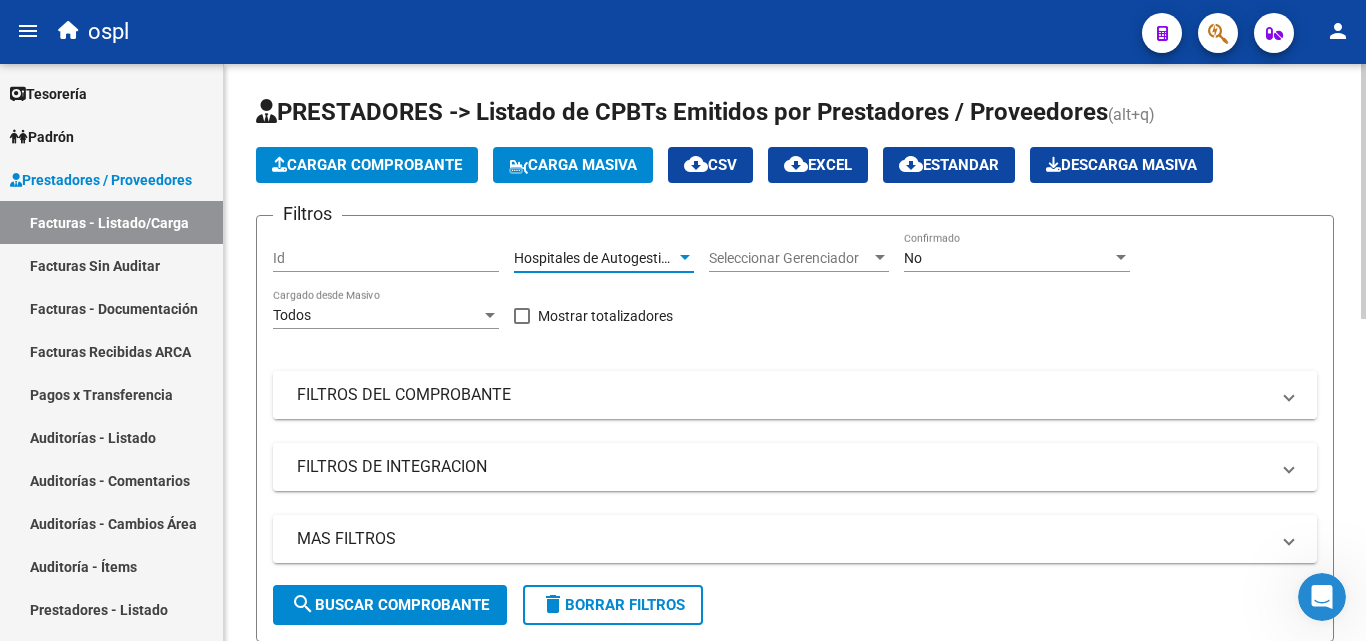 click on "FILTROS DEL COMPROBANTE" at bounding box center (783, 395) 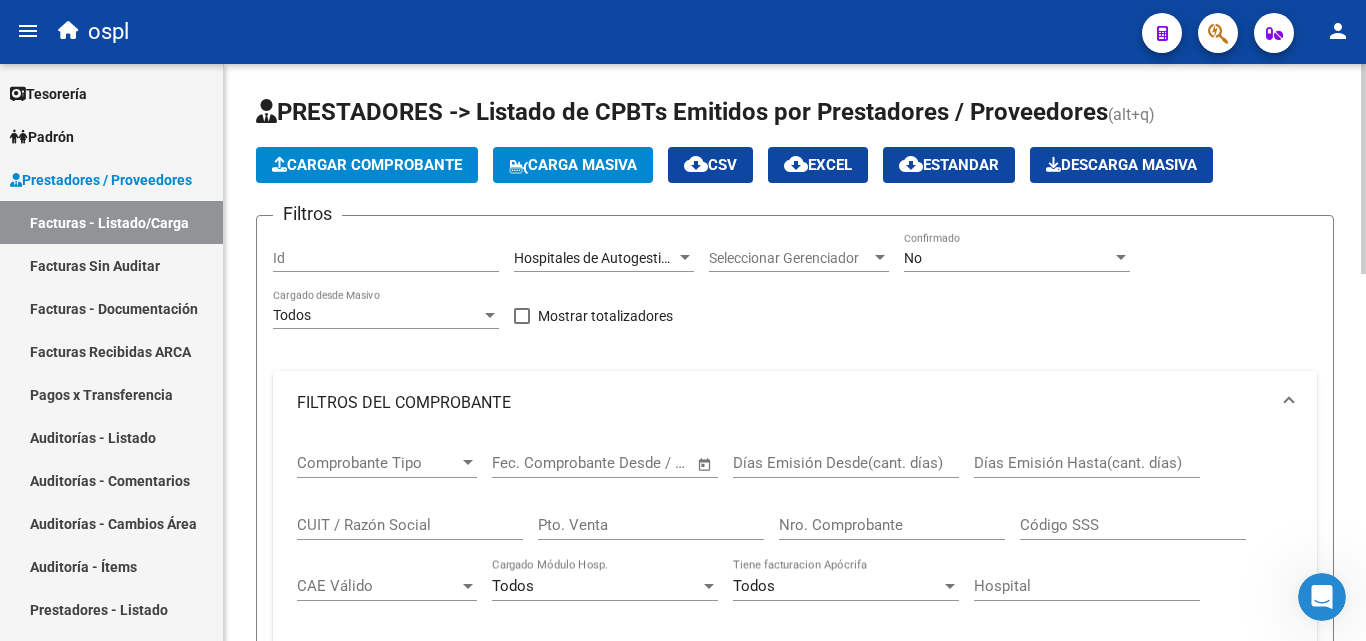 click 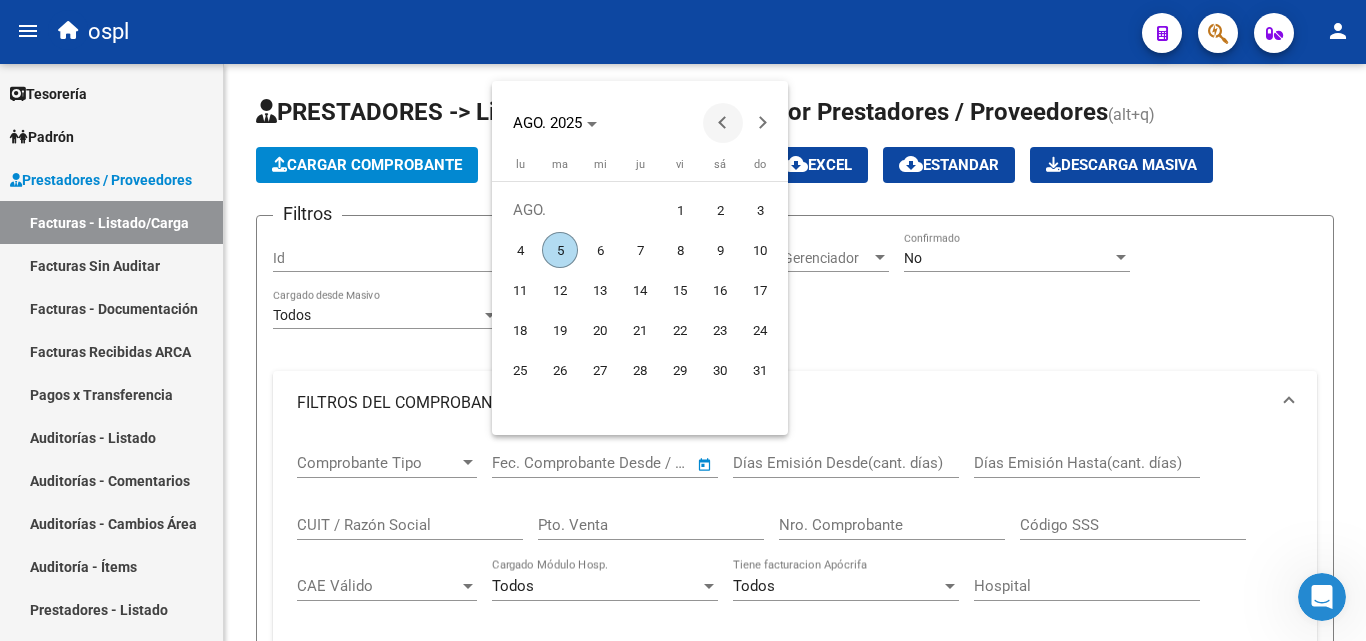 click at bounding box center (723, 123) 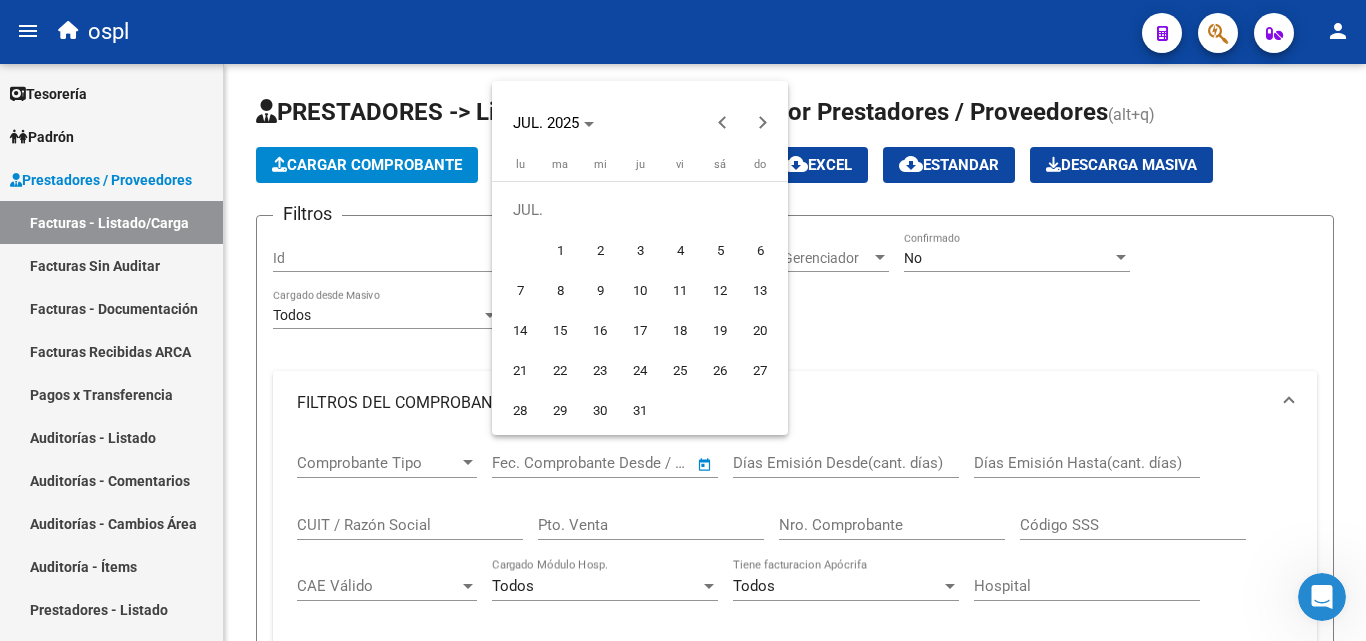 click on "1" at bounding box center (560, 250) 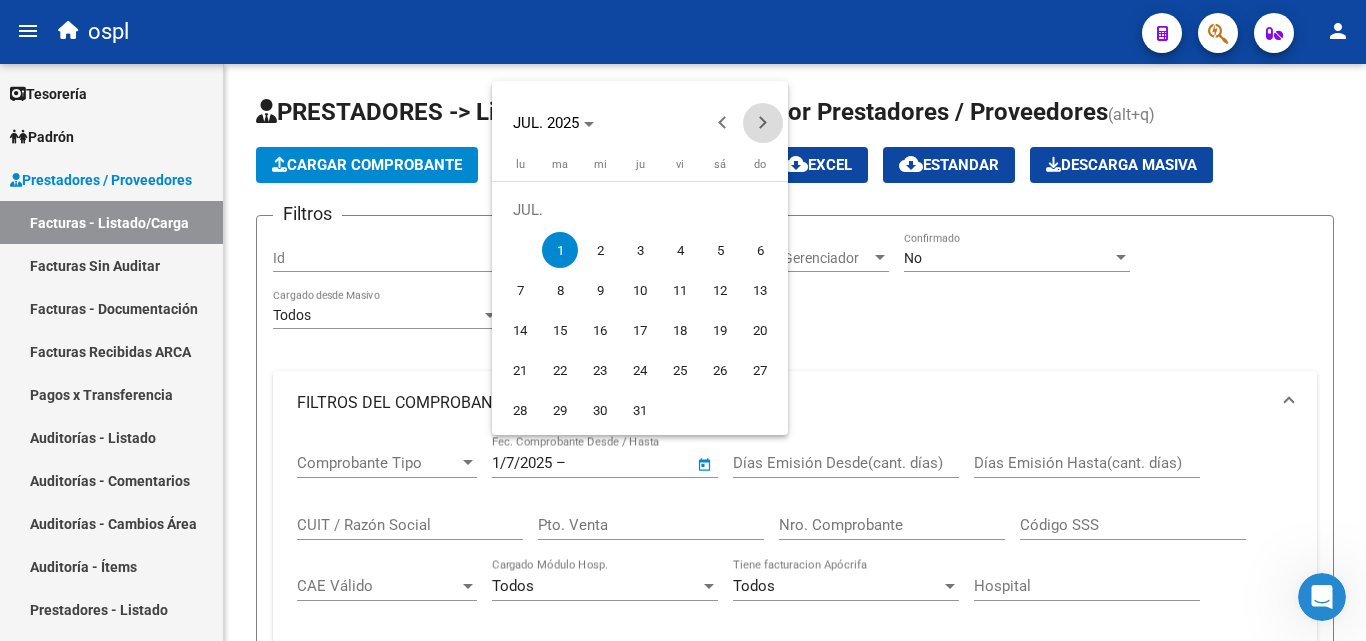 click at bounding box center (763, 123) 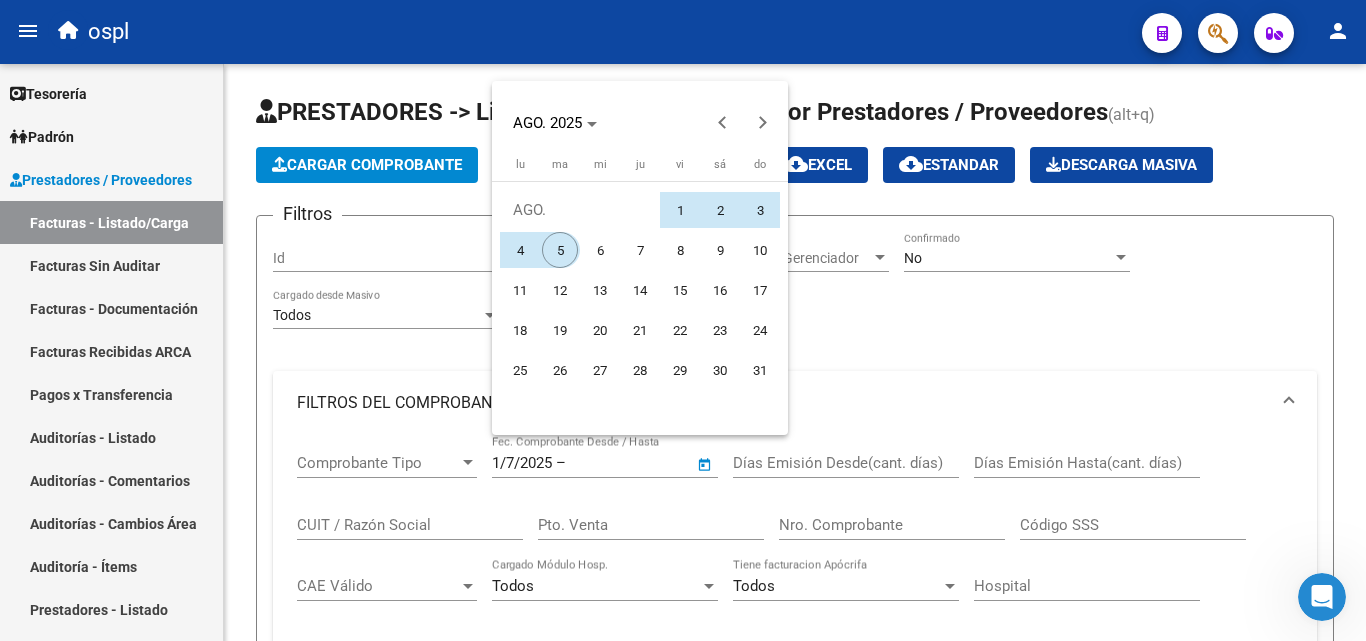 click on "5" at bounding box center (560, 250) 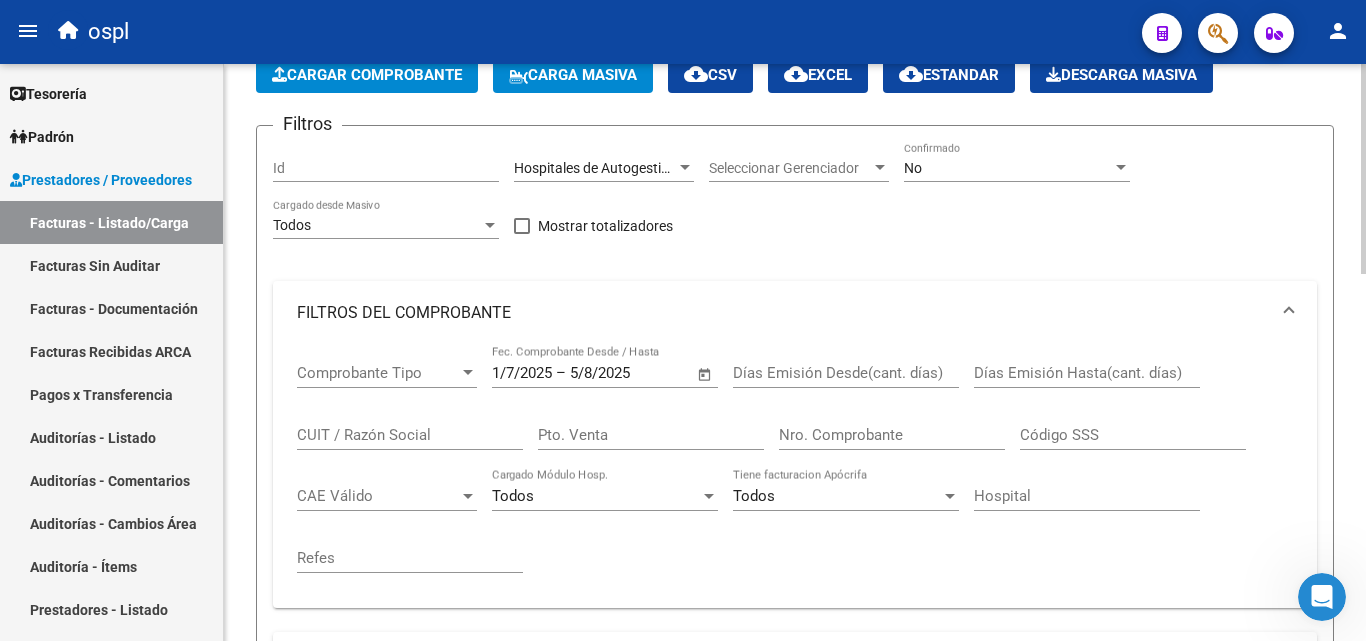 scroll, scrollTop: 300, scrollLeft: 0, axis: vertical 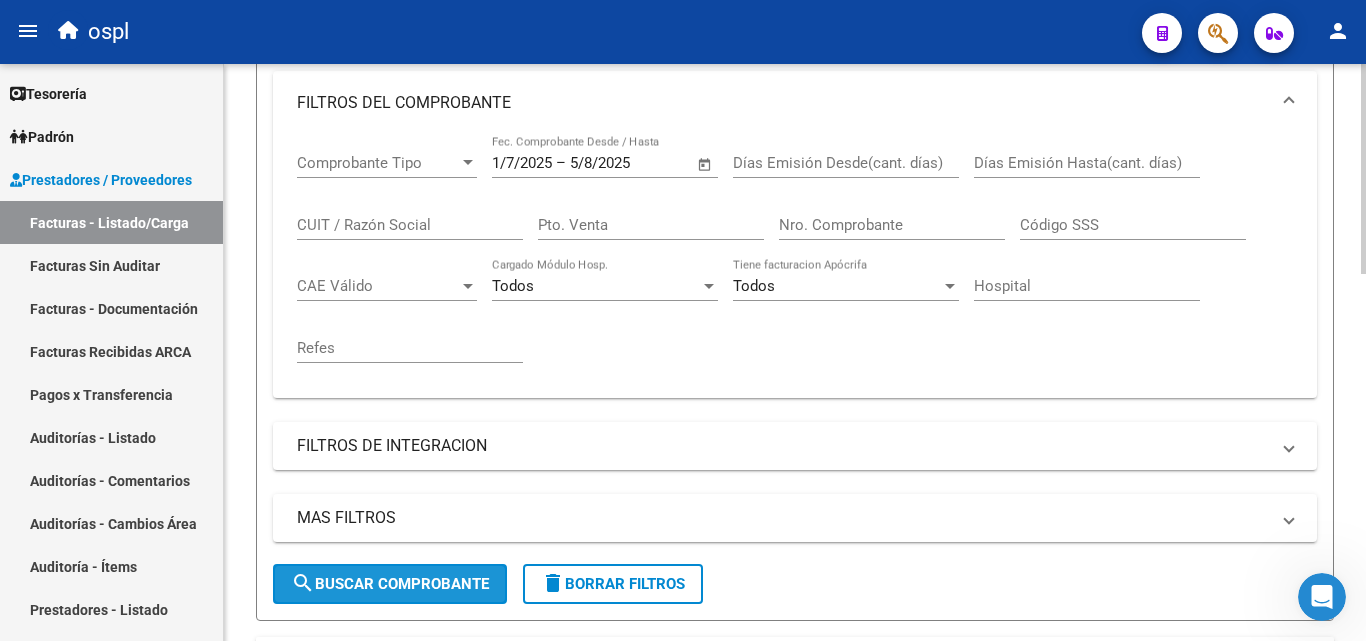 click on "search  Buscar Comprobante" 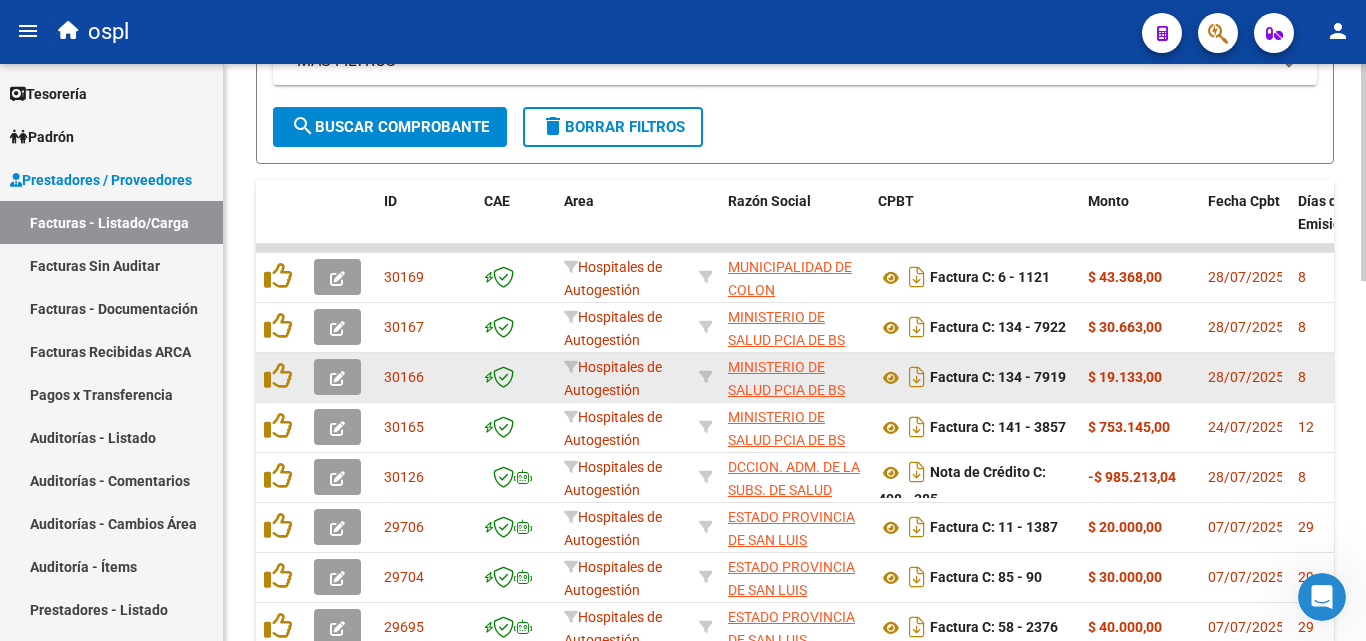 scroll, scrollTop: 756, scrollLeft: 0, axis: vertical 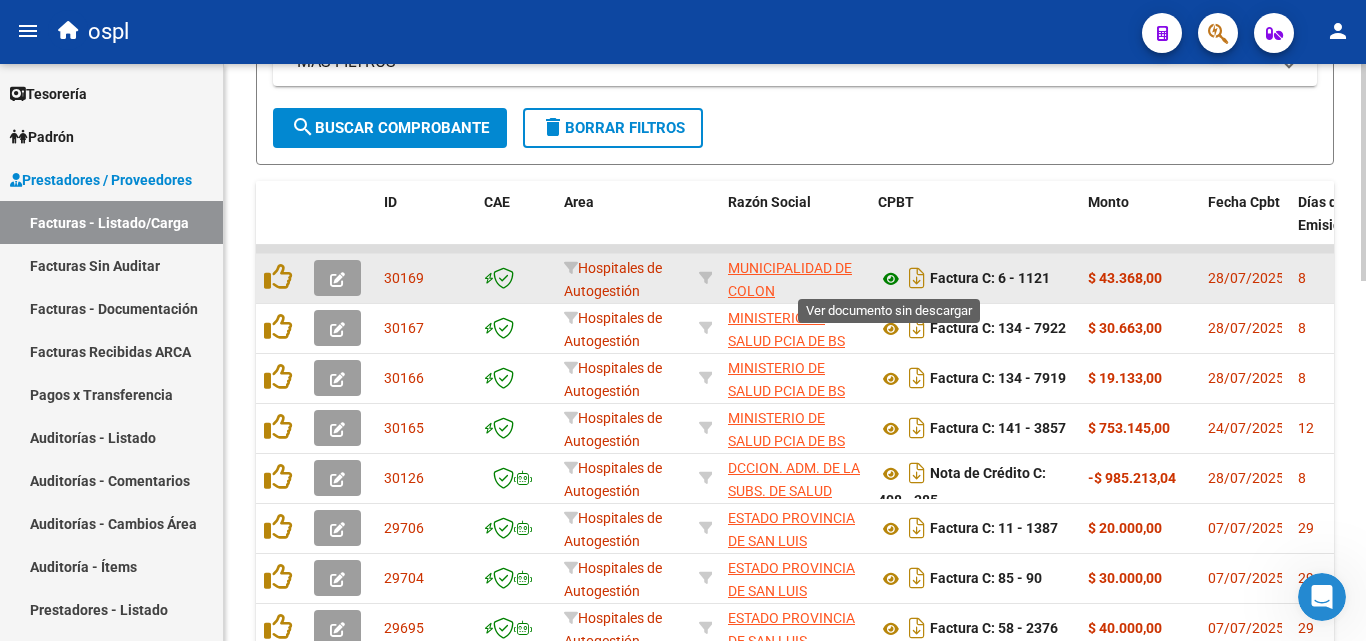 click 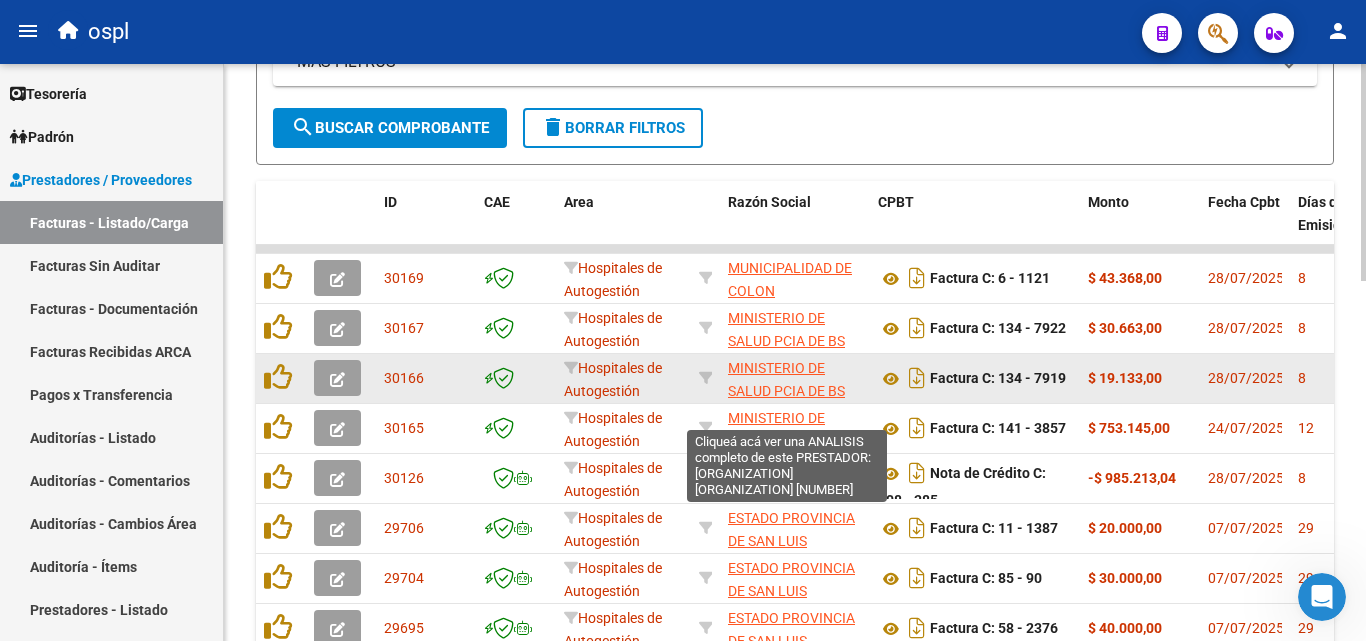 scroll, scrollTop: 49, scrollLeft: 0, axis: vertical 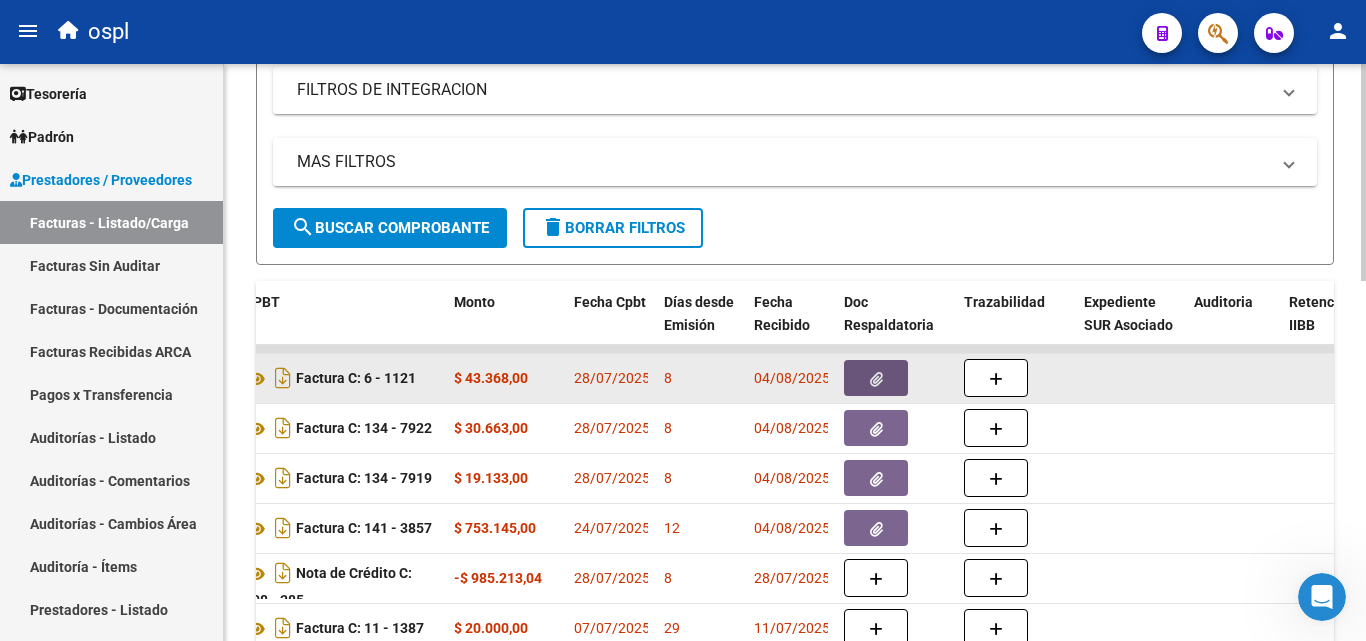 click 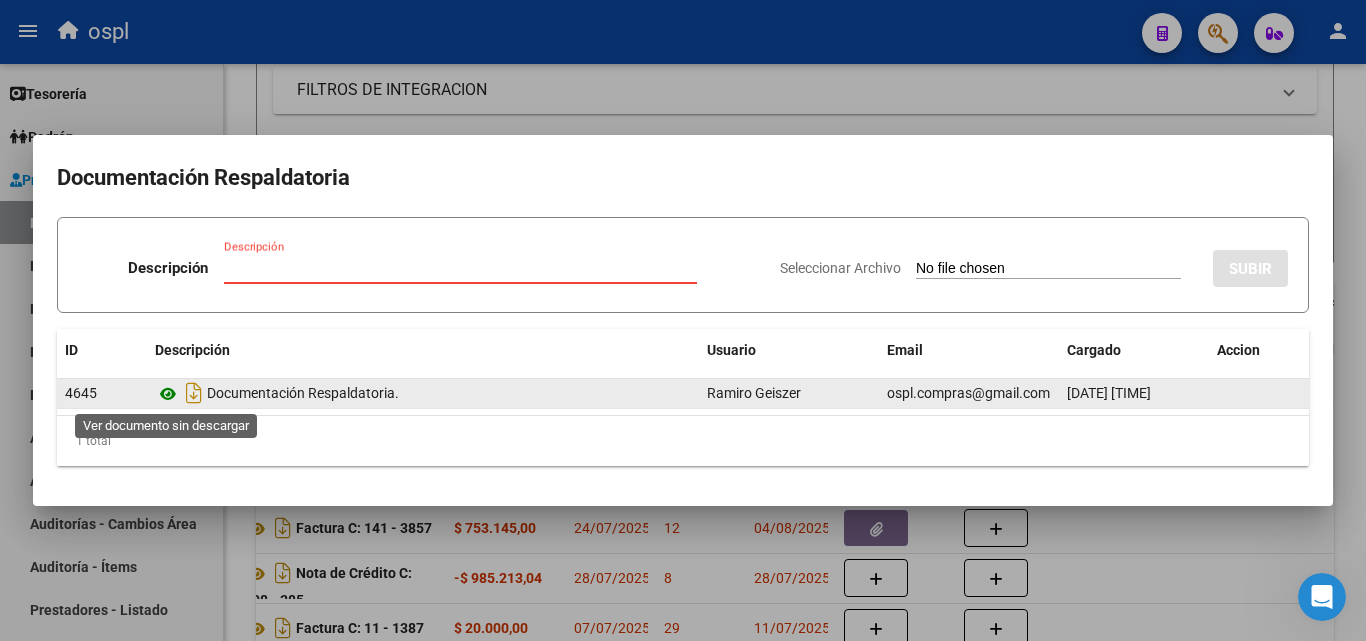 click 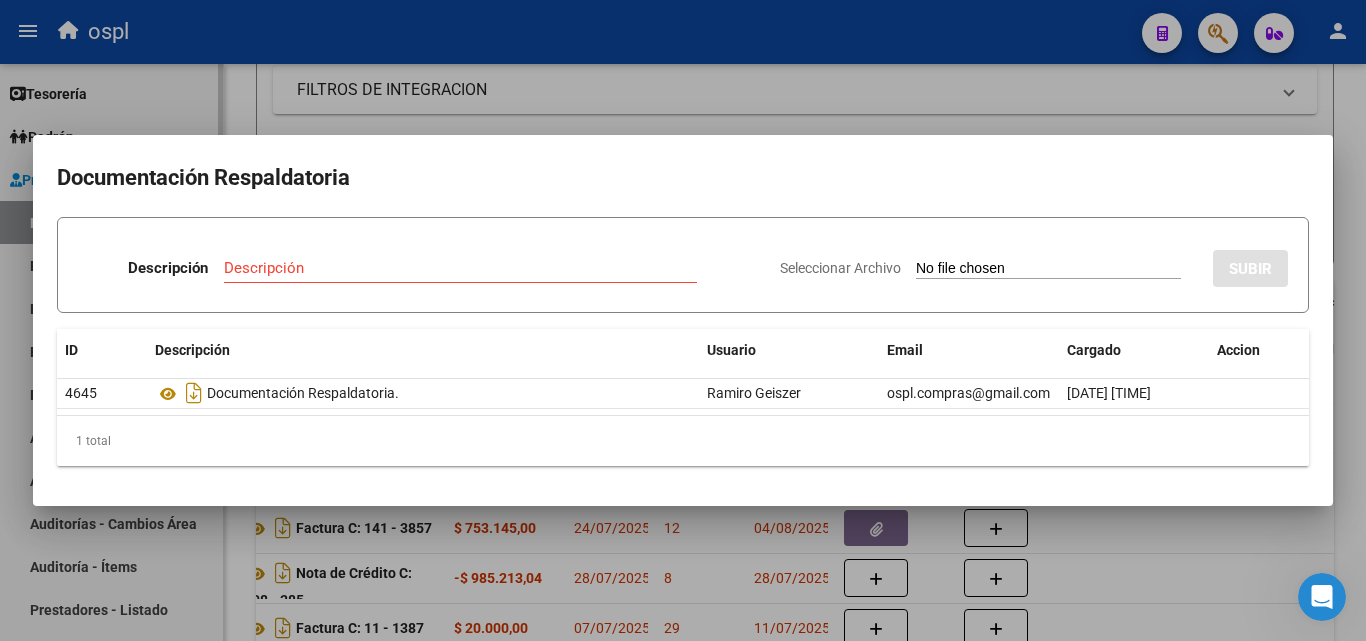 click at bounding box center [683, 320] 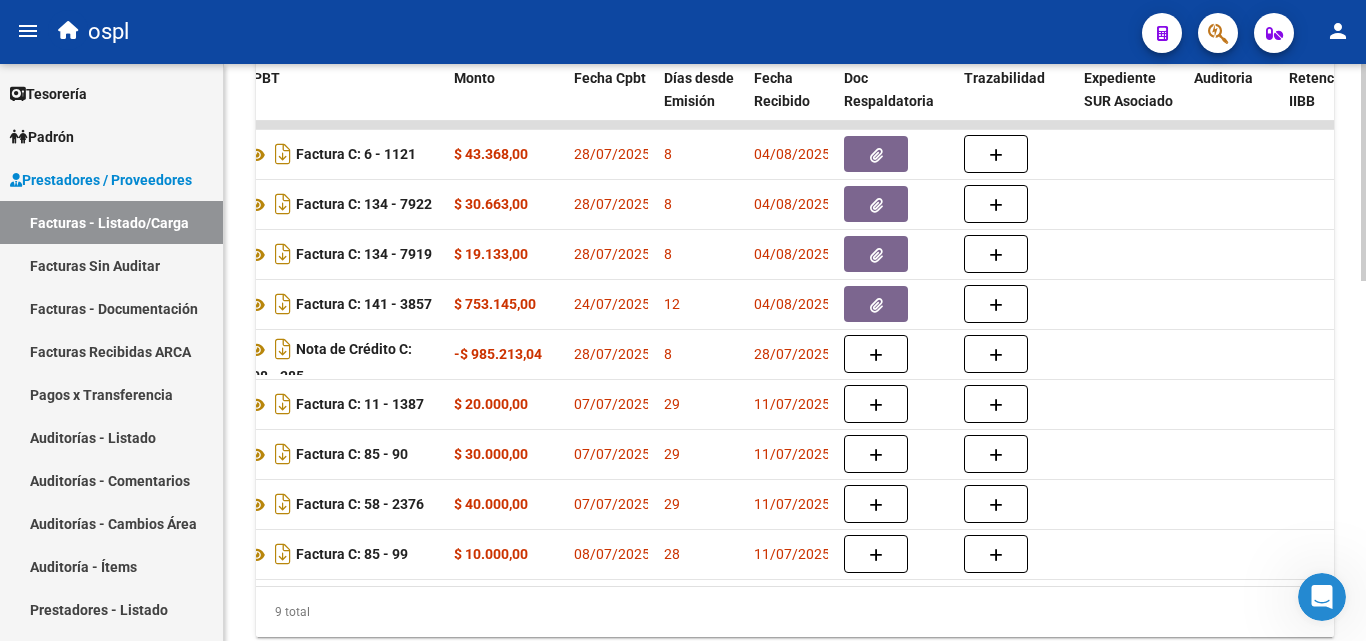 scroll, scrollTop: 956, scrollLeft: 0, axis: vertical 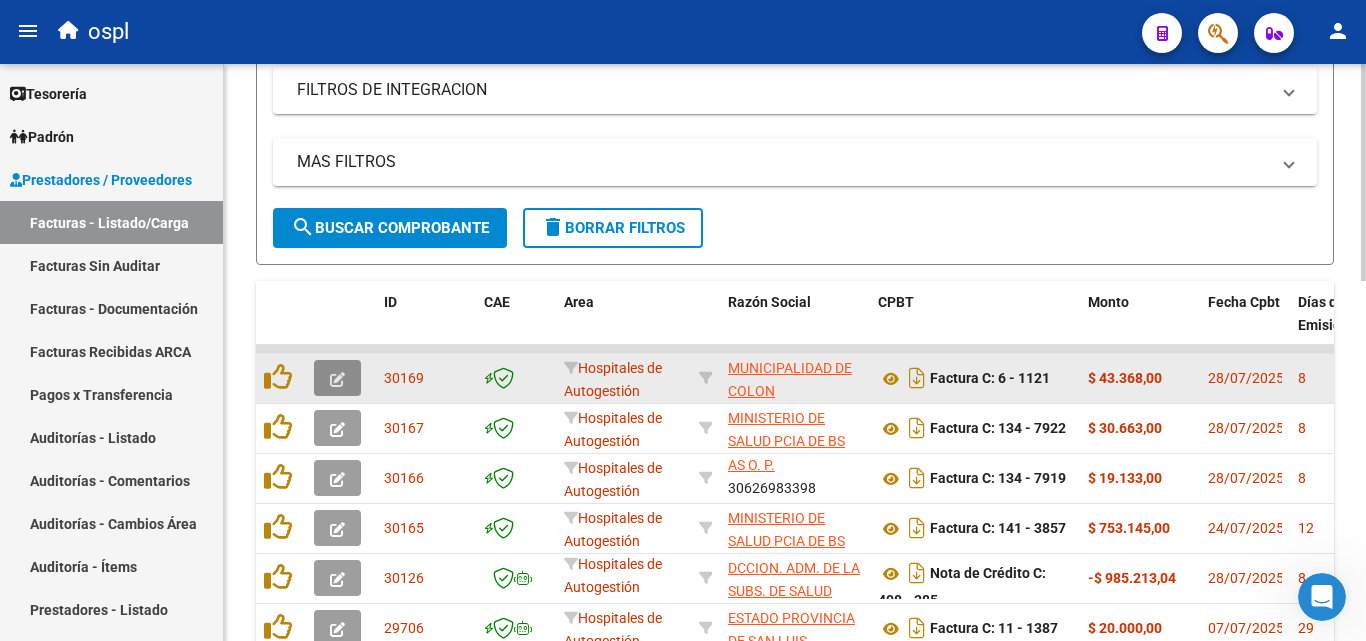 click 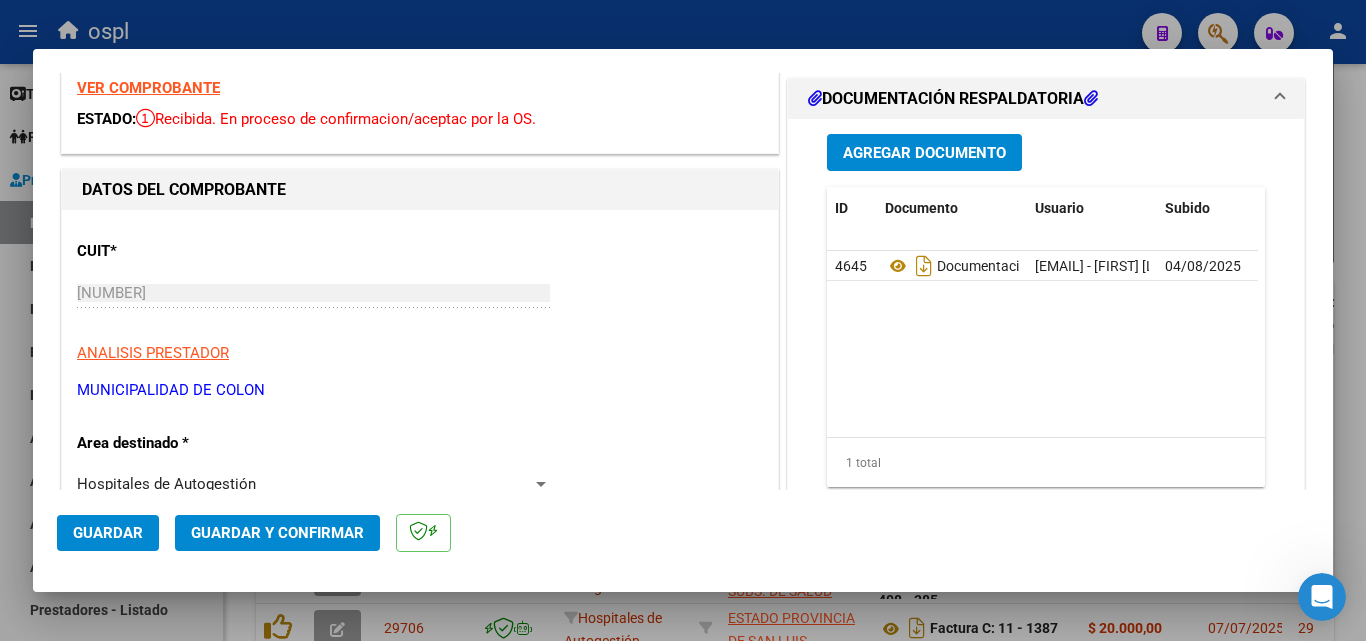 scroll, scrollTop: 100, scrollLeft: 0, axis: vertical 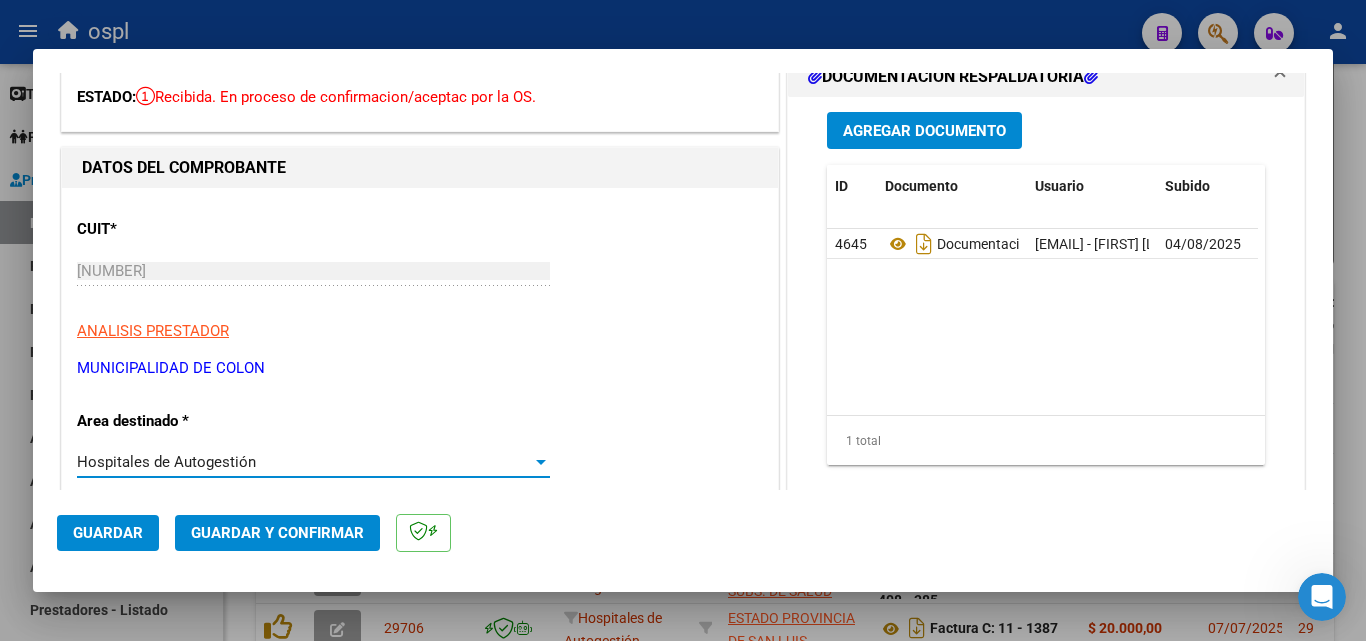 click on "Hospitales de Autogestión" at bounding box center [304, 462] 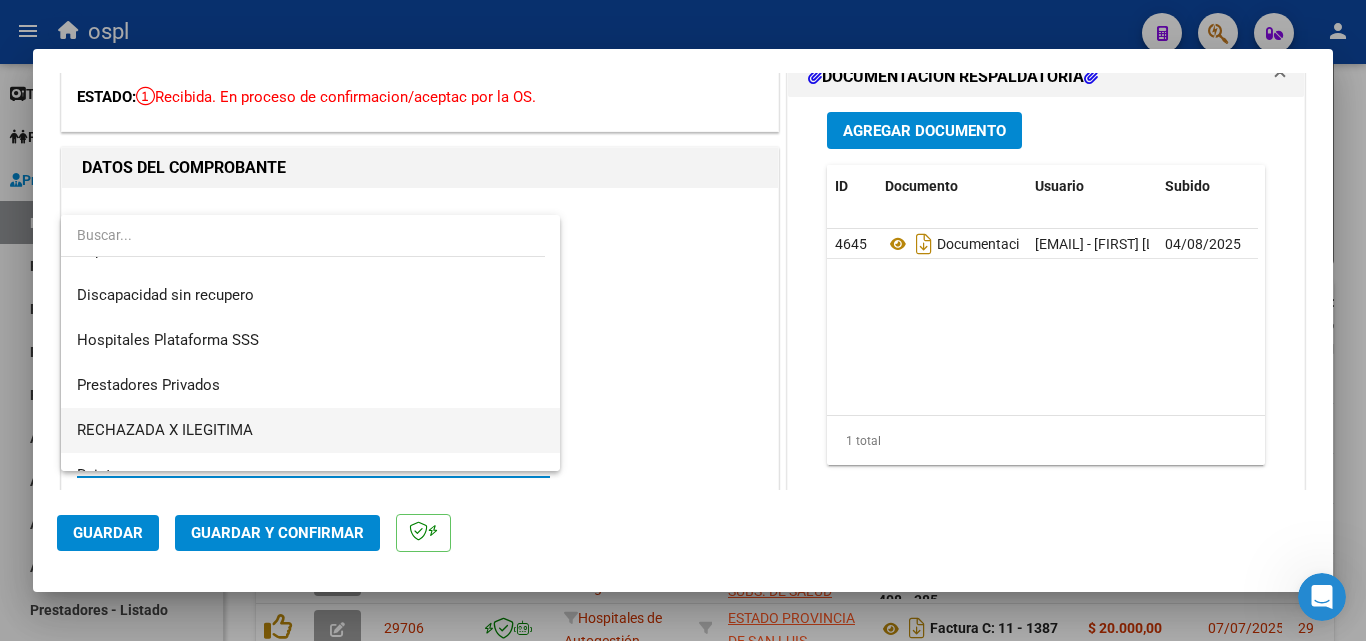 scroll, scrollTop: 284, scrollLeft: 0, axis: vertical 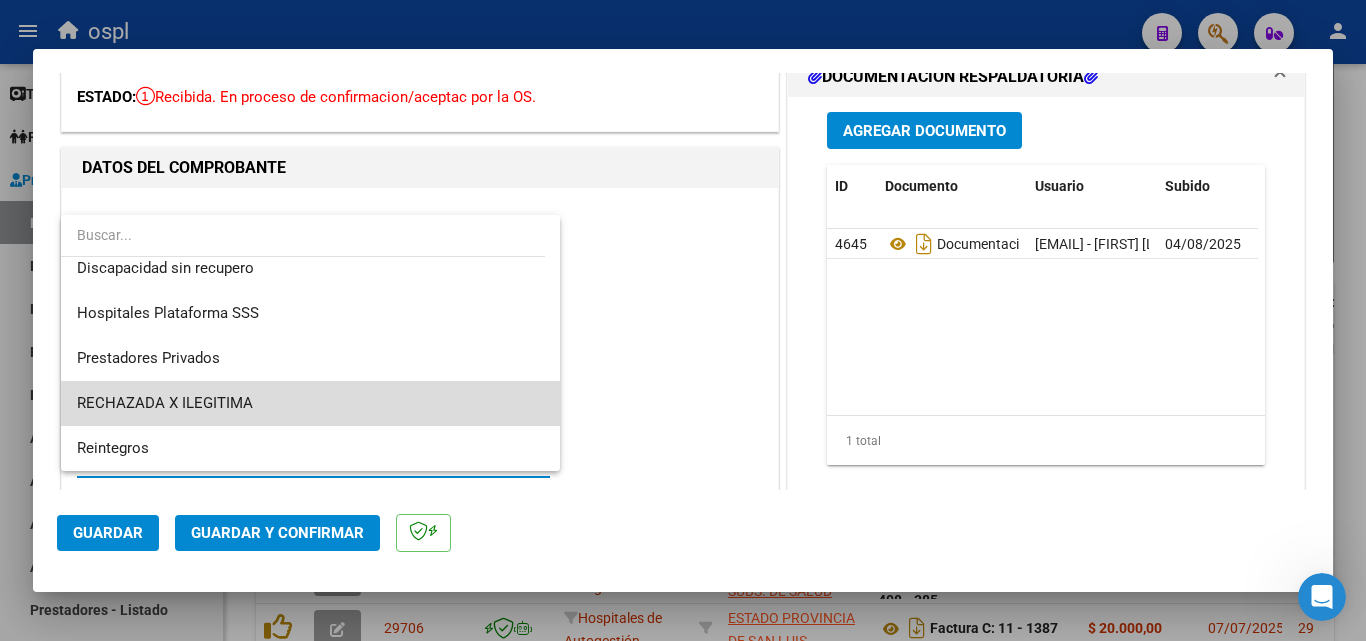 click on "RECHAZADA X ILEGITIMA" at bounding box center (310, 403) 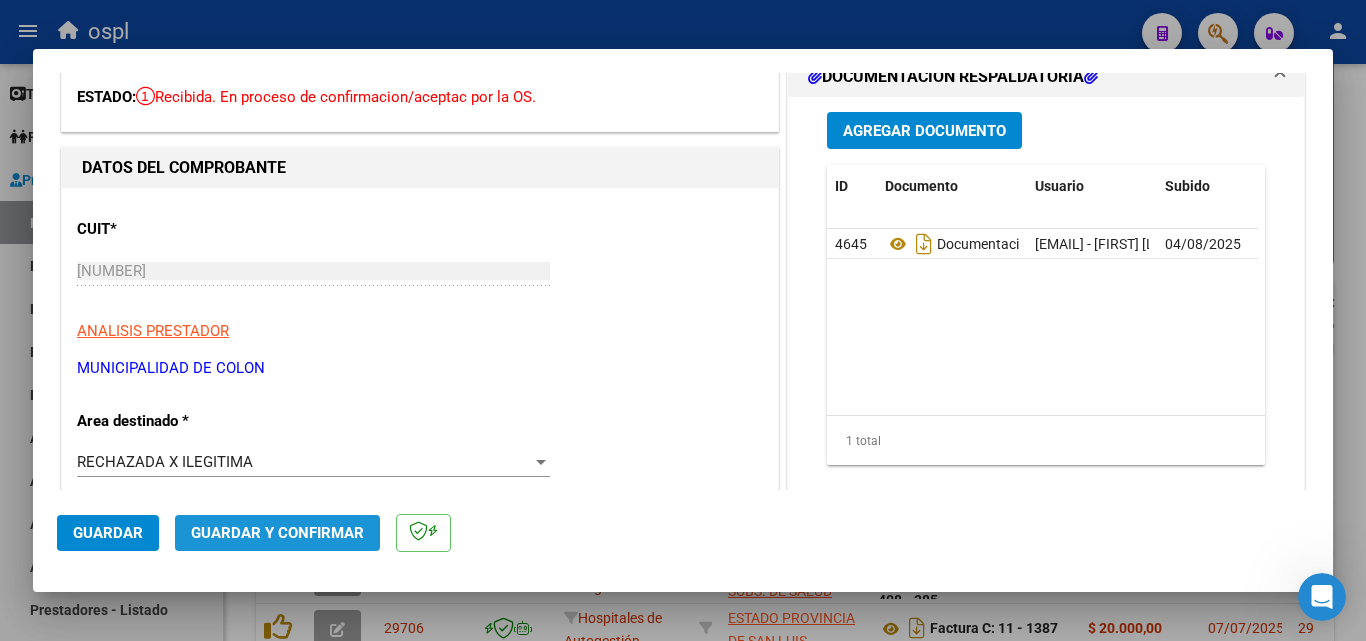 click on "Guardar y Confirmar" 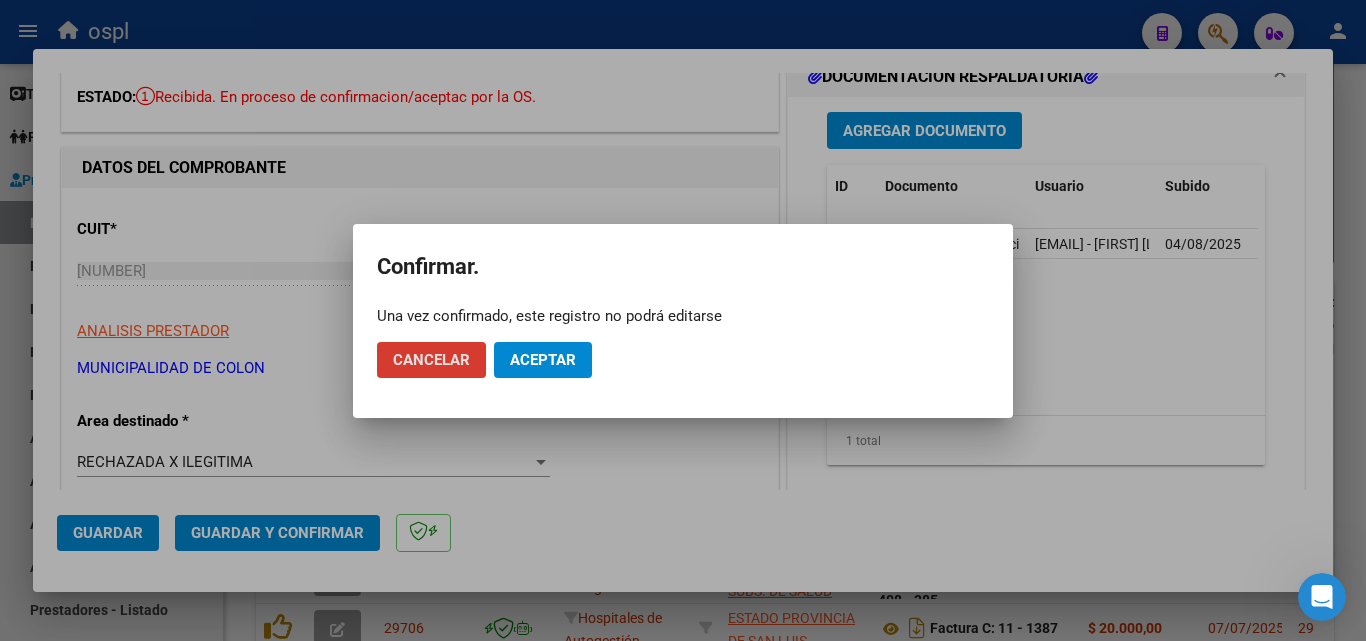 click on "Aceptar" 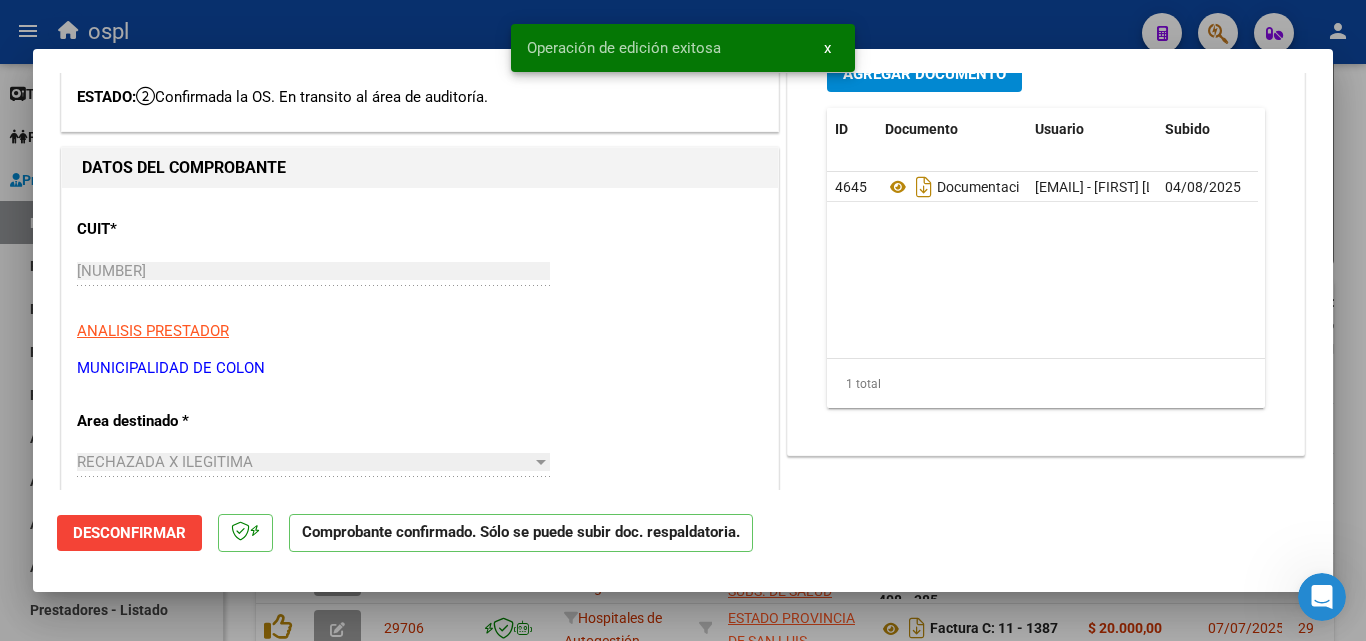 click at bounding box center (683, 320) 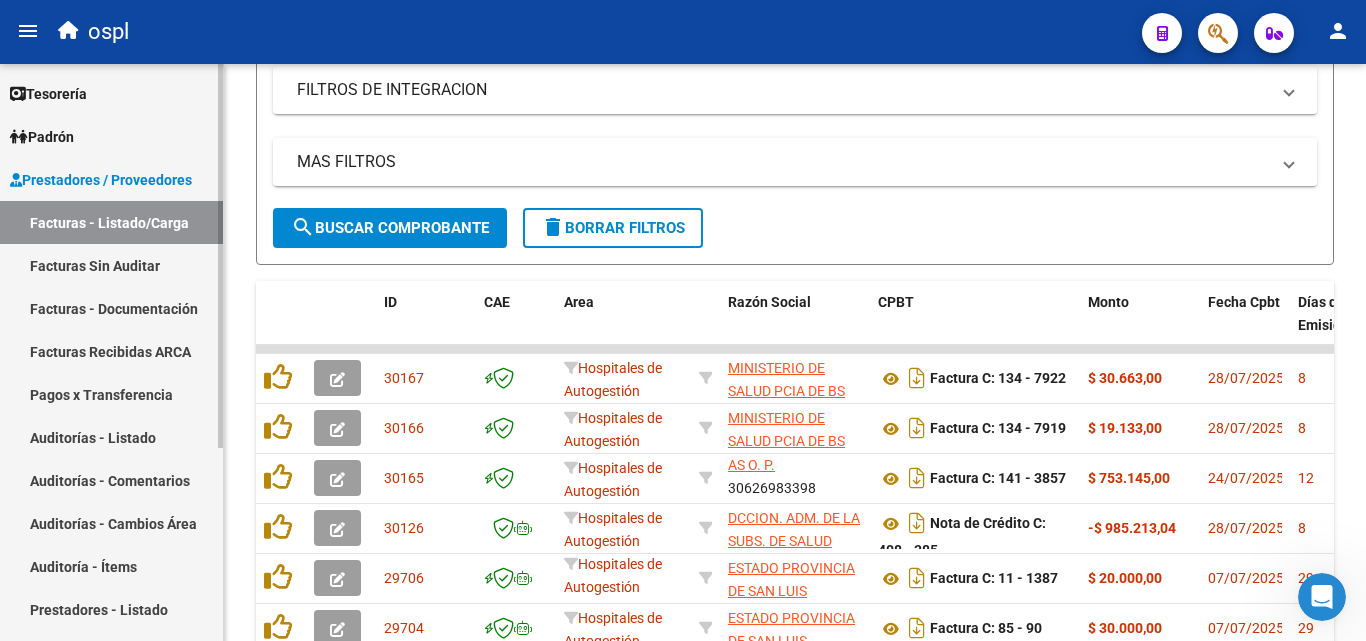 click on "Facturas Sin Auditar" at bounding box center (111, 265) 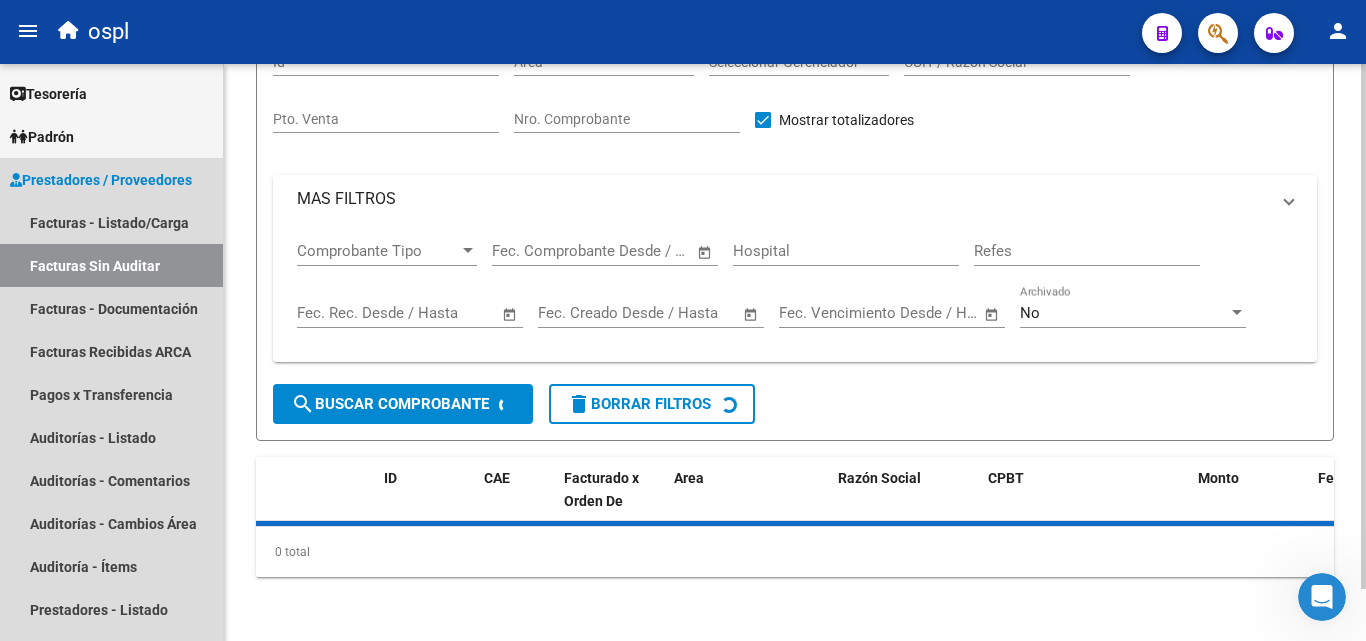 scroll, scrollTop: 57, scrollLeft: 0, axis: vertical 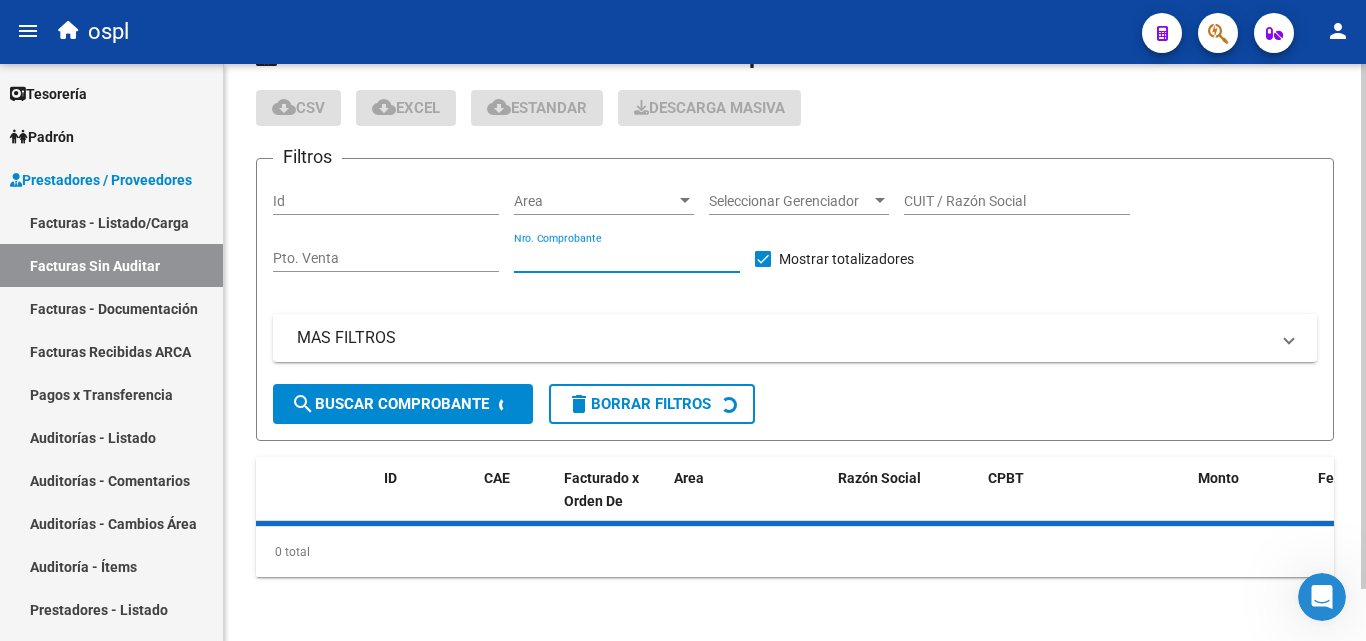 click on "Nro. Comprobante" at bounding box center (627, 258) 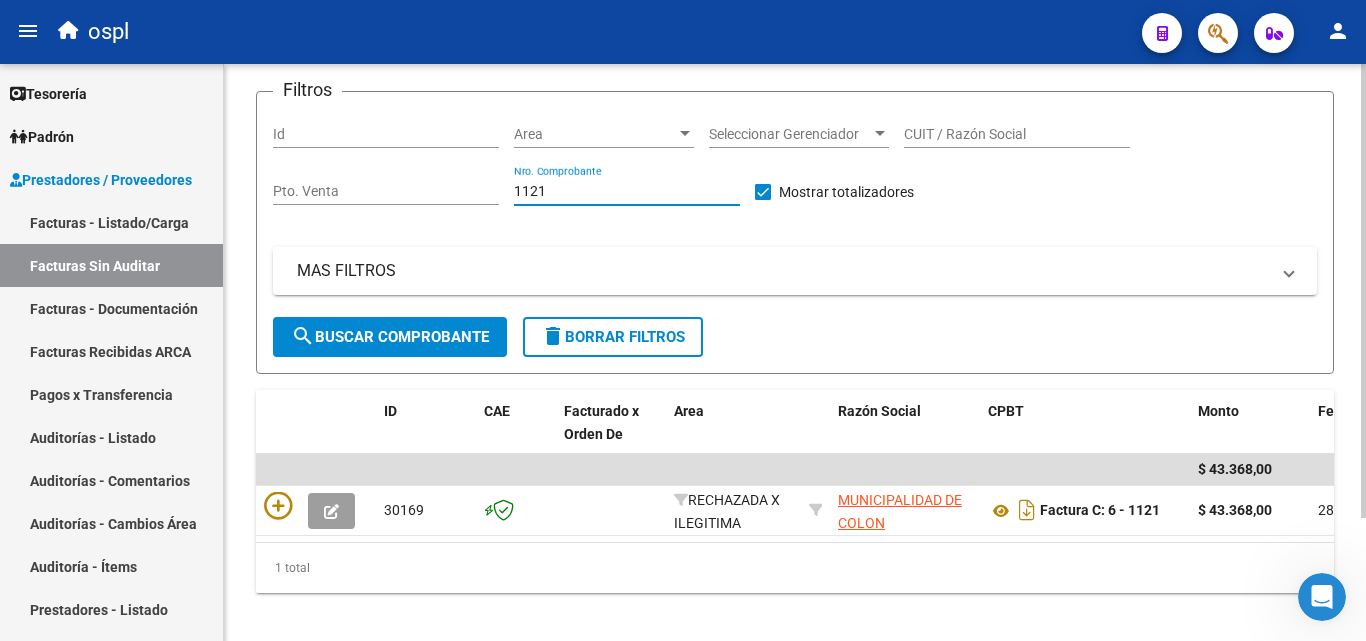 scroll, scrollTop: 156, scrollLeft: 0, axis: vertical 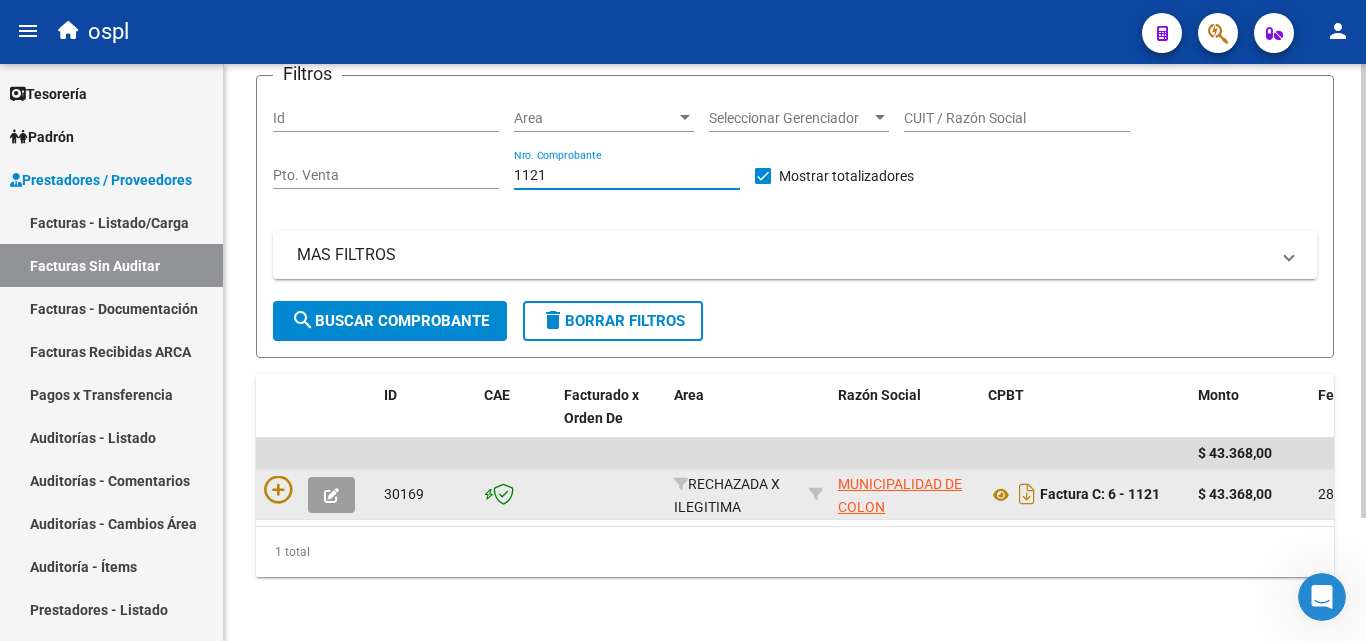 type on "1121" 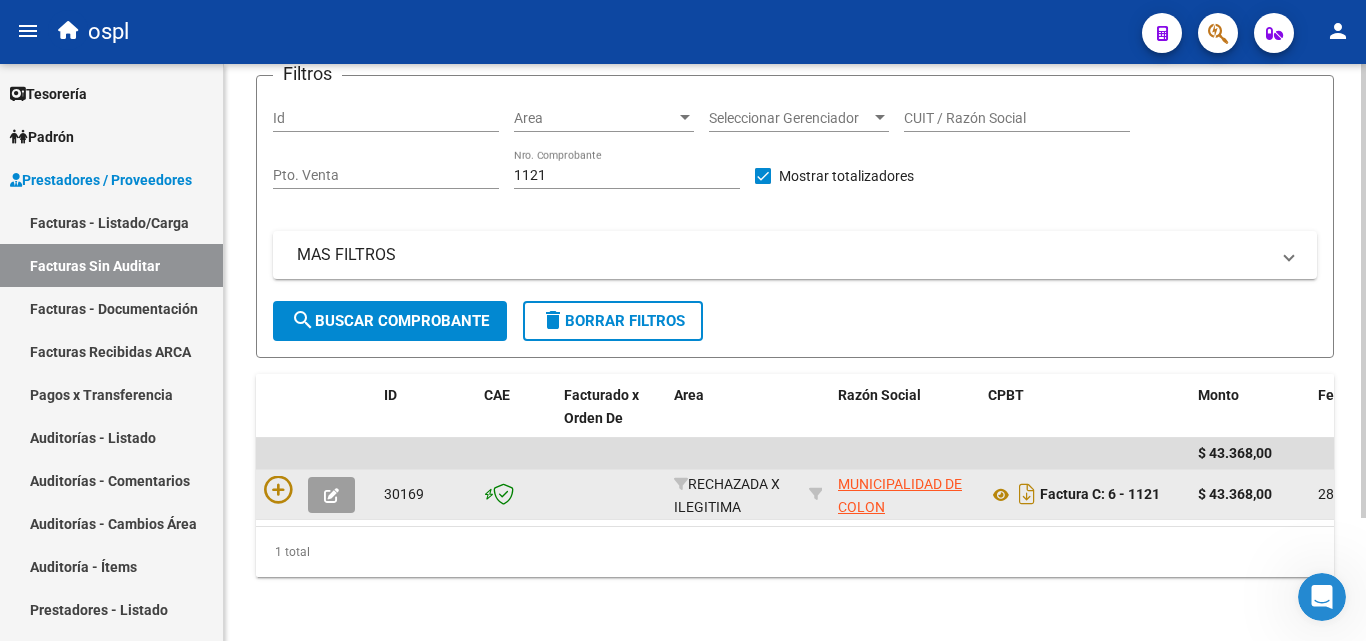 click 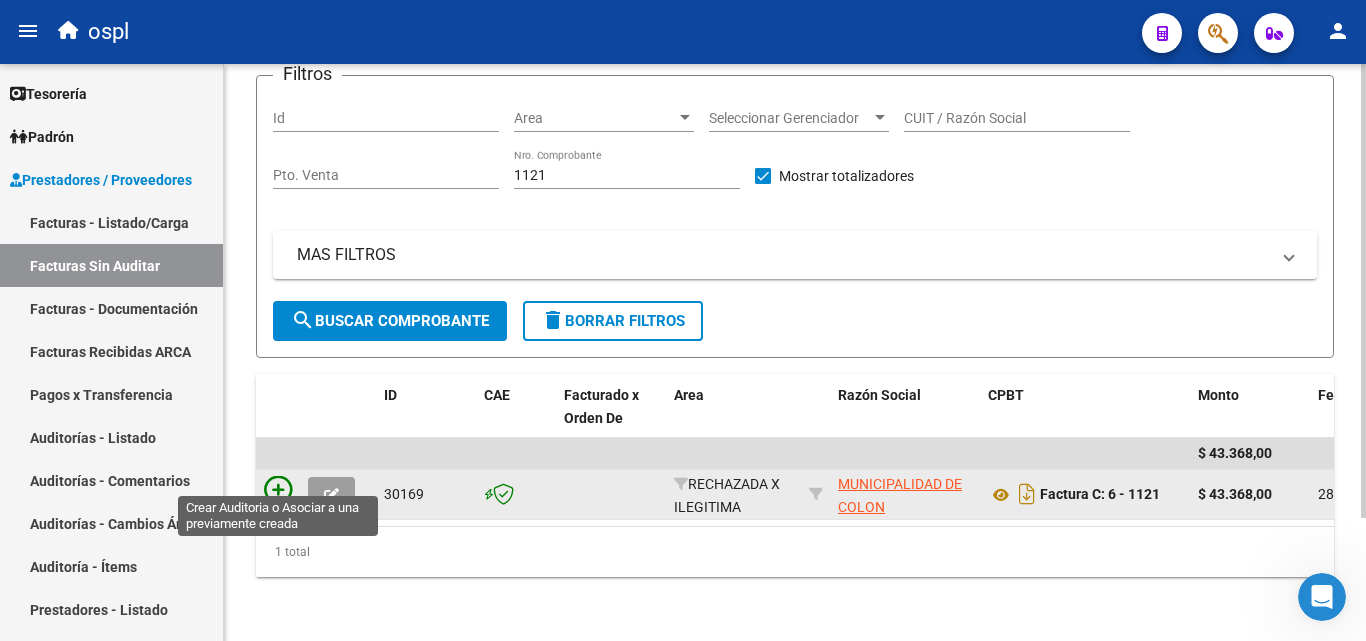 click 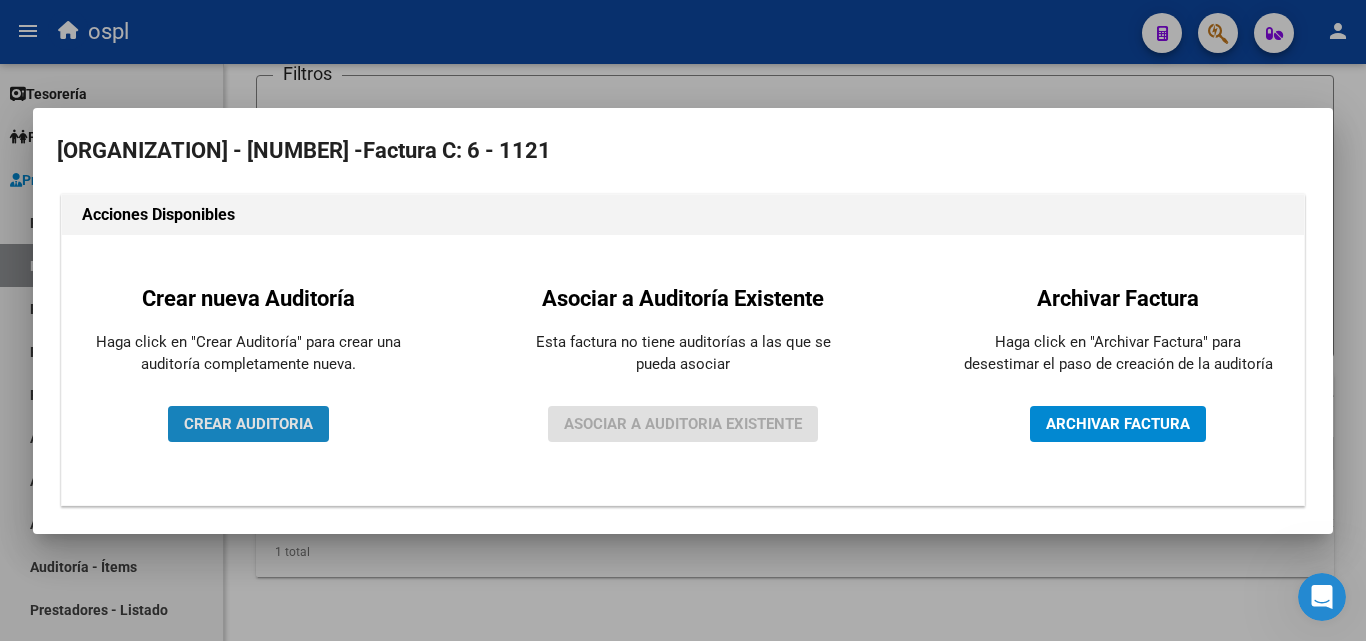 click on "CREAR AUDITORIA" at bounding box center [248, 424] 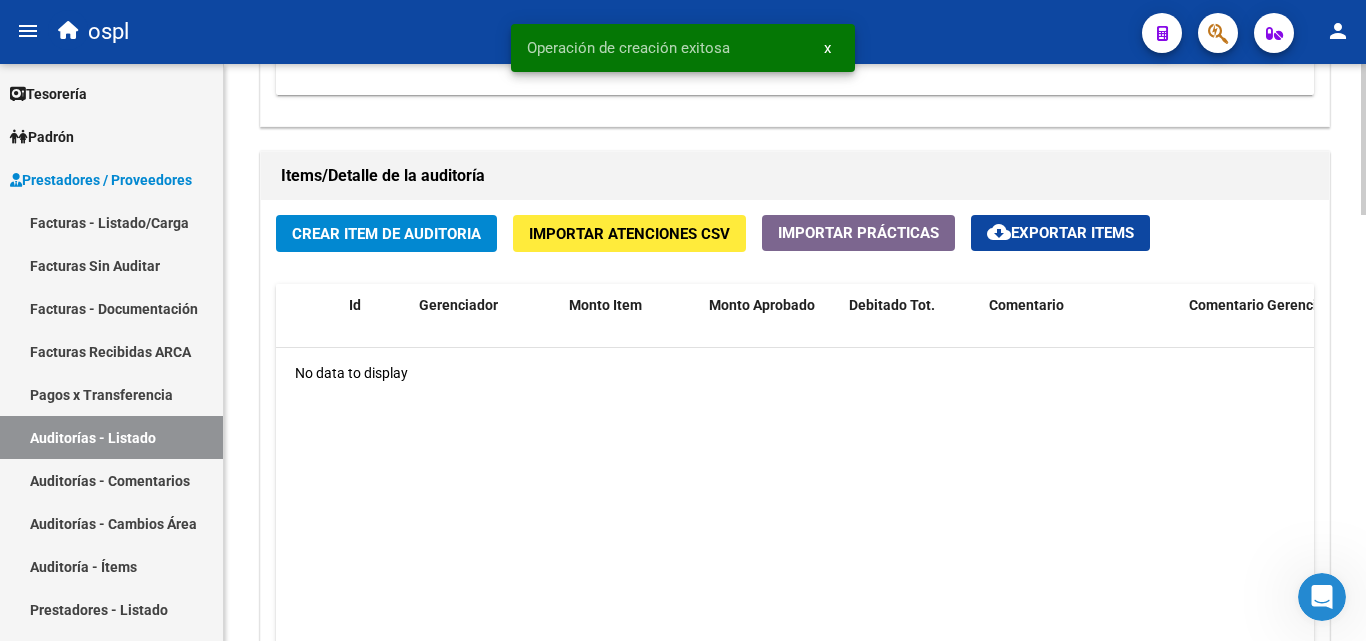 scroll, scrollTop: 1400, scrollLeft: 0, axis: vertical 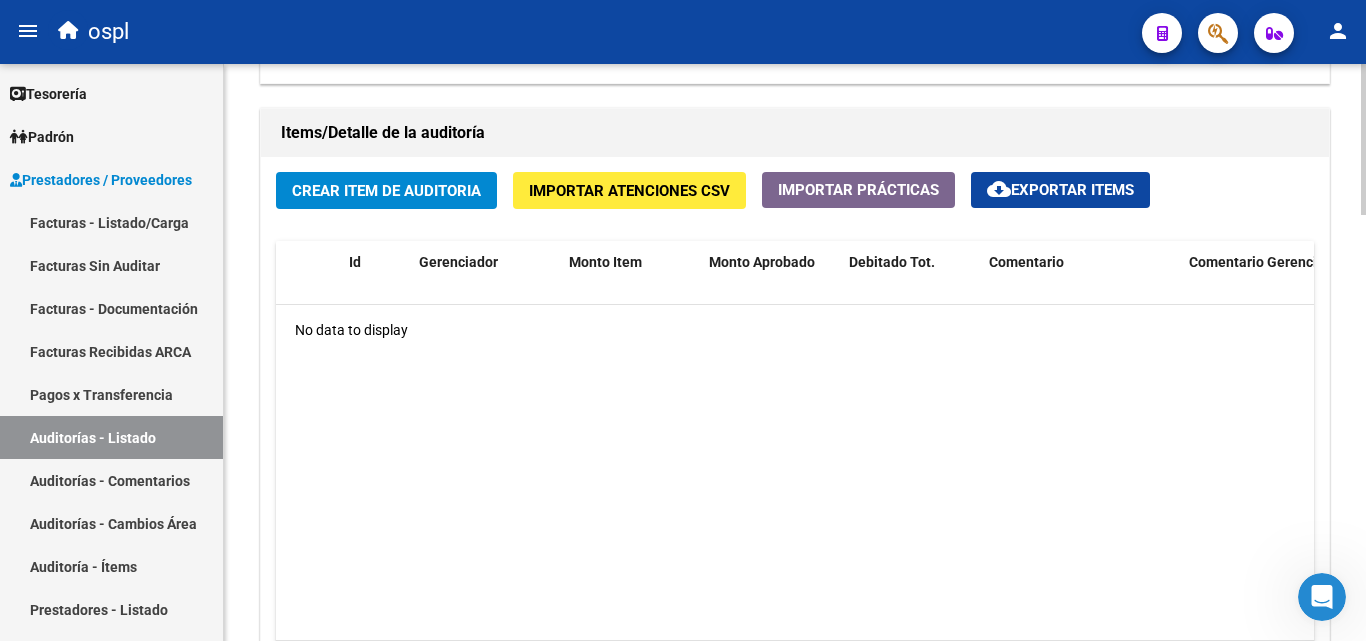 click on "Crear Item de Auditoria" 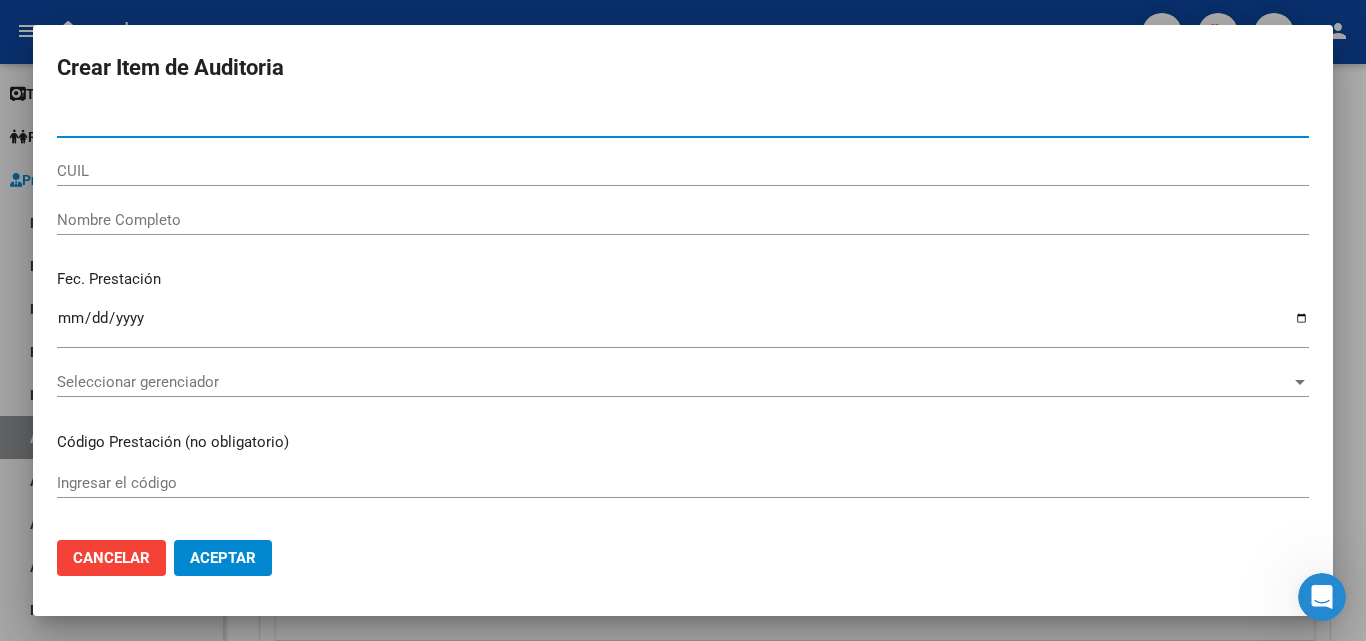 click on "Nombre Completo" at bounding box center [683, 220] 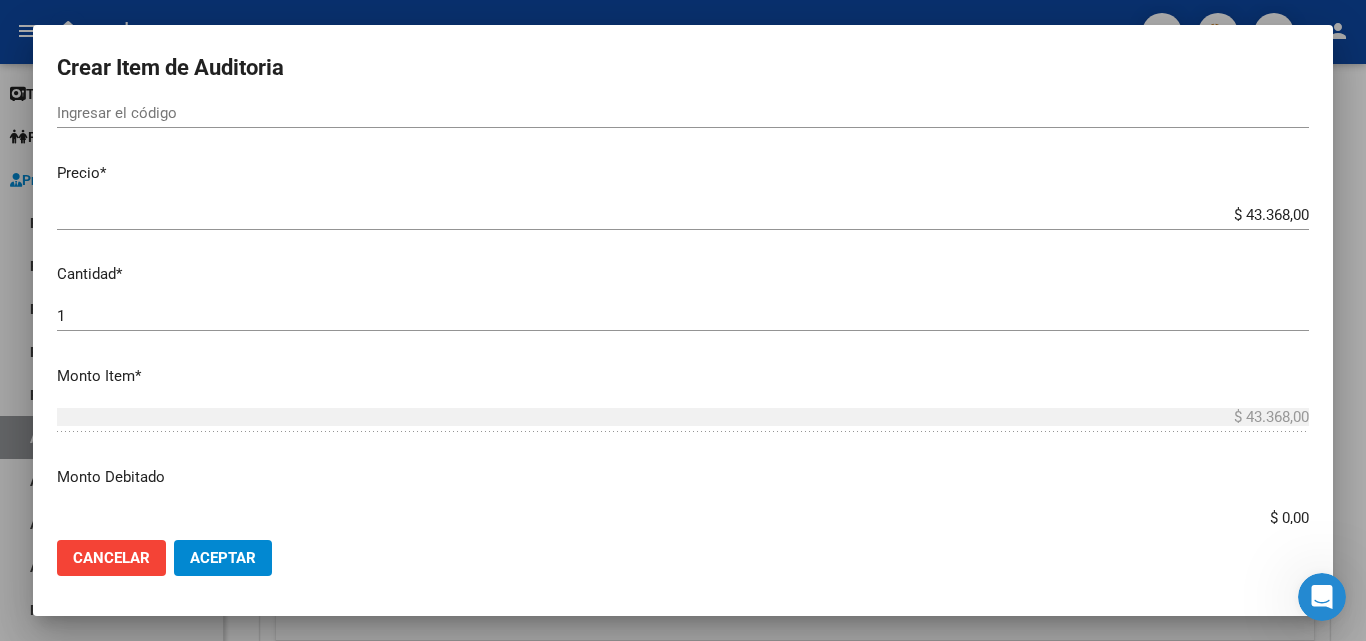 scroll, scrollTop: 400, scrollLeft: 0, axis: vertical 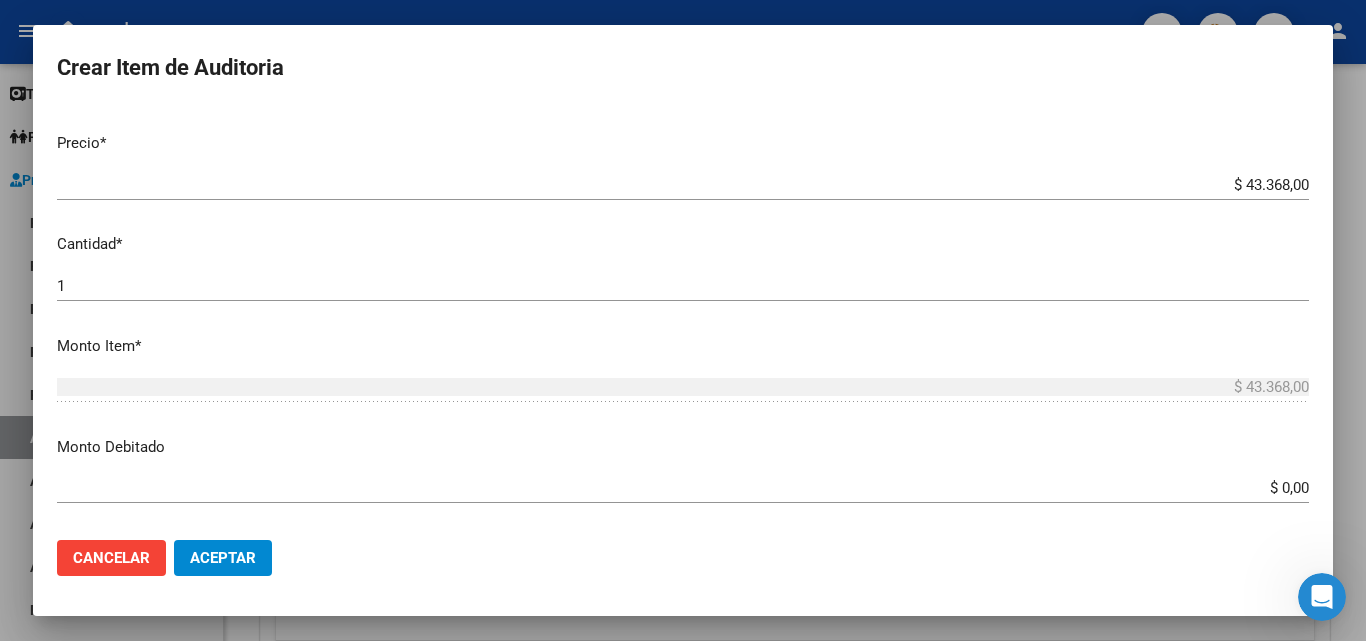 type on "todos" 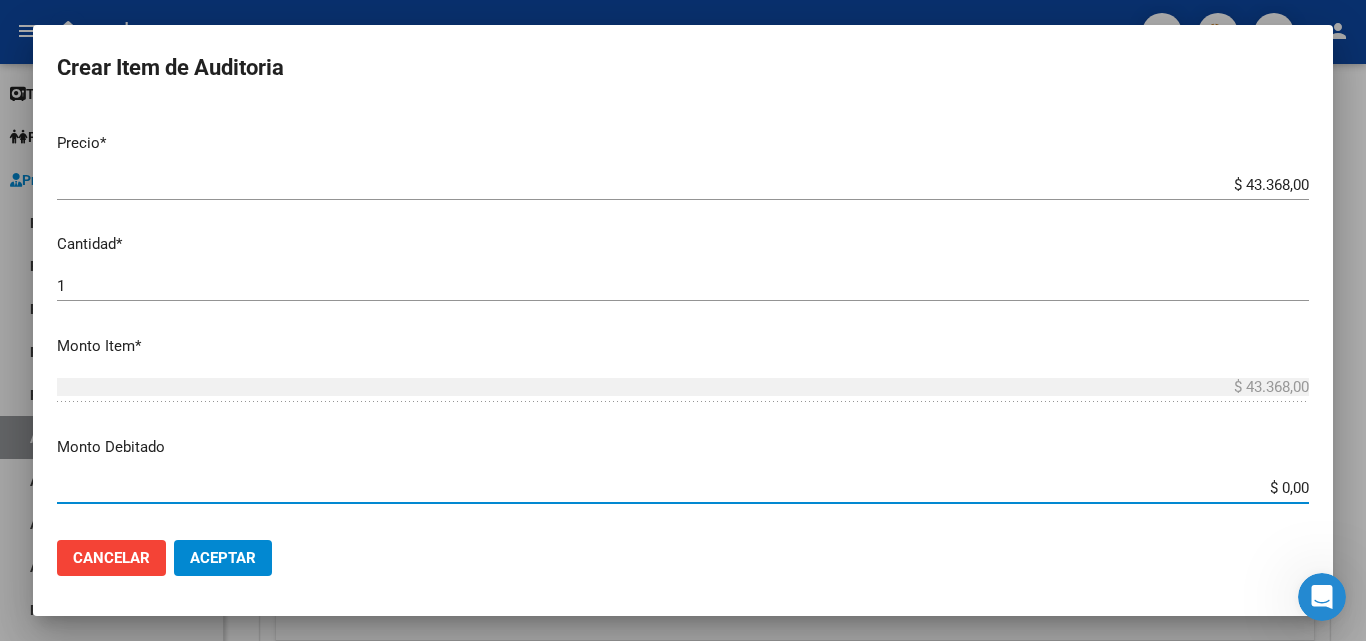 drag, startPoint x: 1254, startPoint y: 485, endPoint x: 1302, endPoint y: 483, distance: 48.04165 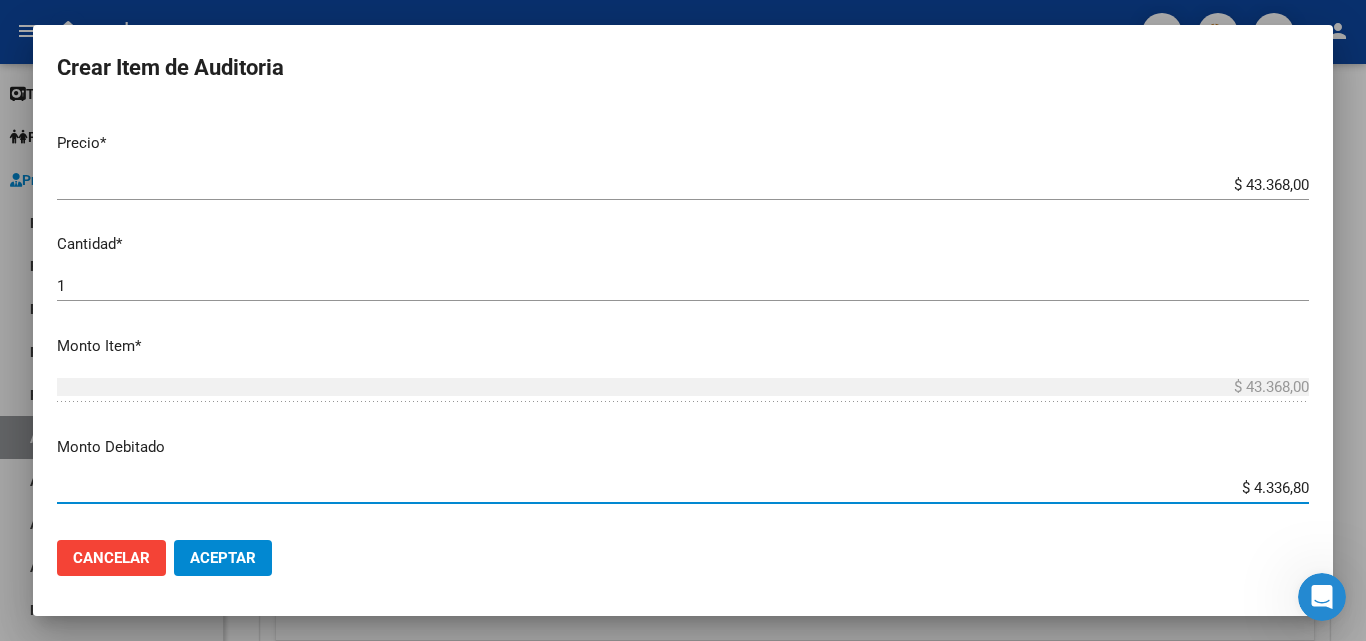type on "$ 43.368,00" 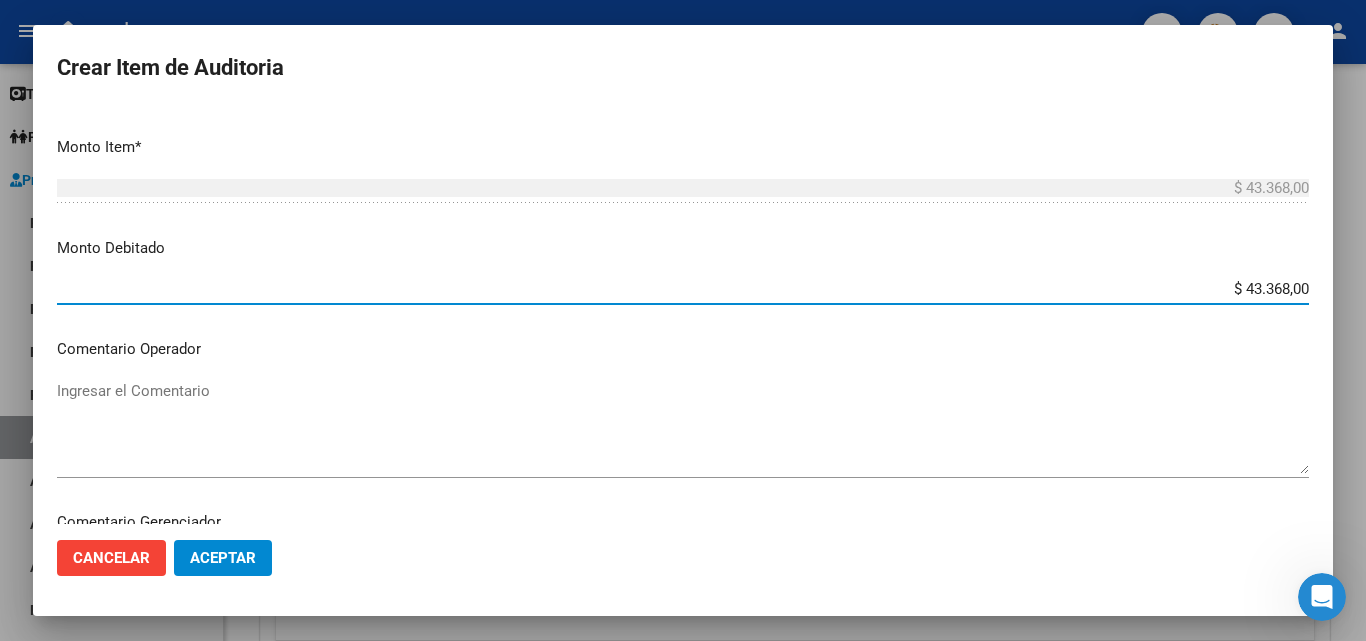scroll, scrollTop: 600, scrollLeft: 0, axis: vertical 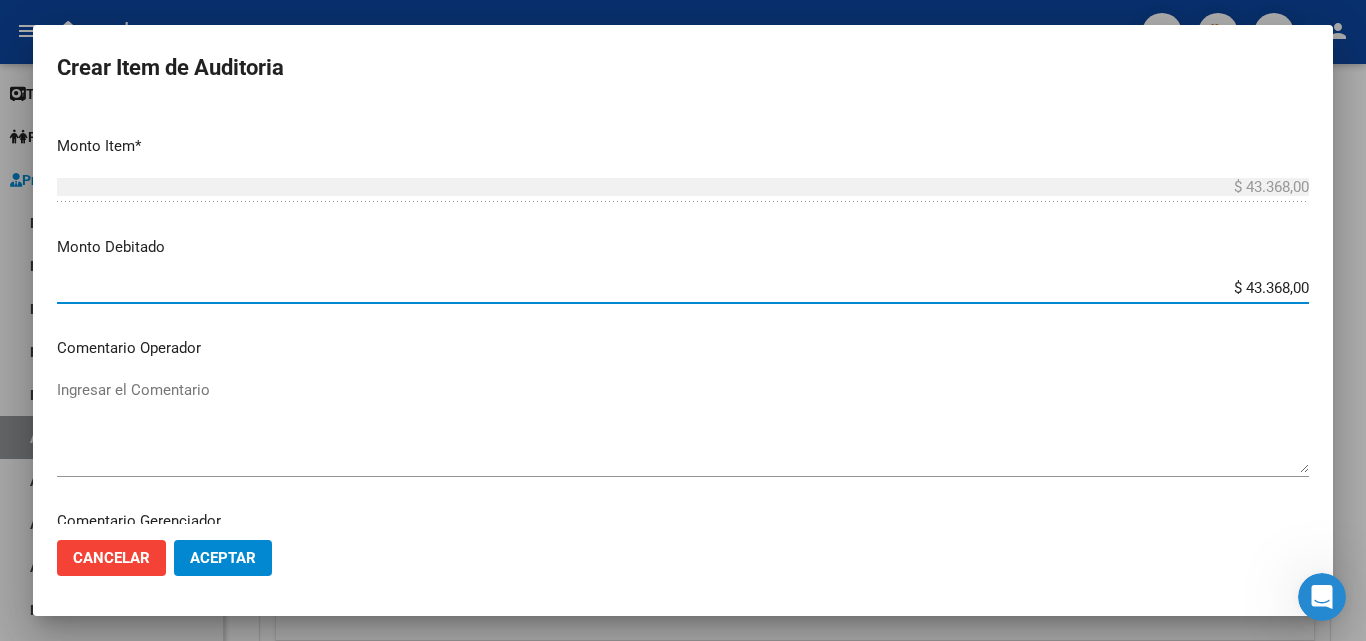 click on "Ingresar el Comentario" at bounding box center [683, 426] 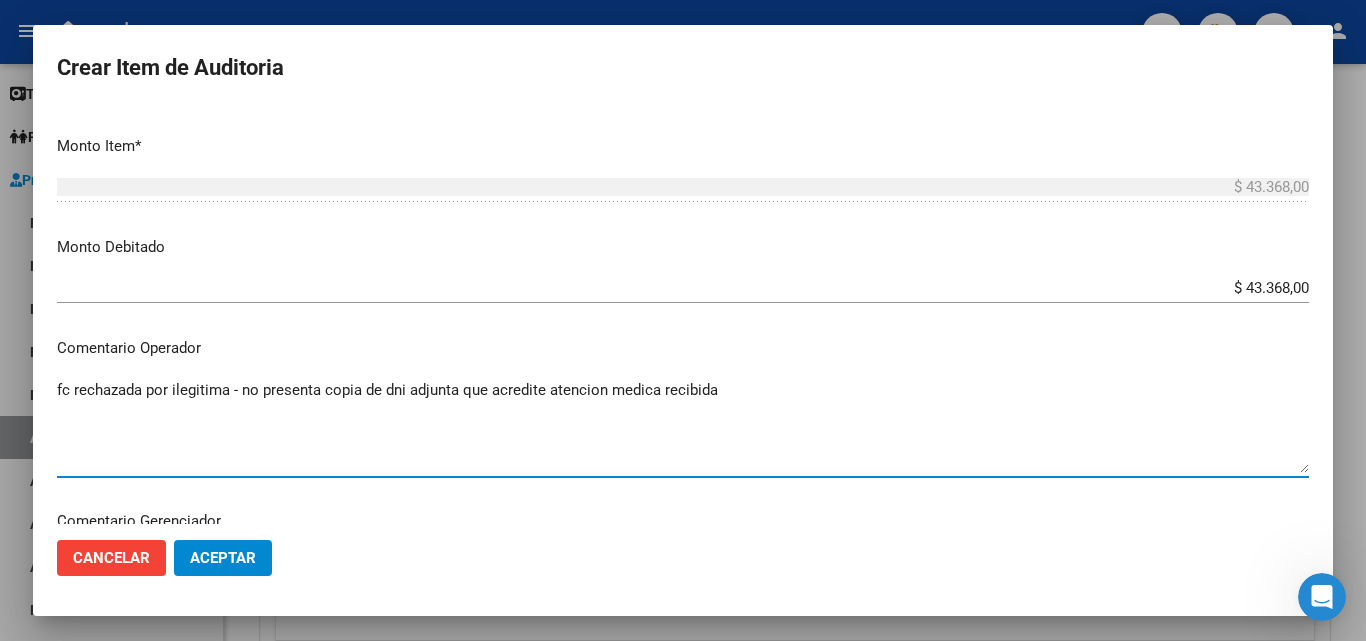 type on "fc rechazada por ilegitima - no presenta copia de dni adjunta que acredite atencion medica recibida" 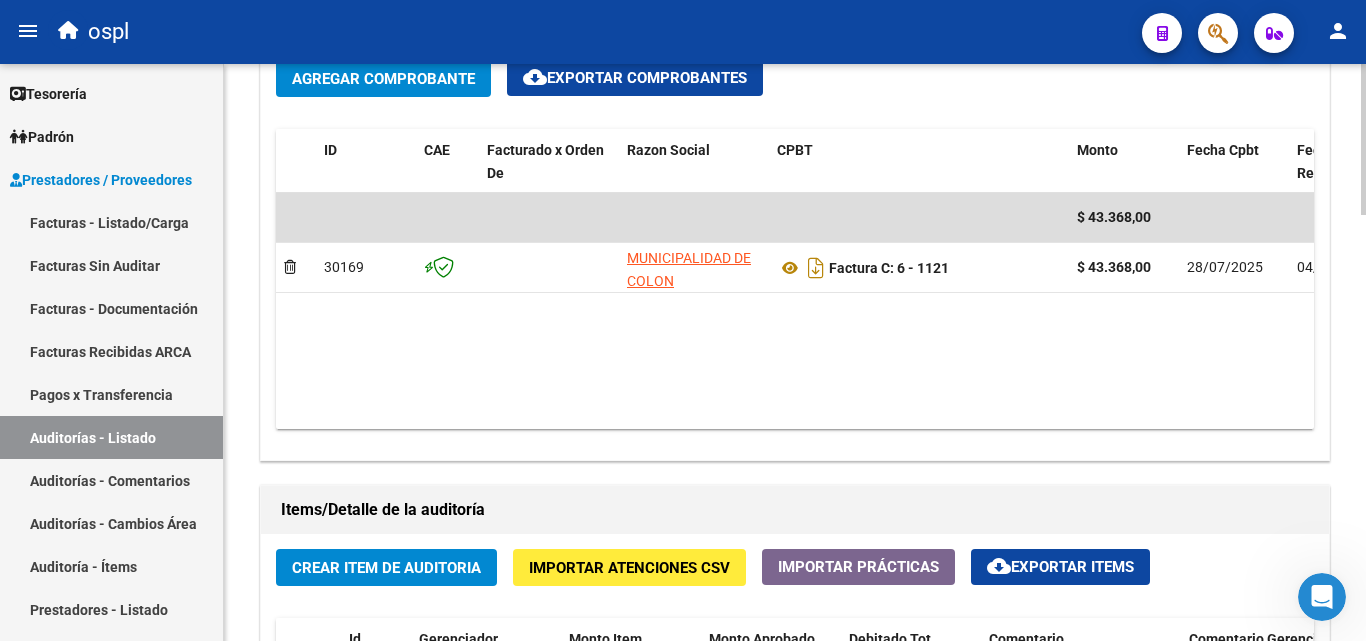 scroll, scrollTop: 1123, scrollLeft: 0, axis: vertical 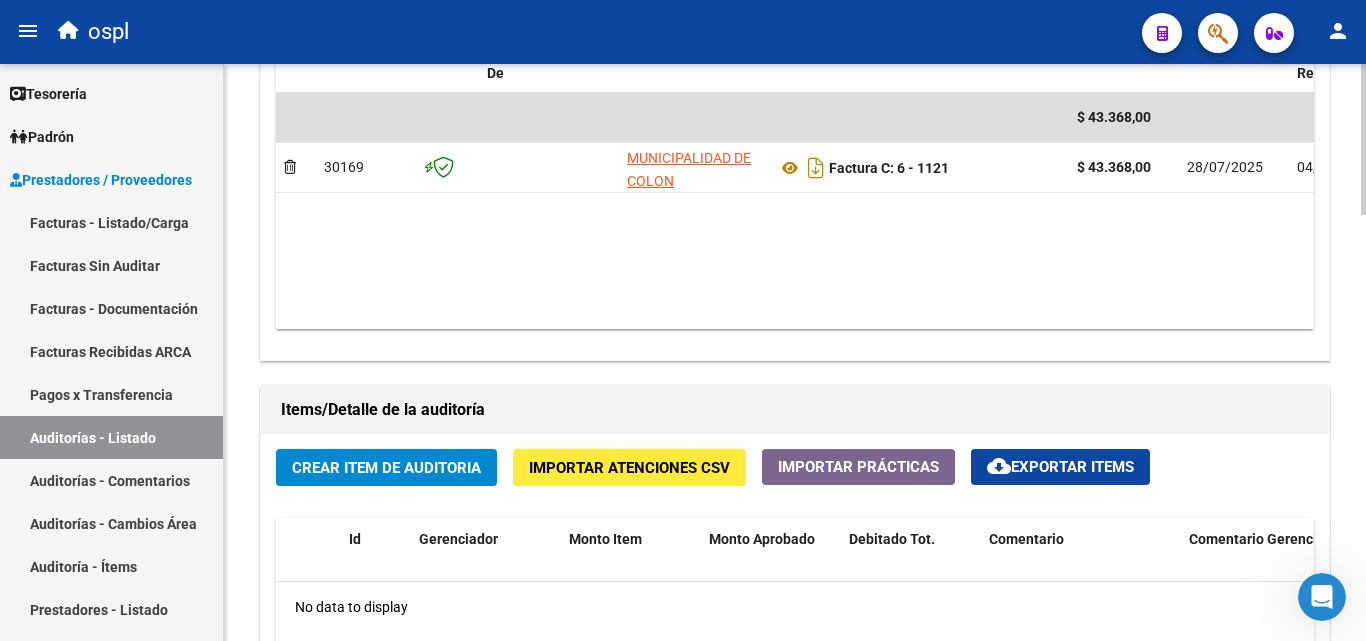 click on "Crear Item de Auditoria" 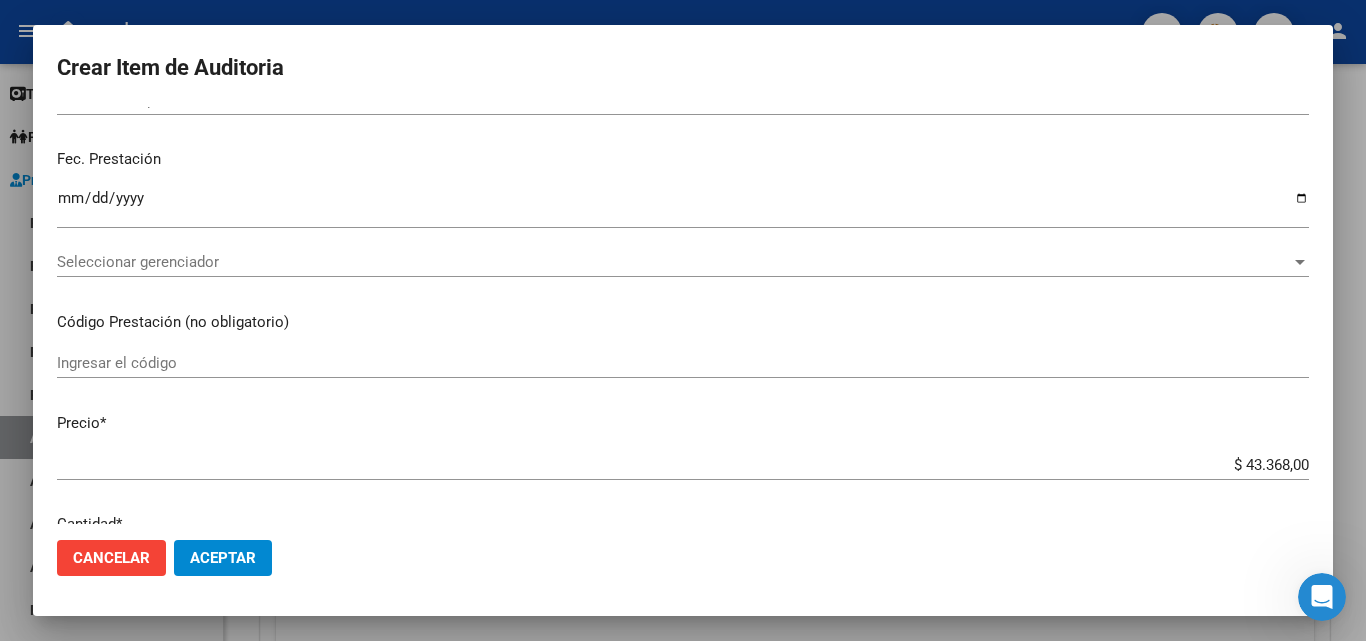 scroll, scrollTop: 0, scrollLeft: 0, axis: both 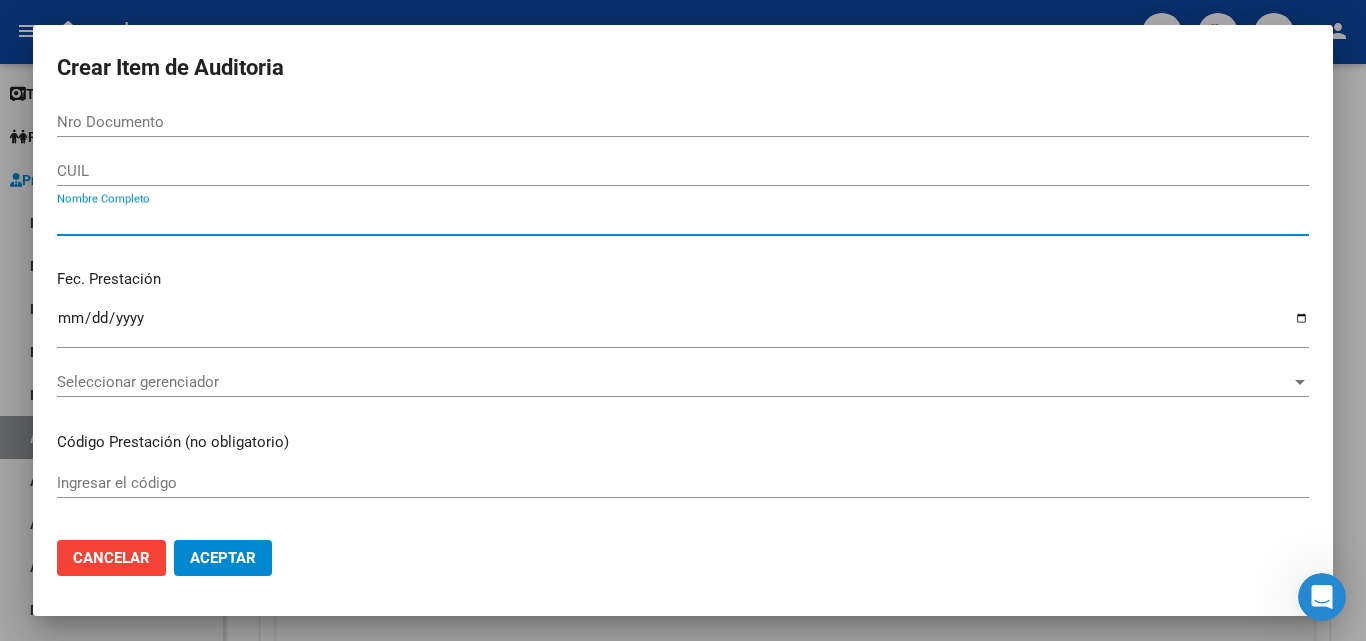 click on "Nombre Completo" at bounding box center [683, 220] 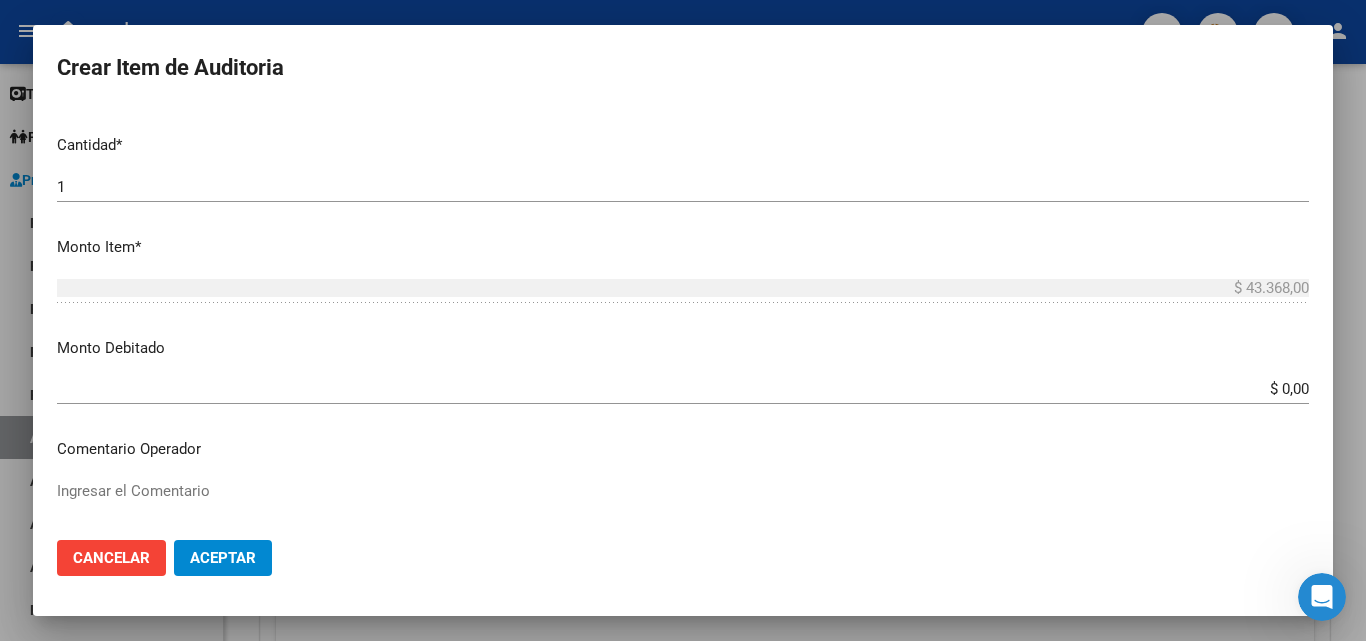 scroll, scrollTop: 500, scrollLeft: 0, axis: vertical 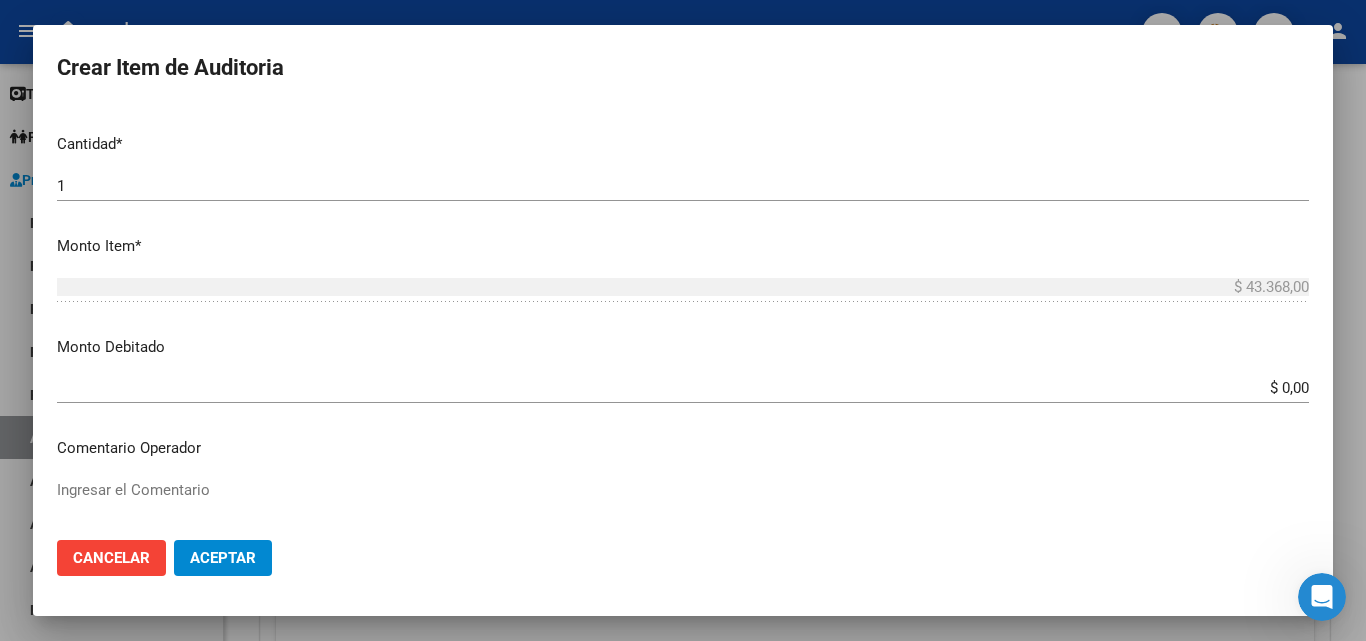 type on "todos" 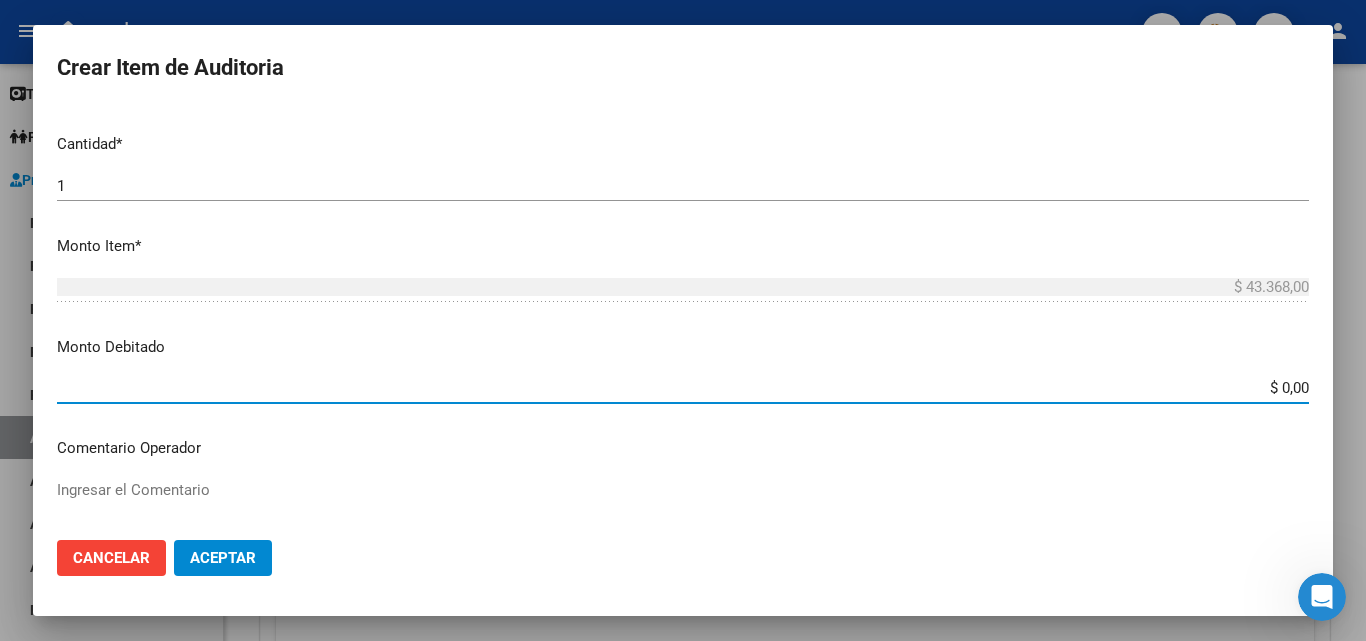 drag, startPoint x: 1241, startPoint y: 391, endPoint x: 1352, endPoint y: 403, distance: 111.64677 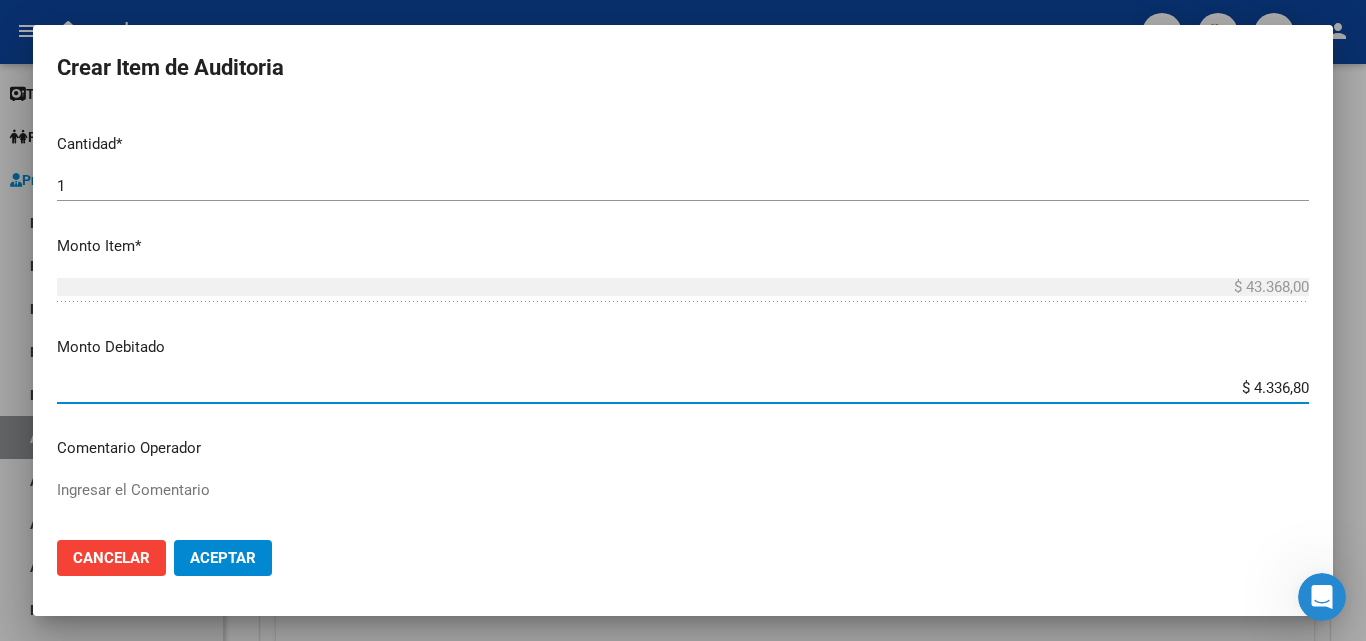 type on "$ 43.368,00" 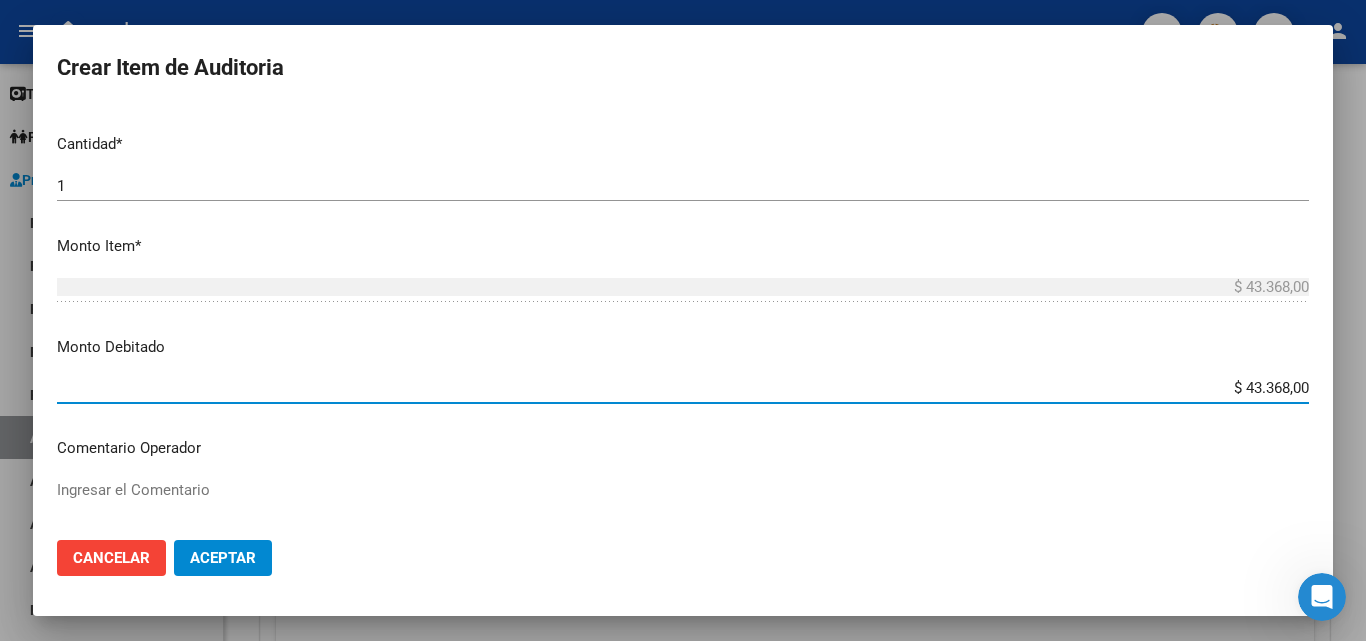 scroll, scrollTop: 800, scrollLeft: 0, axis: vertical 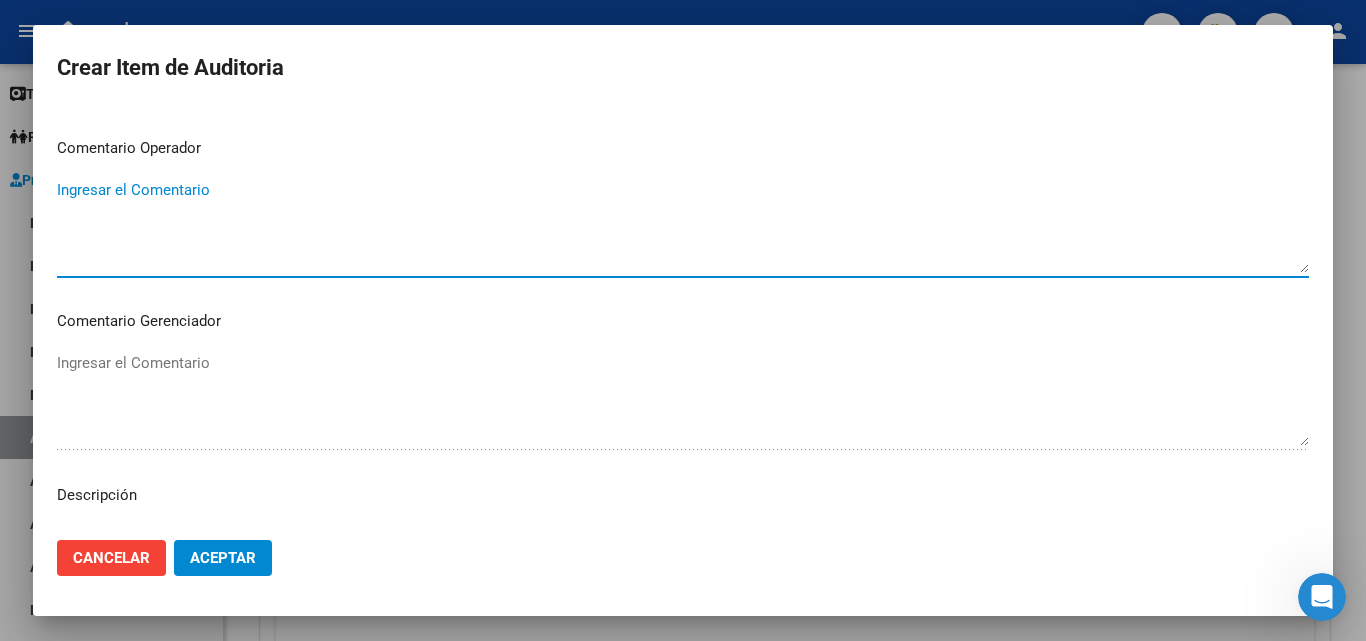 click on "Ingresar el Comentario" at bounding box center [683, 226] 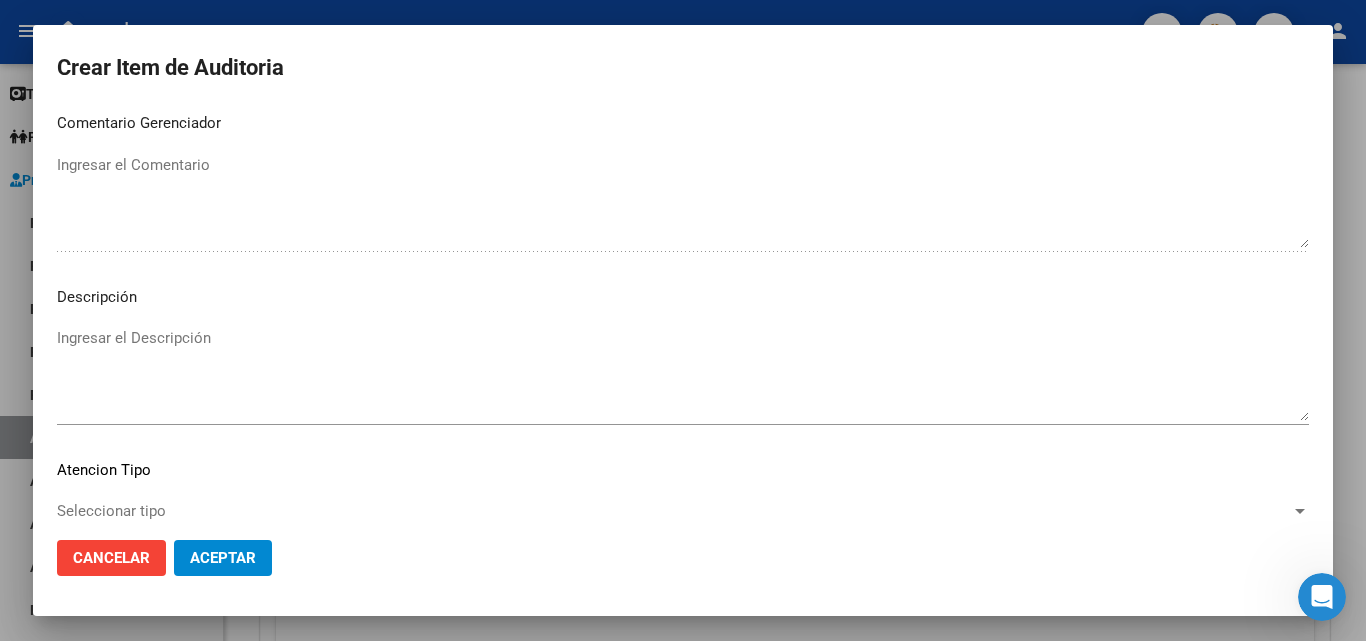 scroll, scrollTop: 1000, scrollLeft: 0, axis: vertical 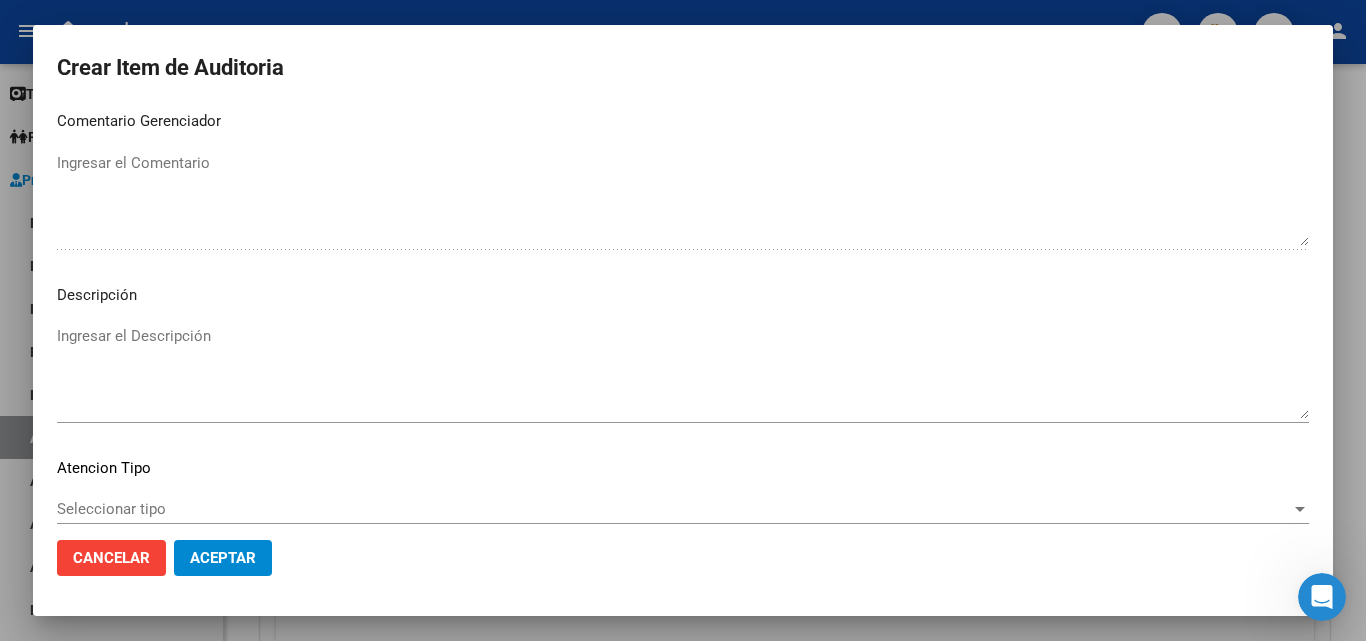 type on "se rechaza por ilegitima - no presenta copia de dni adjunta que acredite atención medica brindada." 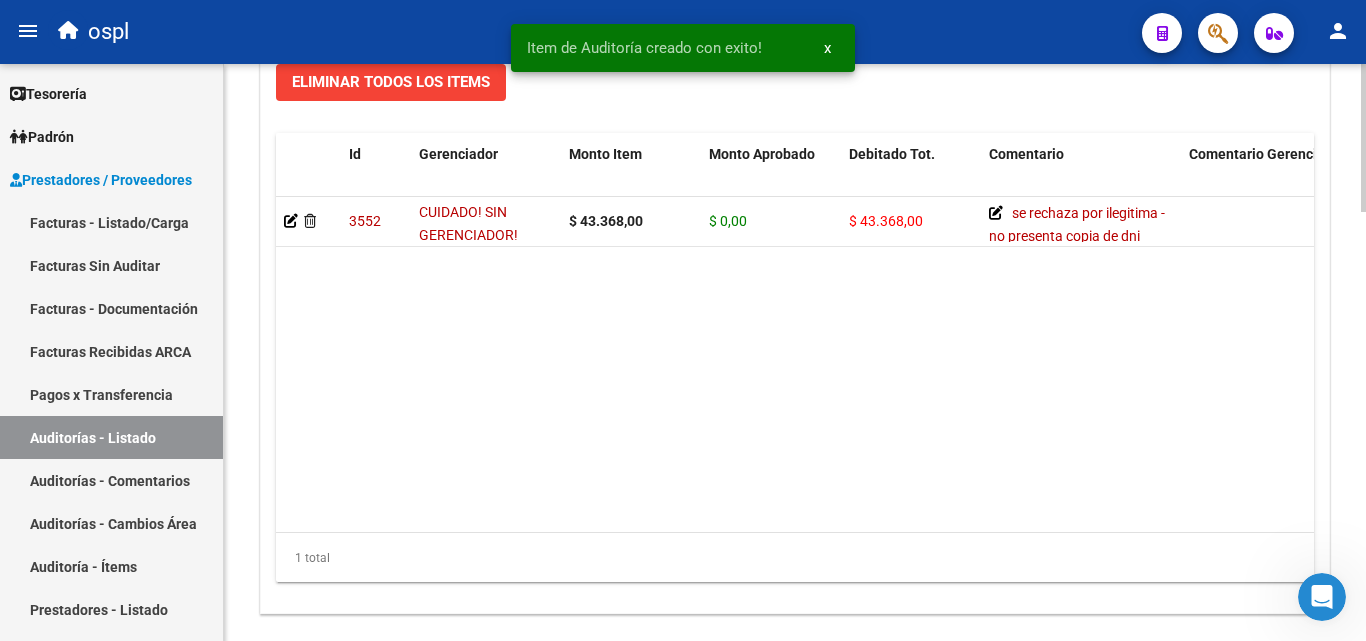 scroll, scrollTop: 1677, scrollLeft: 0, axis: vertical 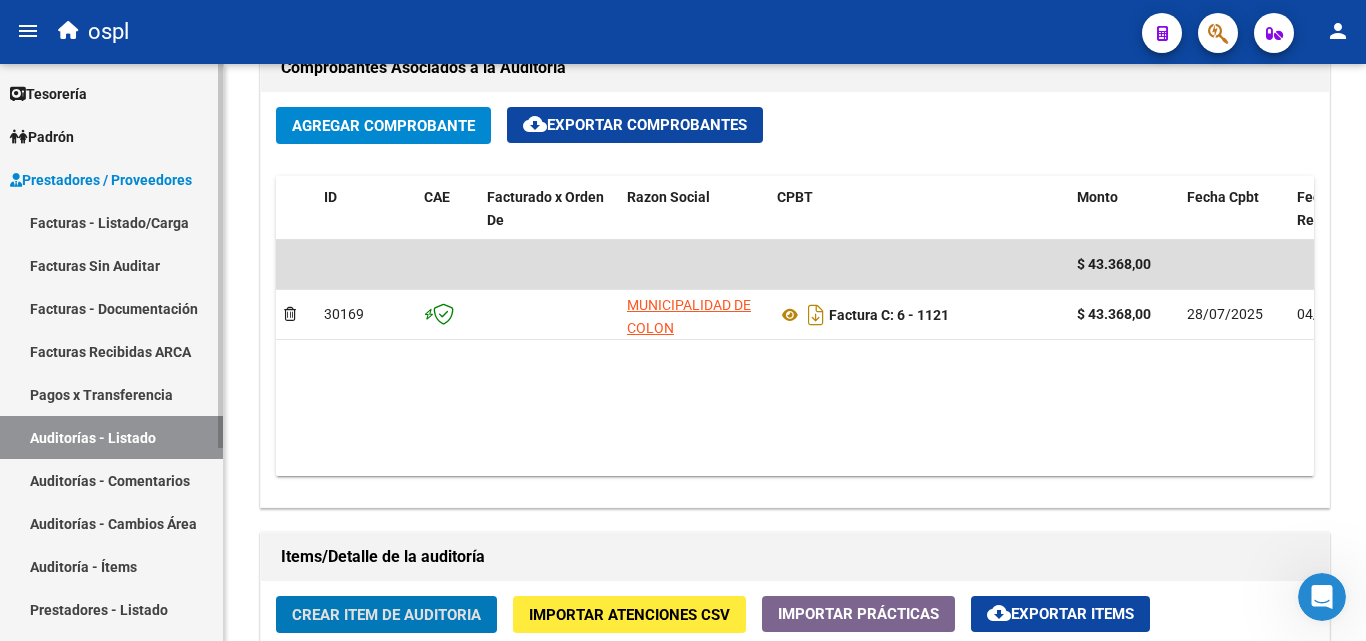 click on "Facturas - Listado/Carga" at bounding box center (111, 222) 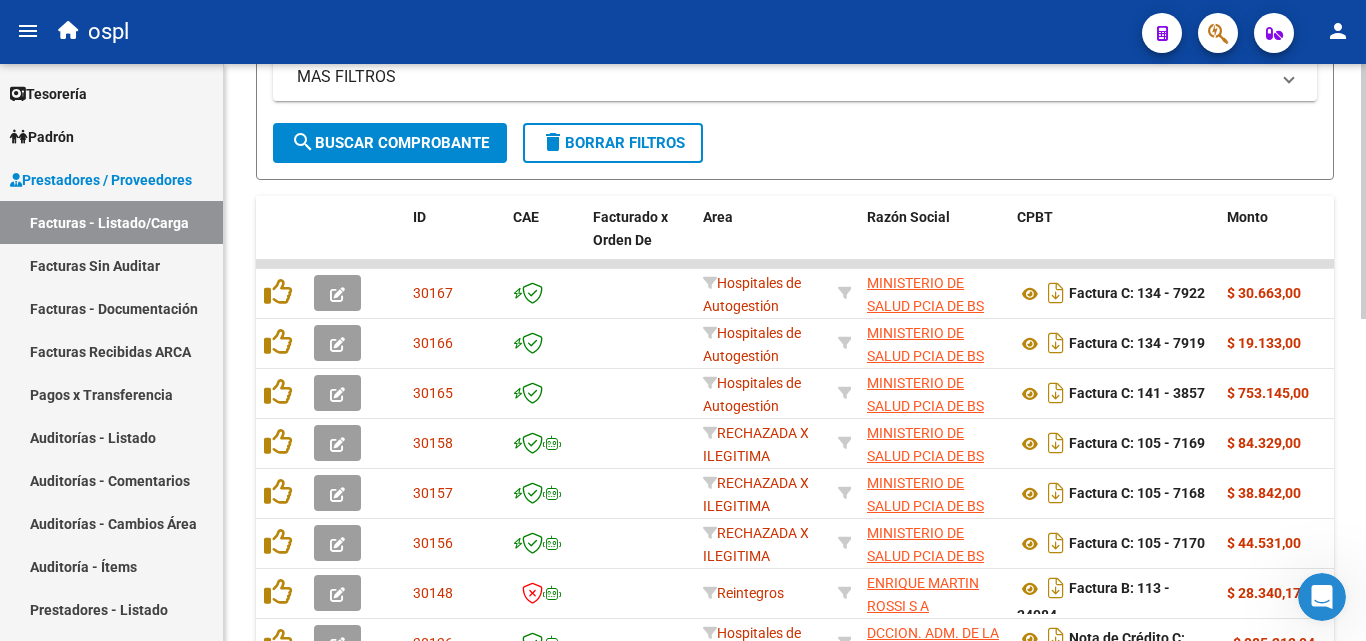 scroll, scrollTop: 527, scrollLeft: 0, axis: vertical 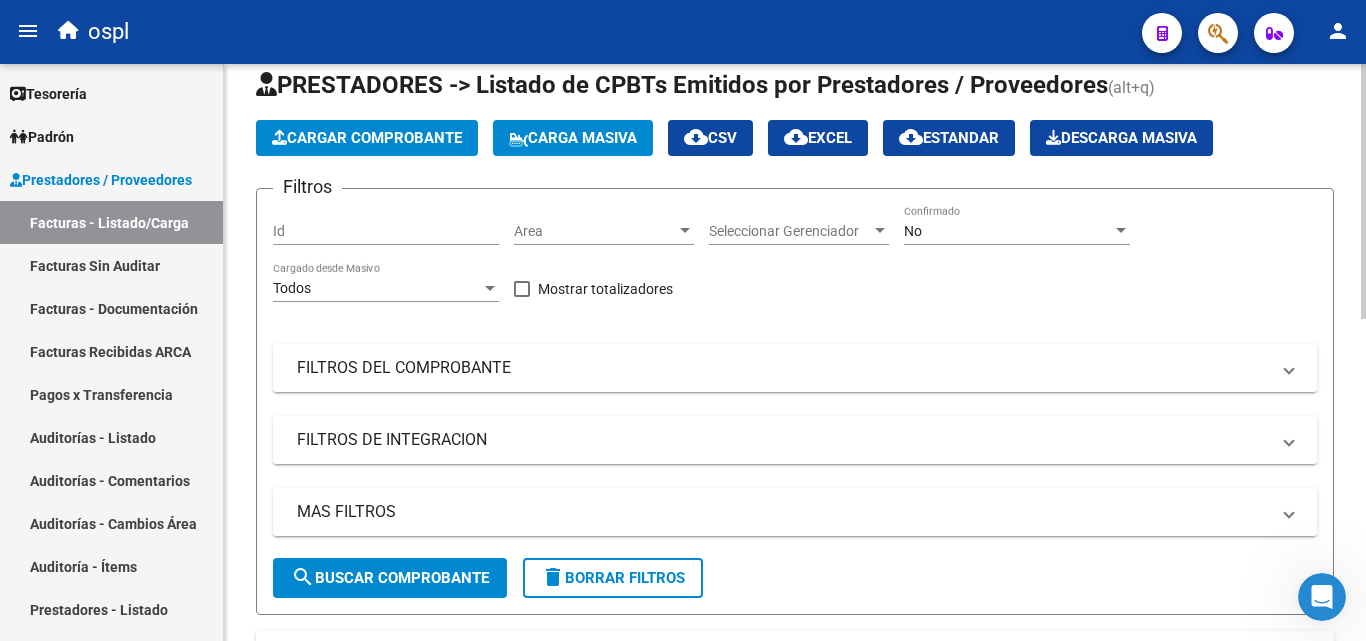 click on "Area" at bounding box center [595, 231] 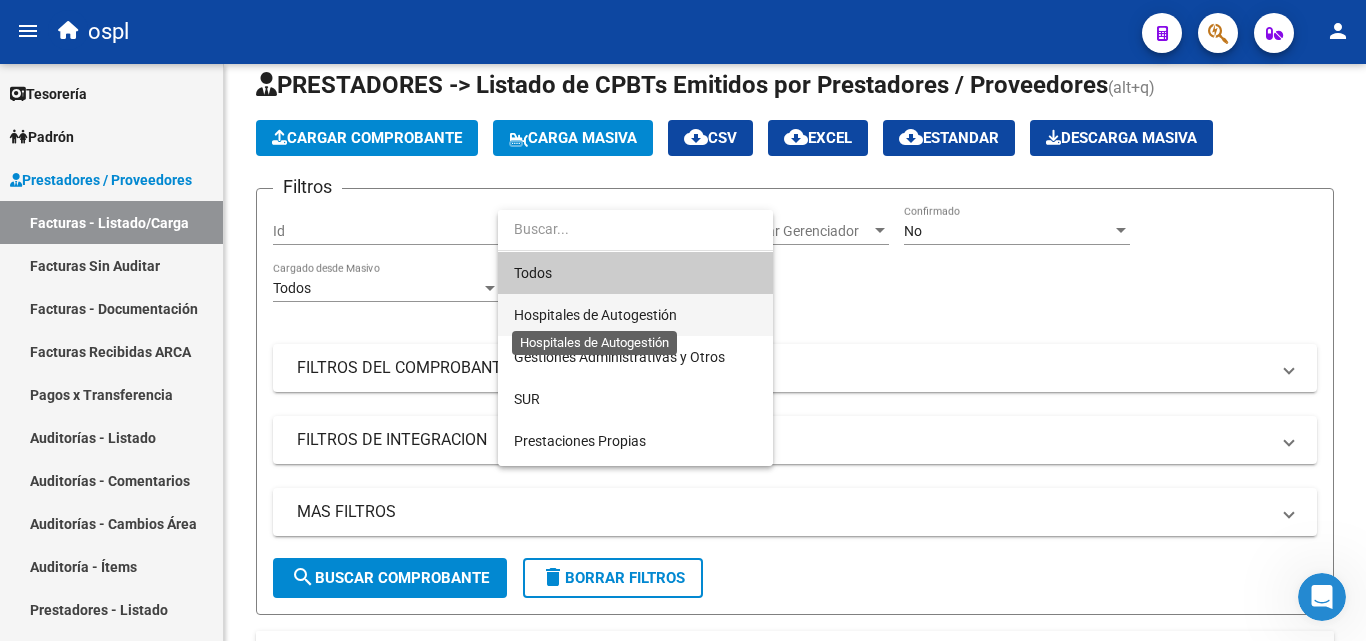 click on "Hospitales de Autogestión" at bounding box center (595, 315) 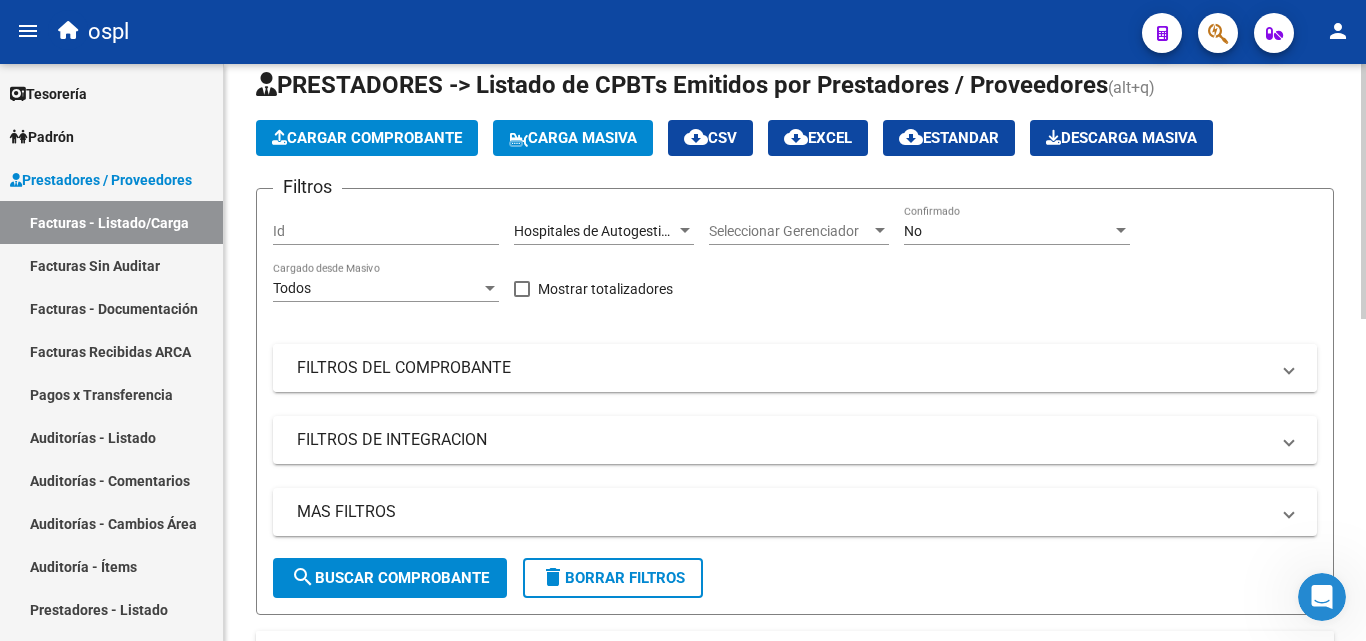 click on "FILTROS DEL COMPROBANTE" at bounding box center [783, 368] 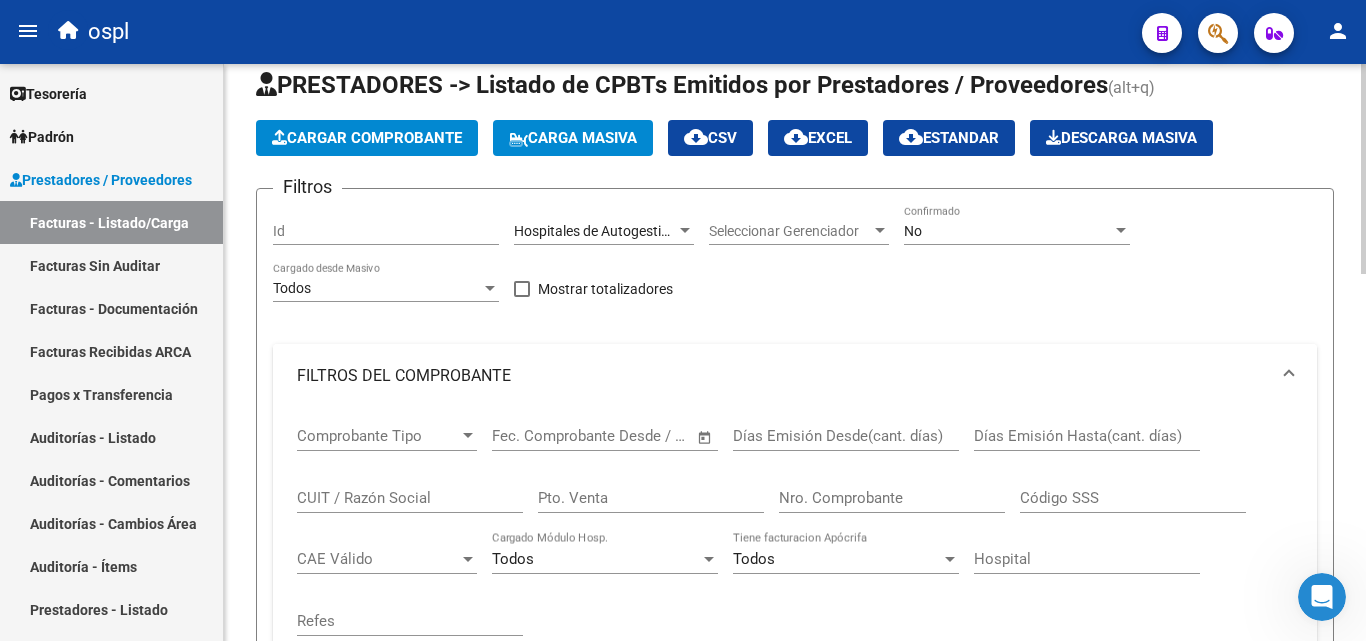 scroll, scrollTop: 127, scrollLeft: 0, axis: vertical 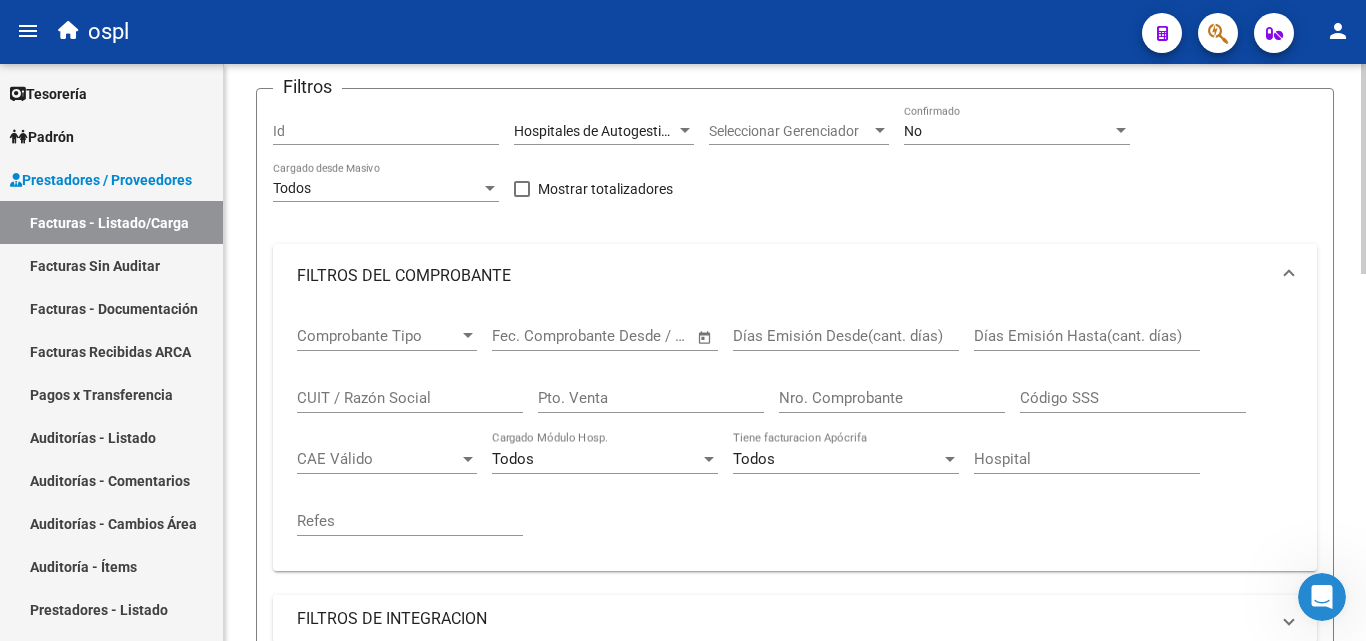 click 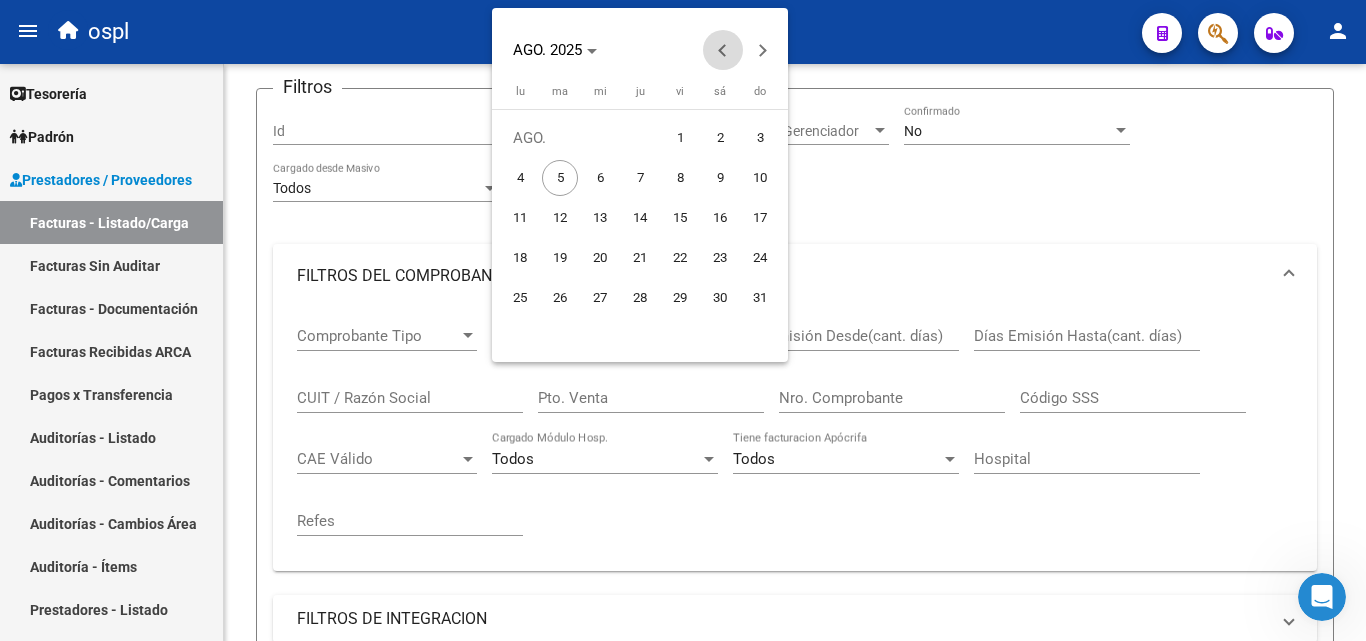 click at bounding box center (723, 50) 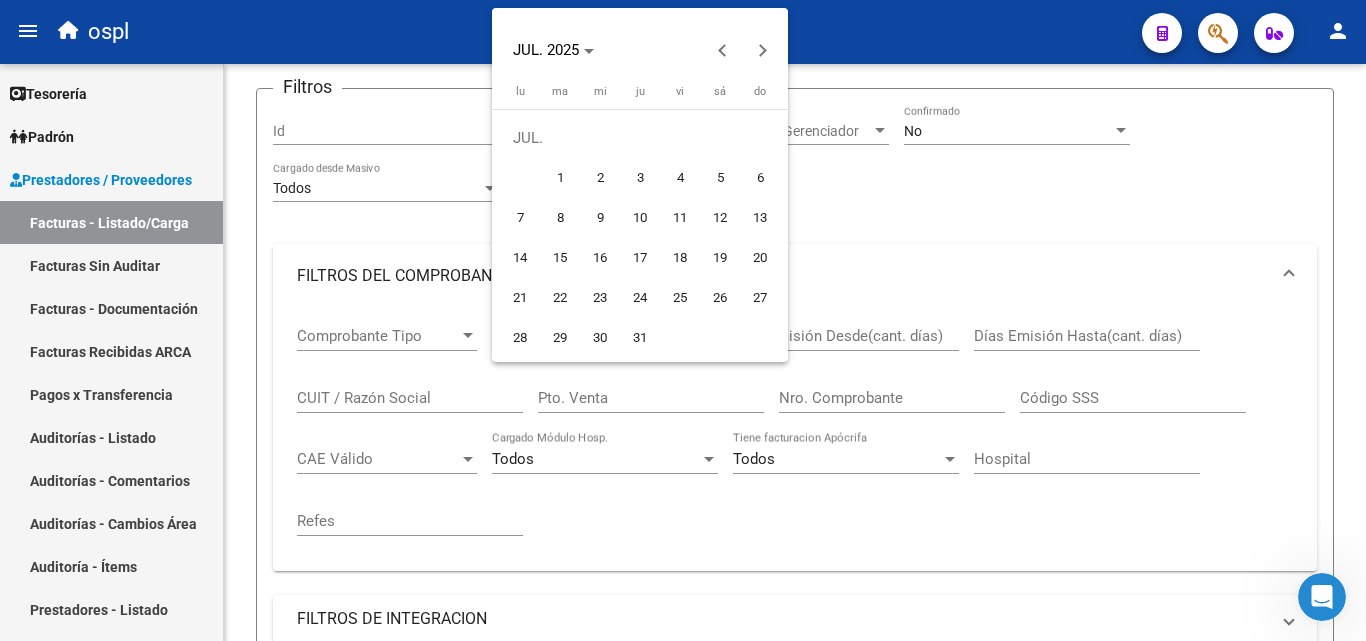 click on "1" at bounding box center (560, 178) 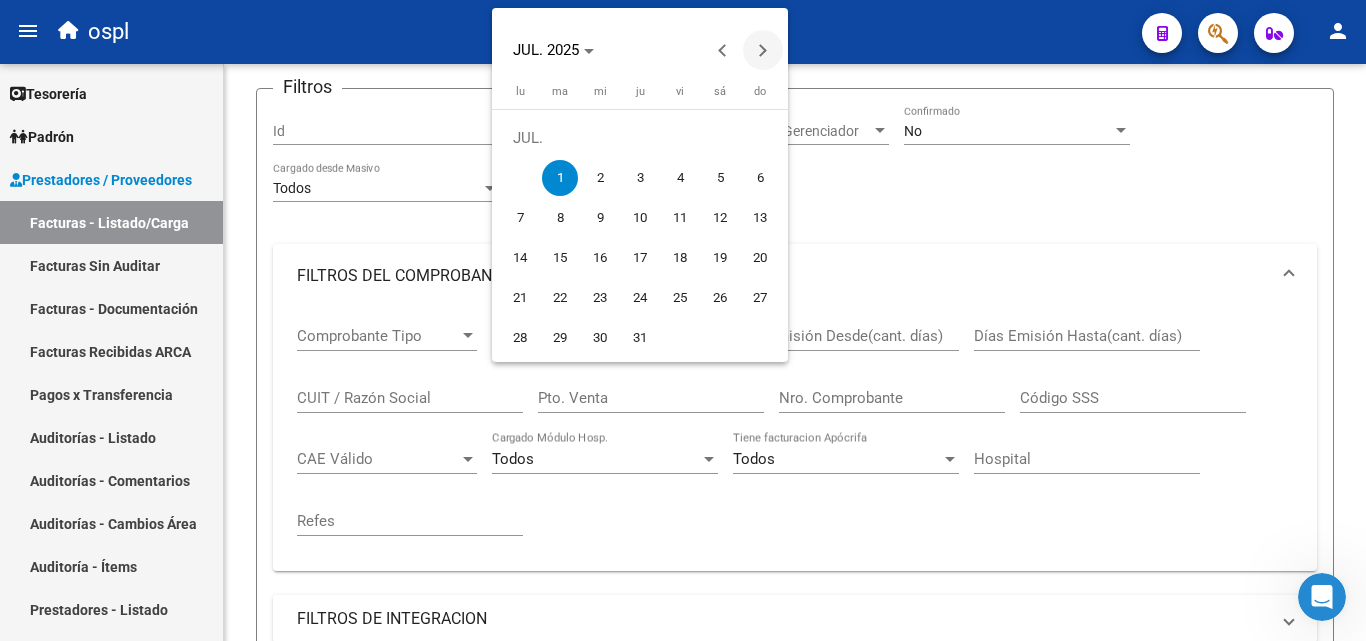 click at bounding box center (763, 50) 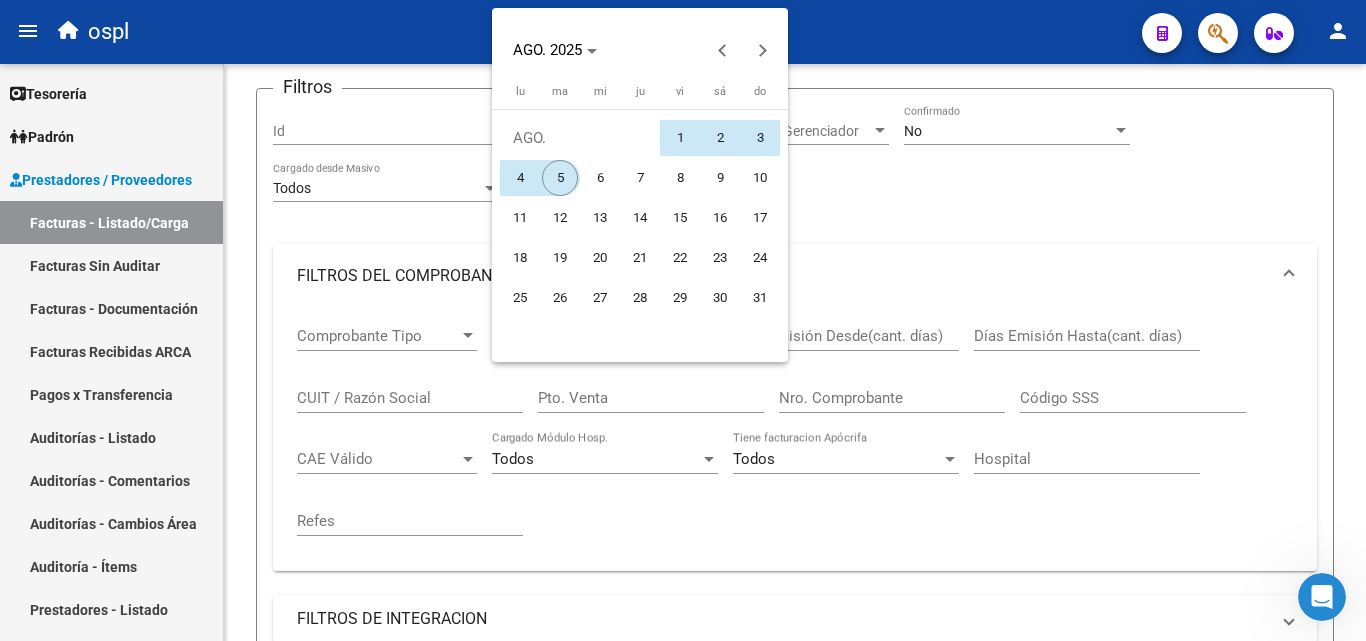 click on "5" at bounding box center (560, 178) 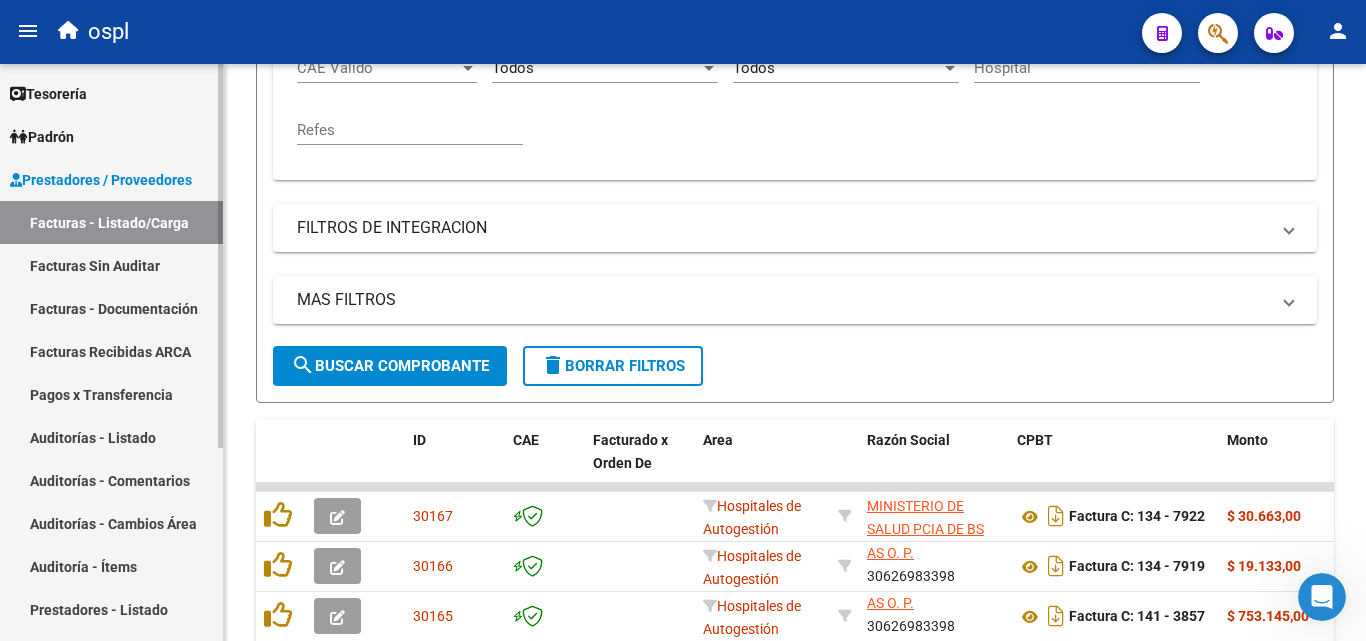 scroll, scrollTop: 527, scrollLeft: 0, axis: vertical 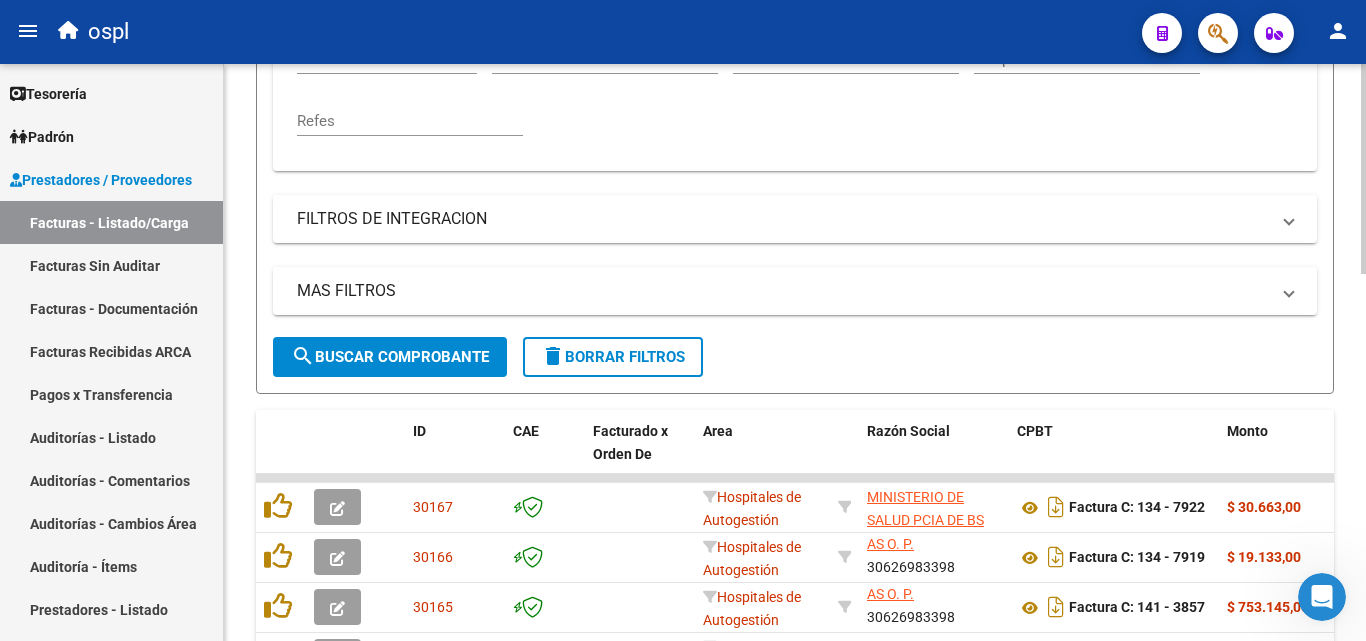 click on "search  Buscar Comprobante" 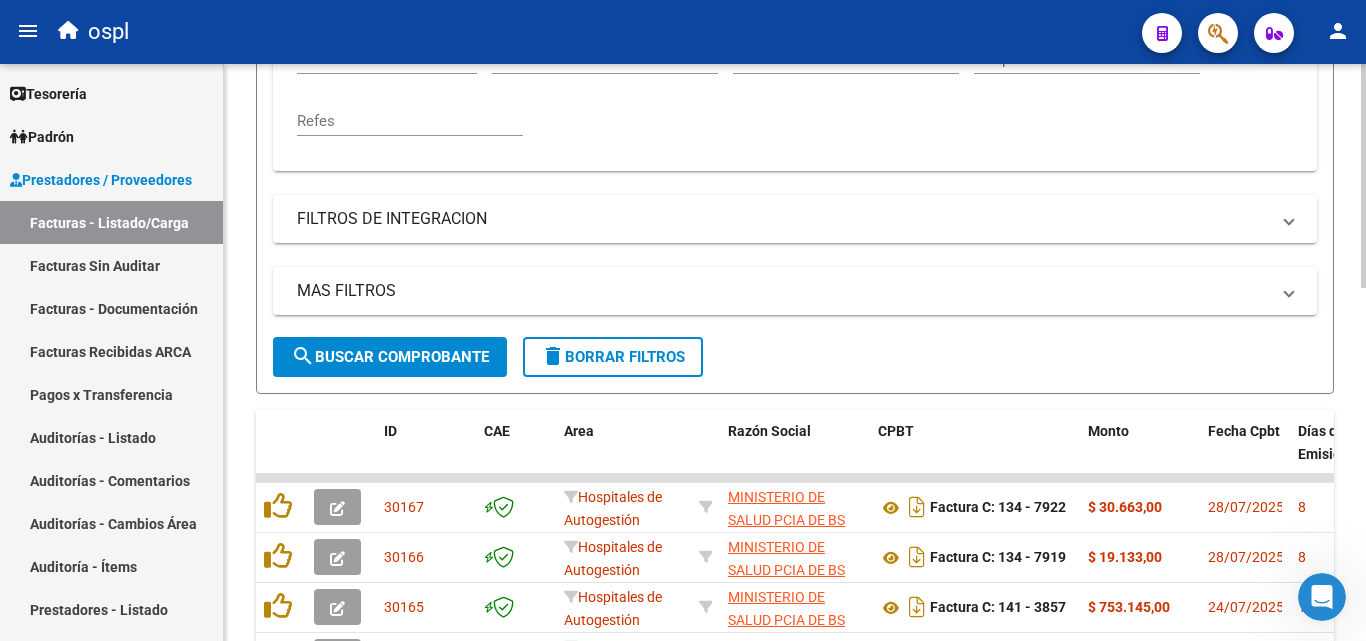 scroll, scrollTop: 0, scrollLeft: 0, axis: both 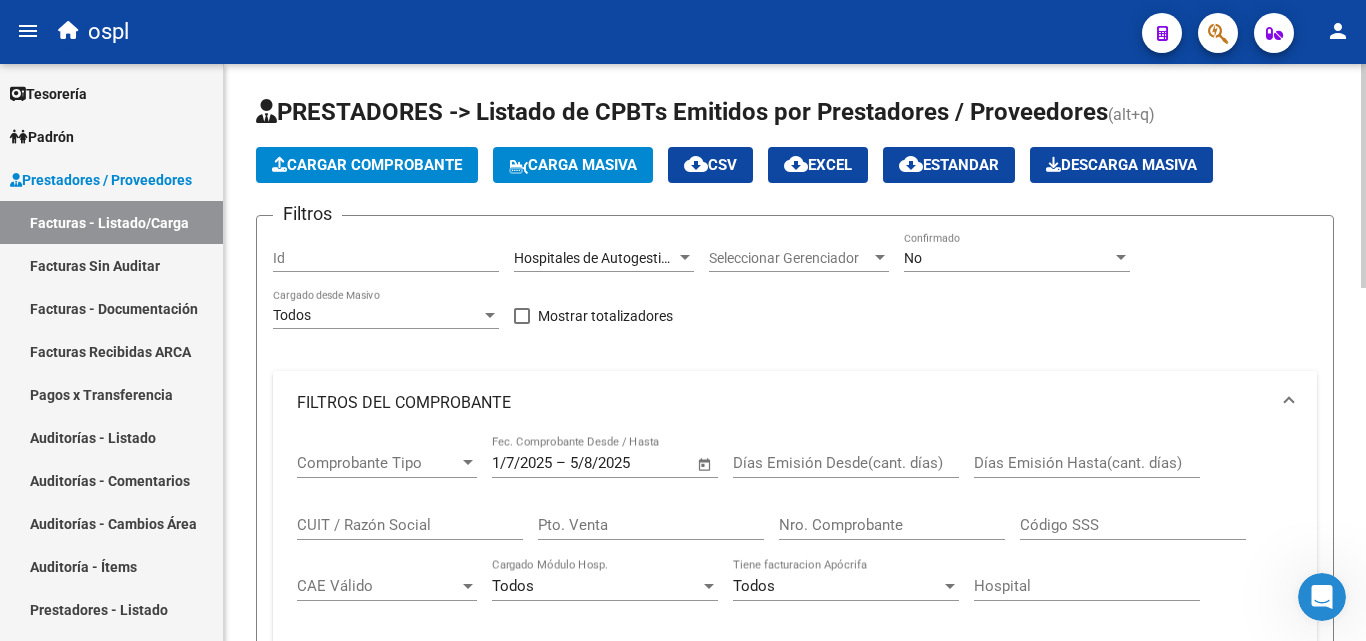 drag, startPoint x: 1365, startPoint y: 167, endPoint x: 758, endPoint y: 383, distance: 644.28644 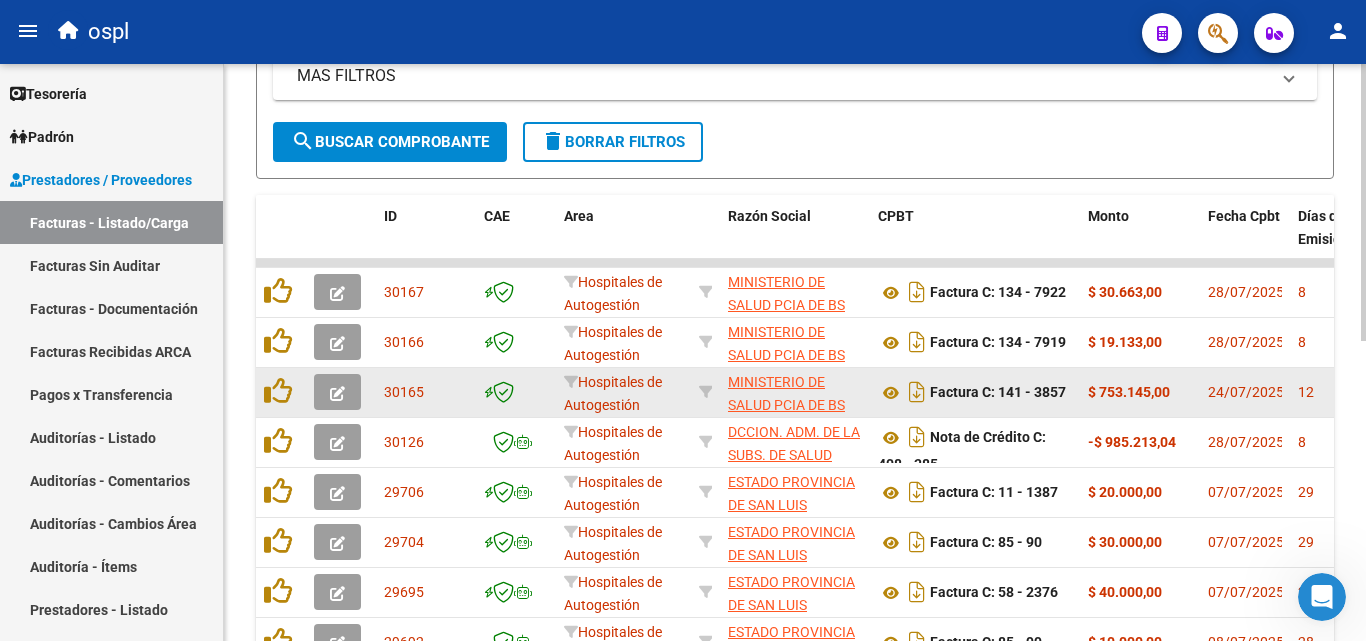 scroll, scrollTop: 427, scrollLeft: 0, axis: vertical 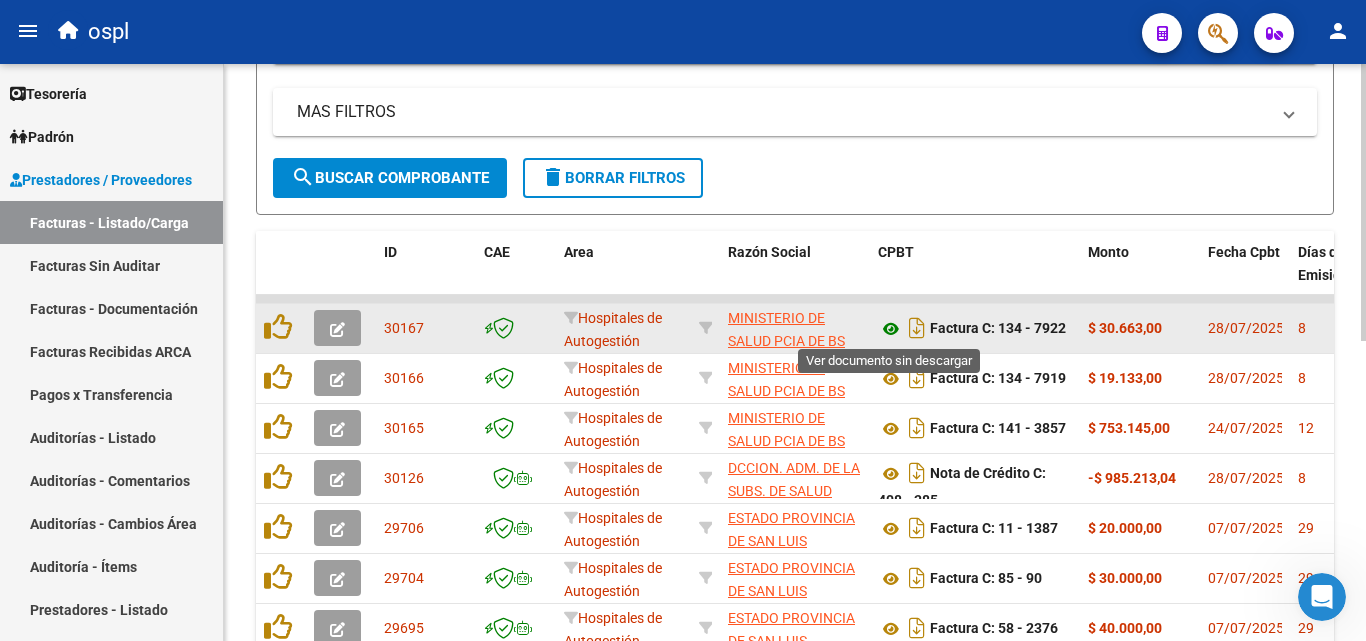 click 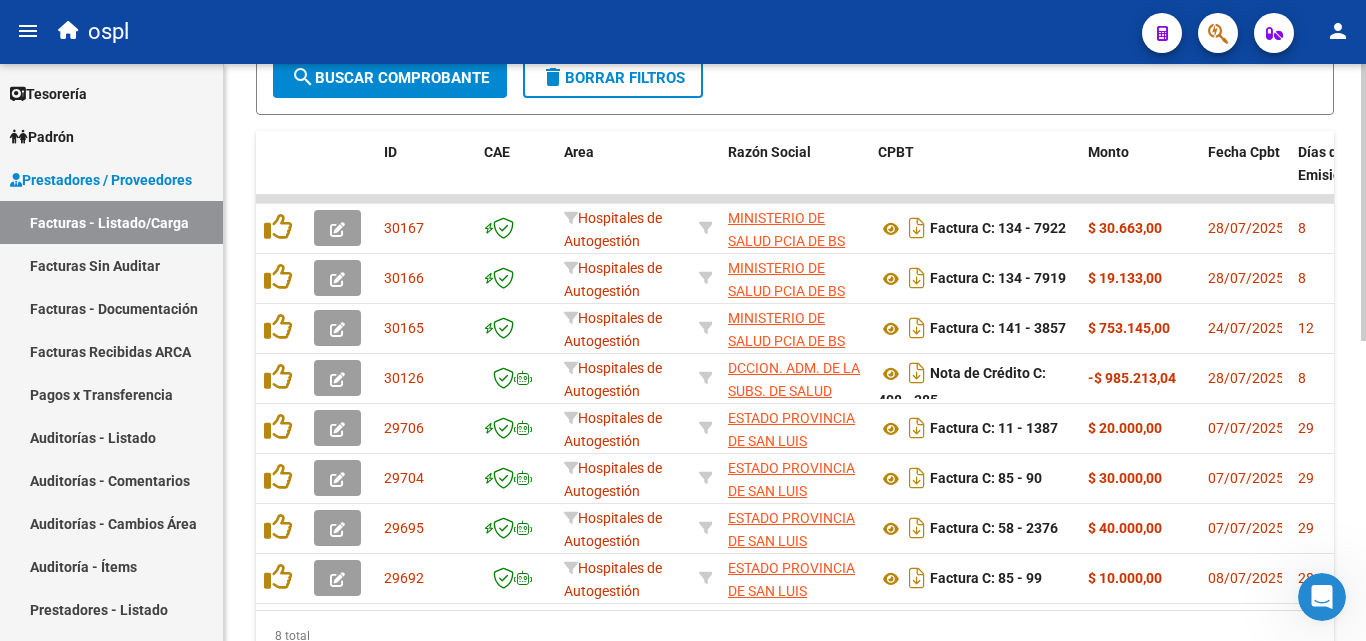 scroll, scrollTop: 627, scrollLeft: 0, axis: vertical 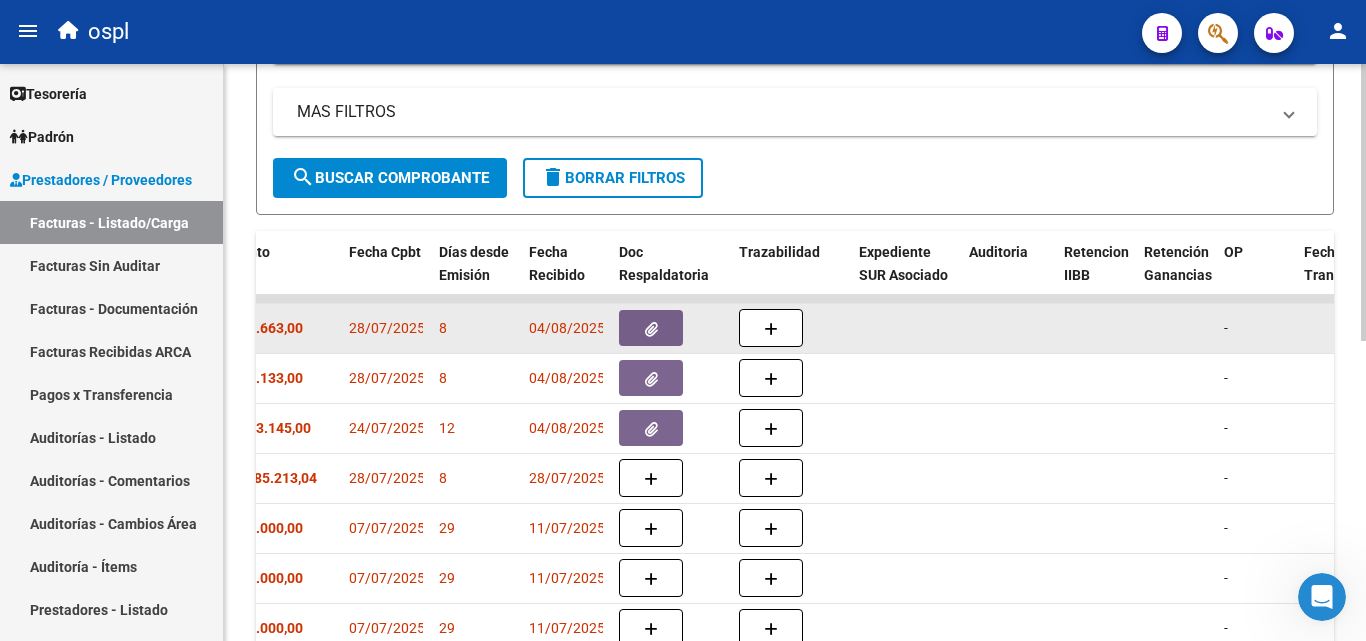 click 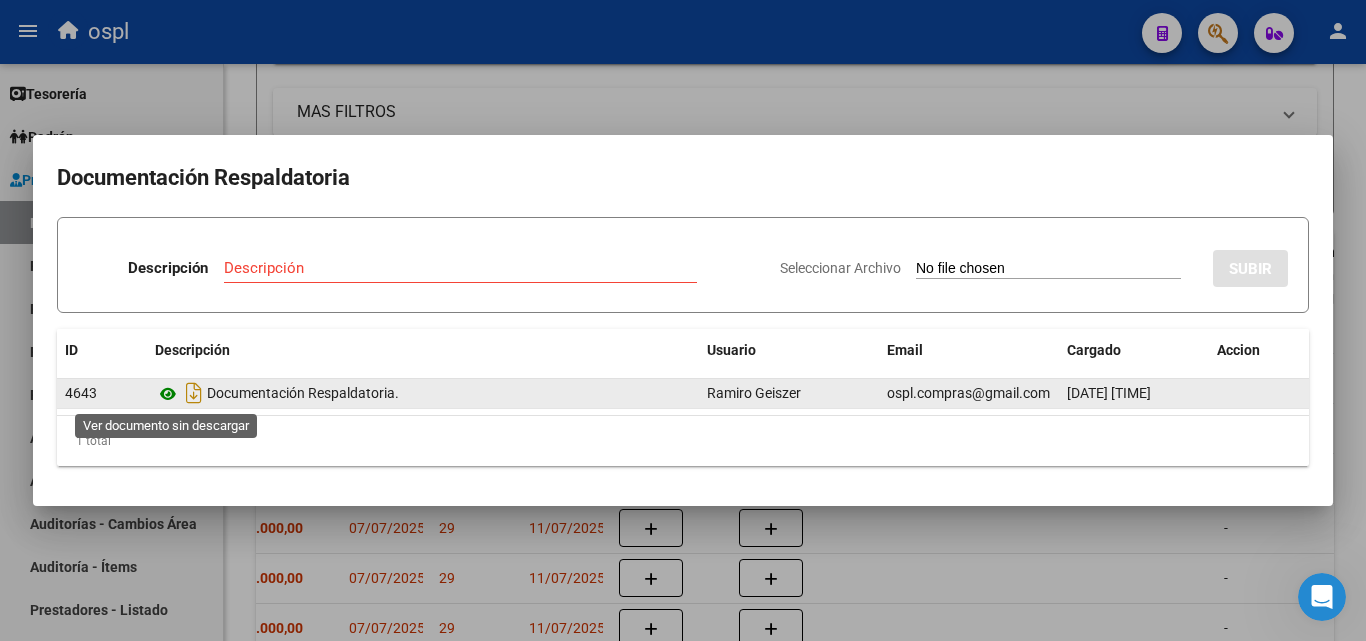 click 